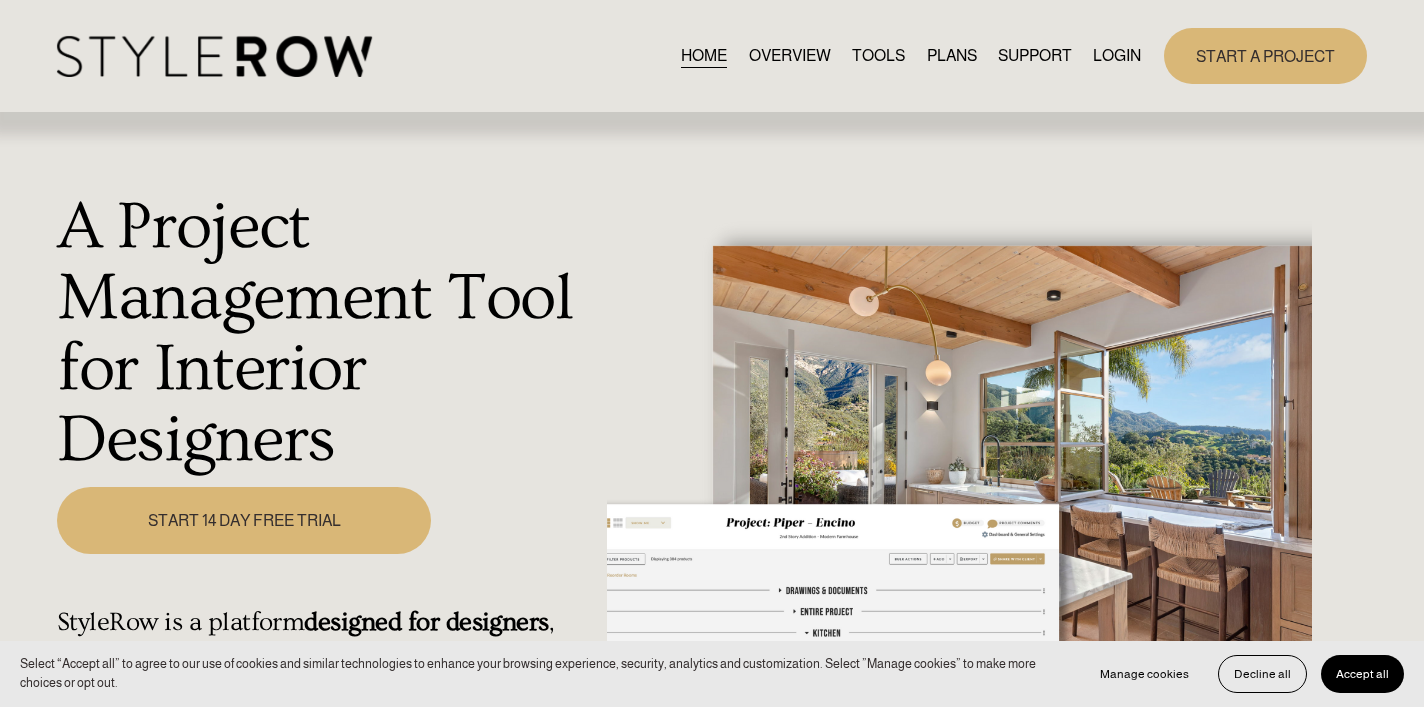 scroll, scrollTop: 0, scrollLeft: 0, axis: both 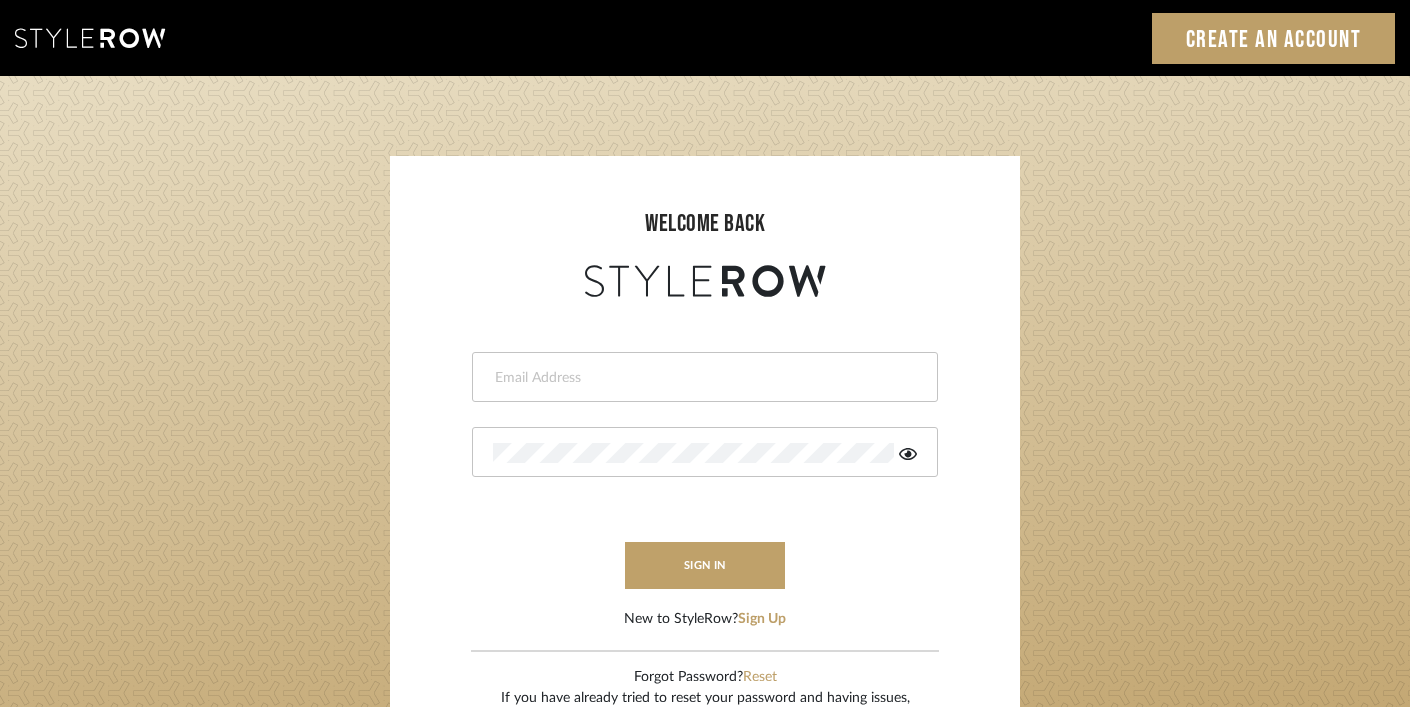 click at bounding box center [705, 377] 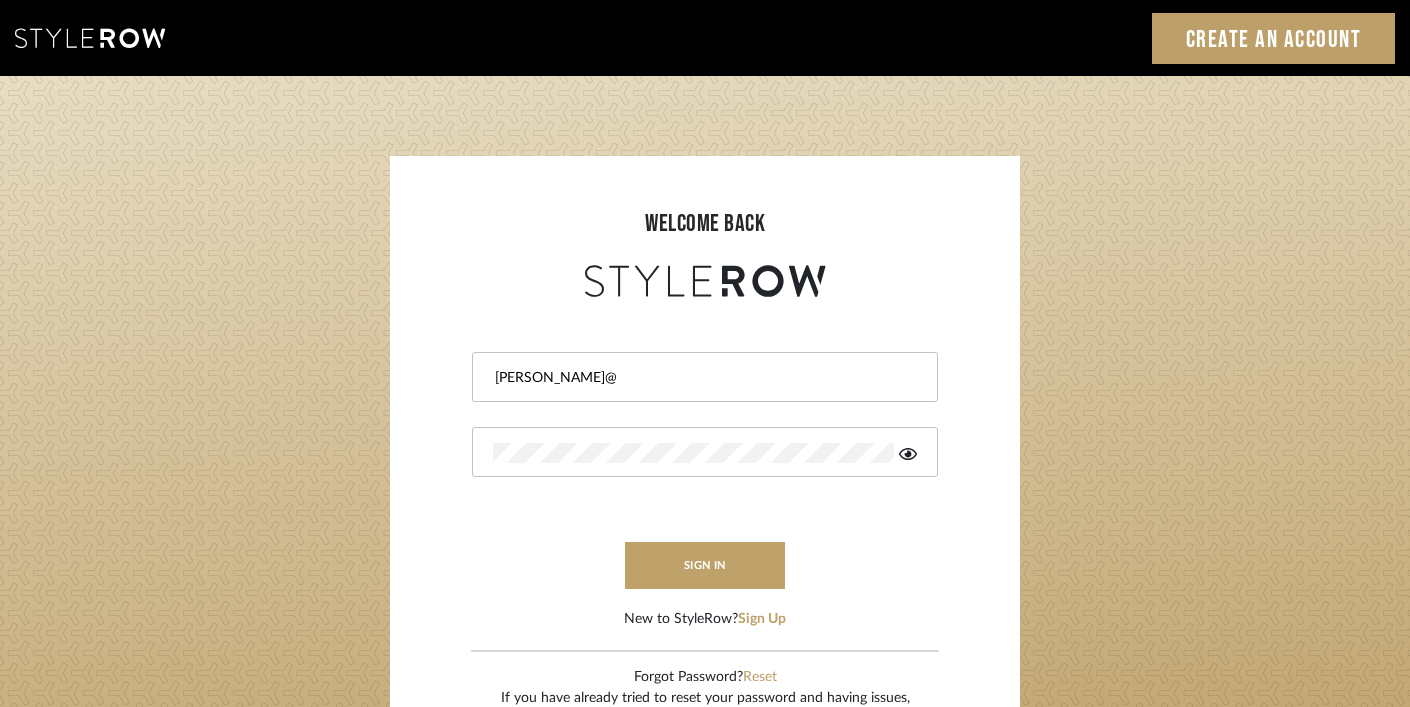 type on "[PERSON_NAME][EMAIL_ADDRESS][DOMAIN_NAME]" 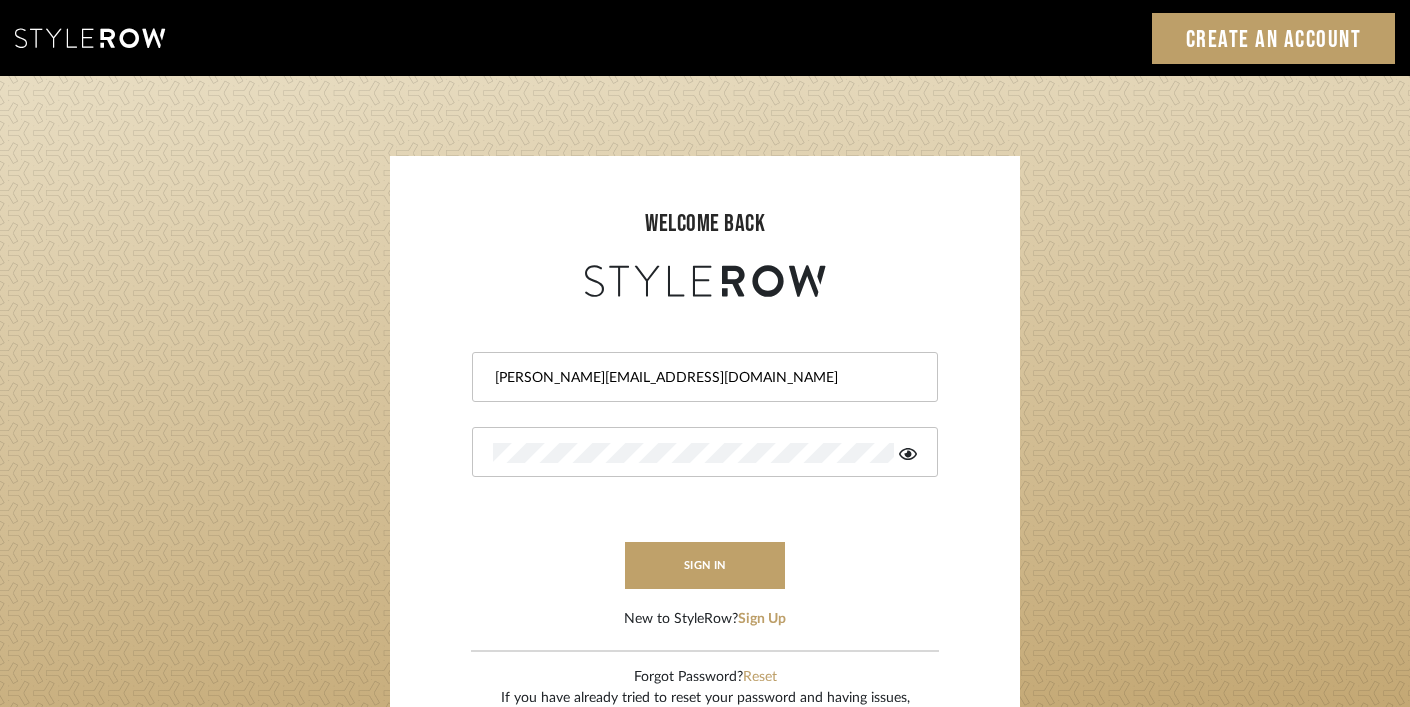 click at bounding box center [705, 452] 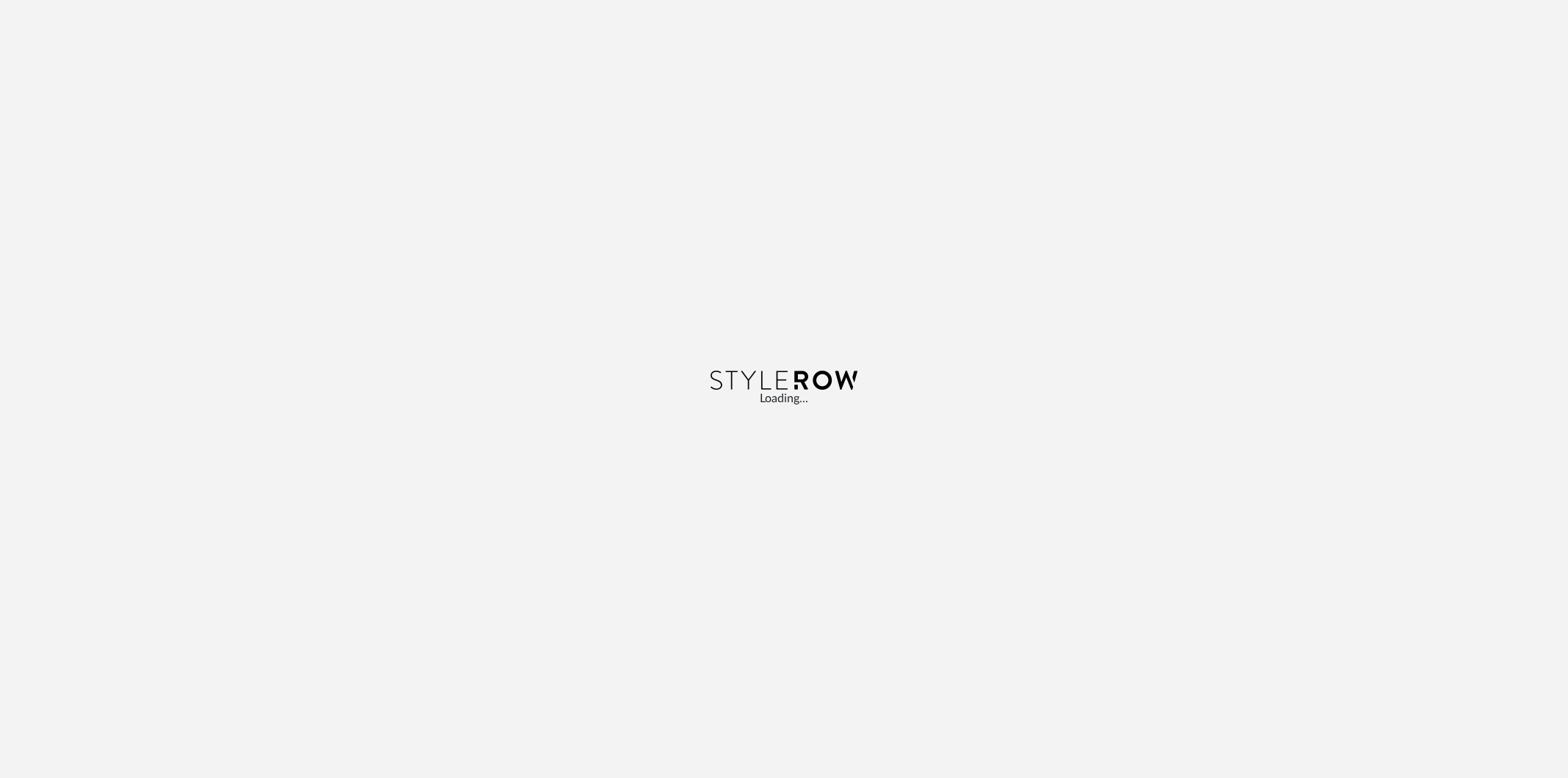 scroll, scrollTop: 0, scrollLeft: 0, axis: both 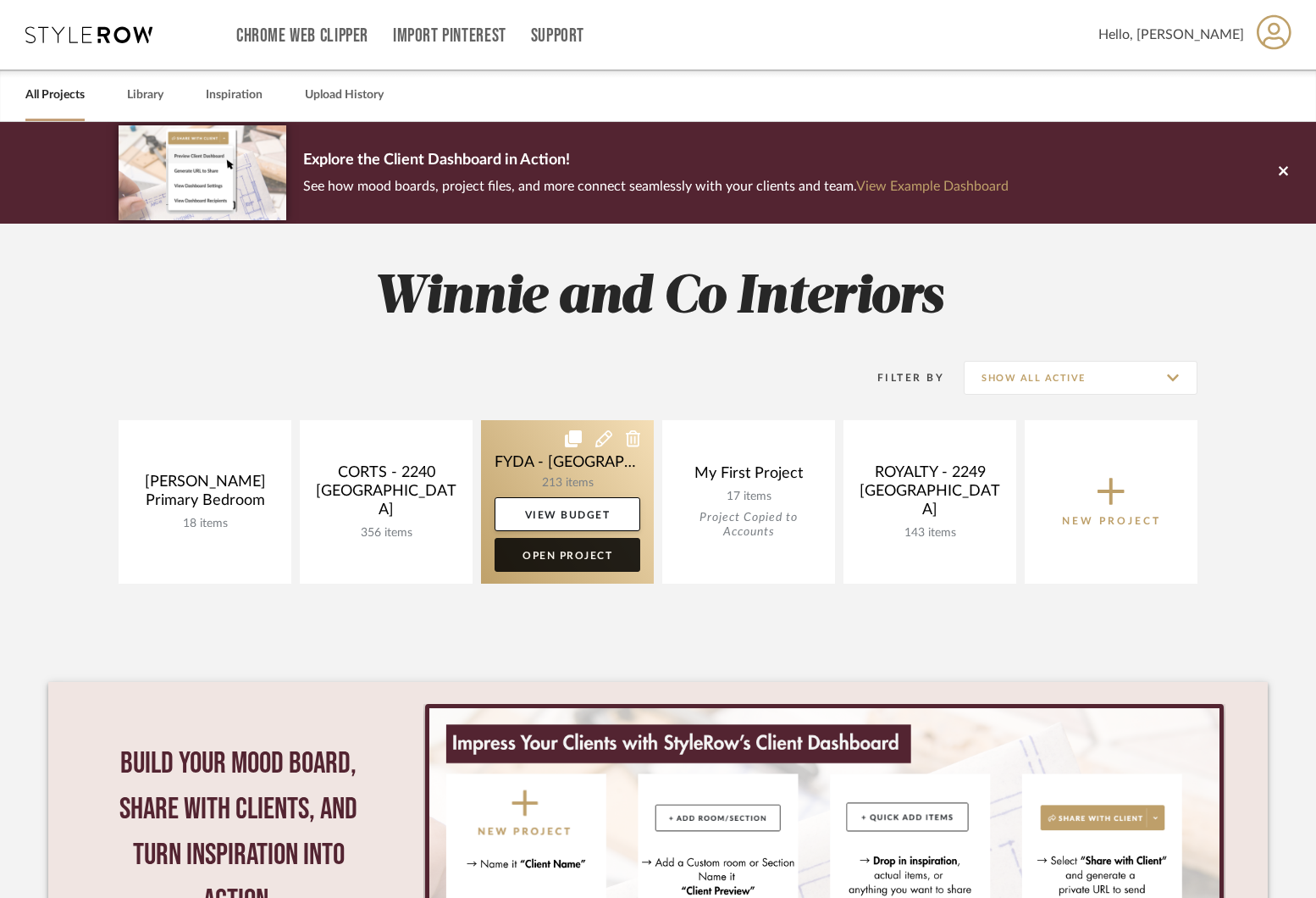click on "Open Project" 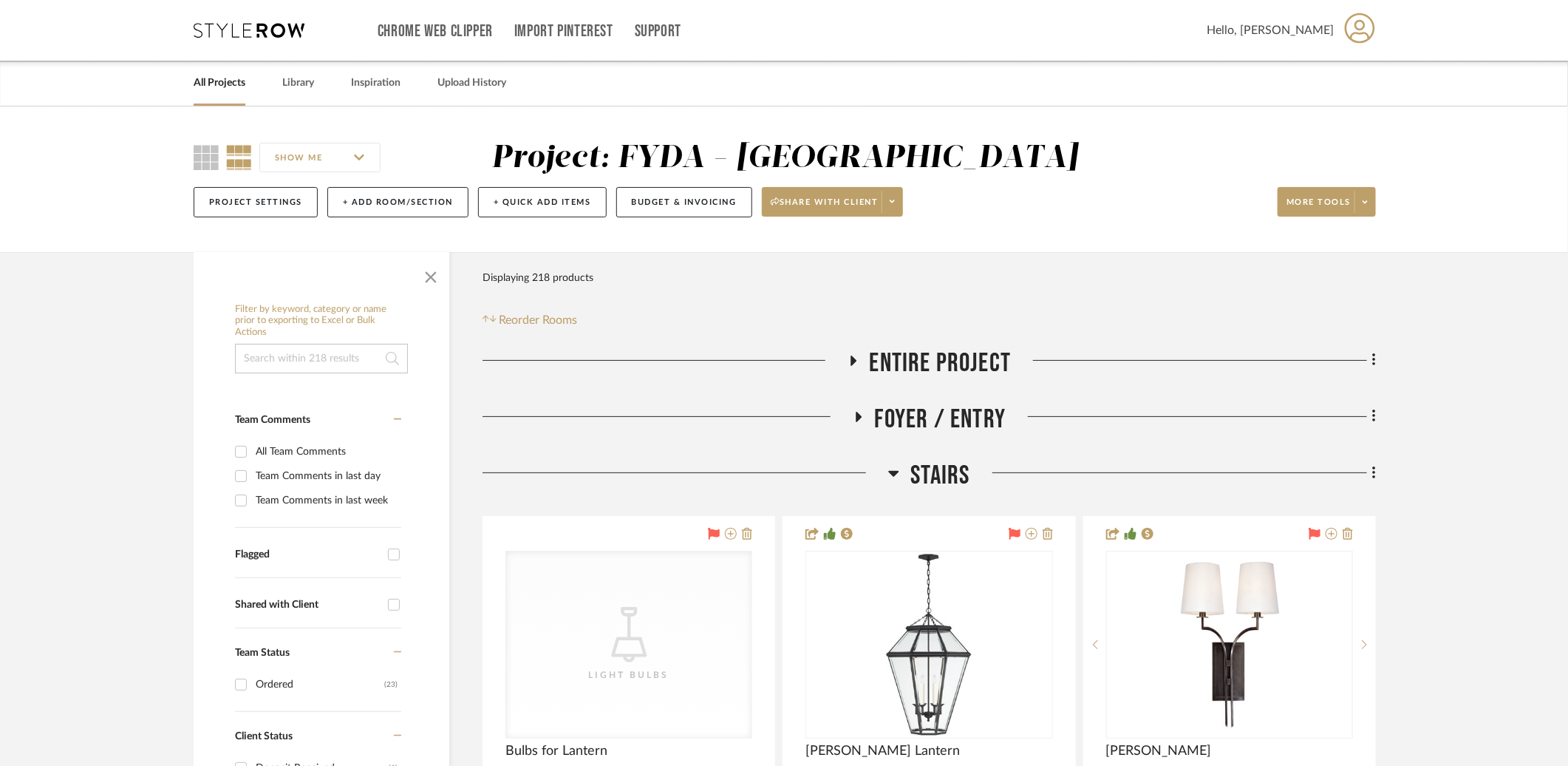 click on "Stairs" 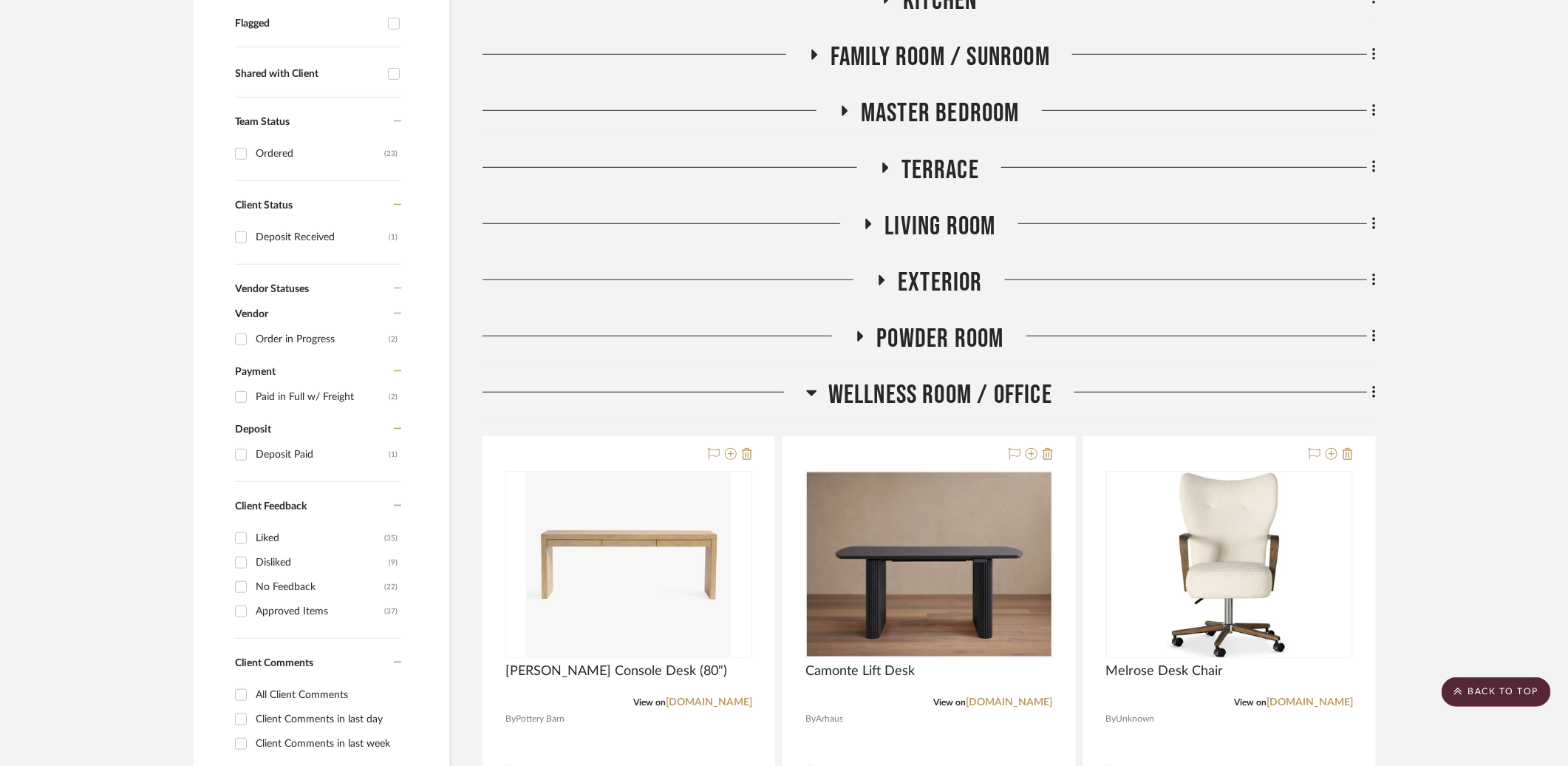 scroll, scrollTop: 530, scrollLeft: 0, axis: vertical 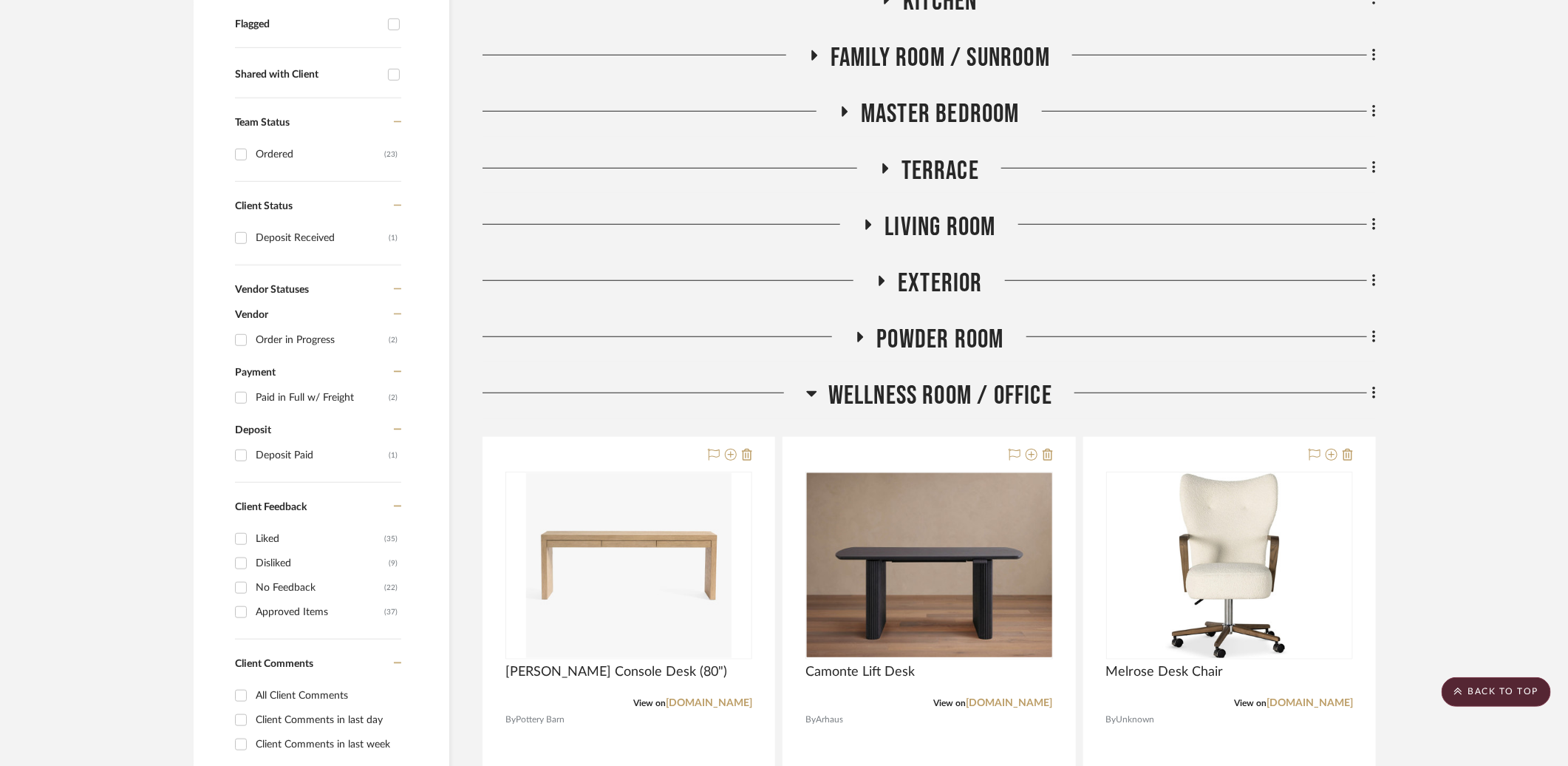 click on "Wellness Room / Office" 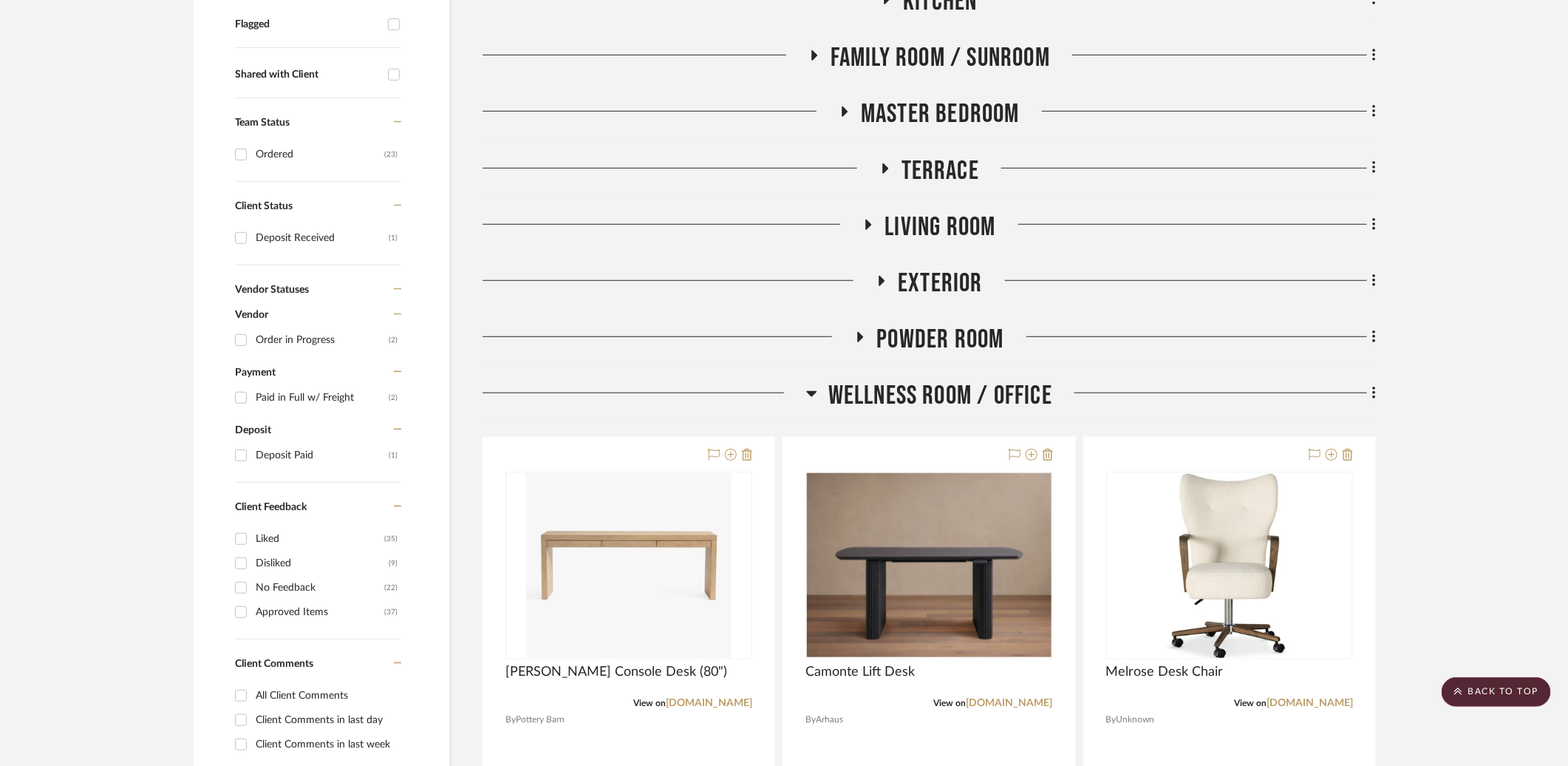 click on "Wellness Room / Office" 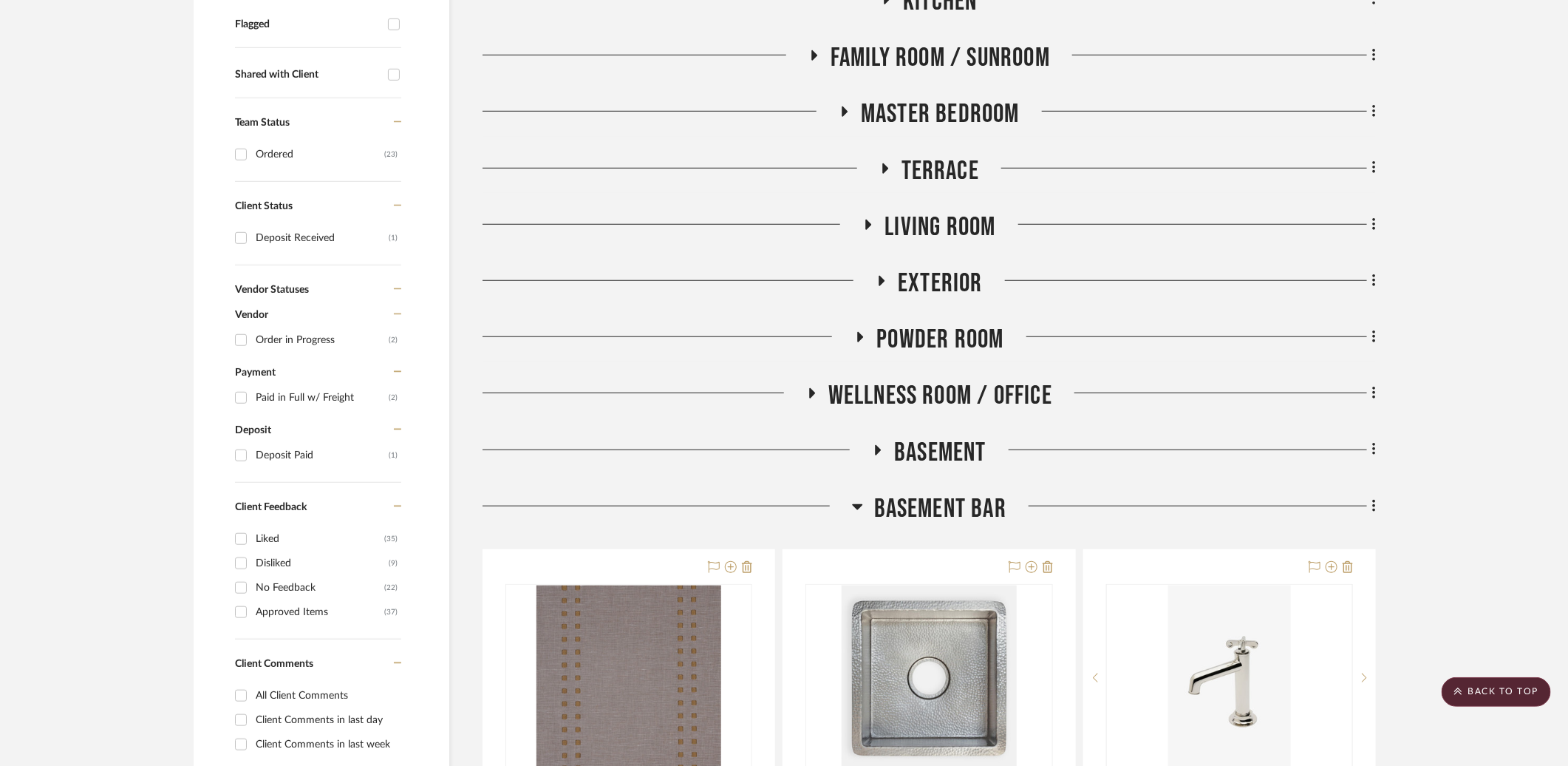 click on "Basement" 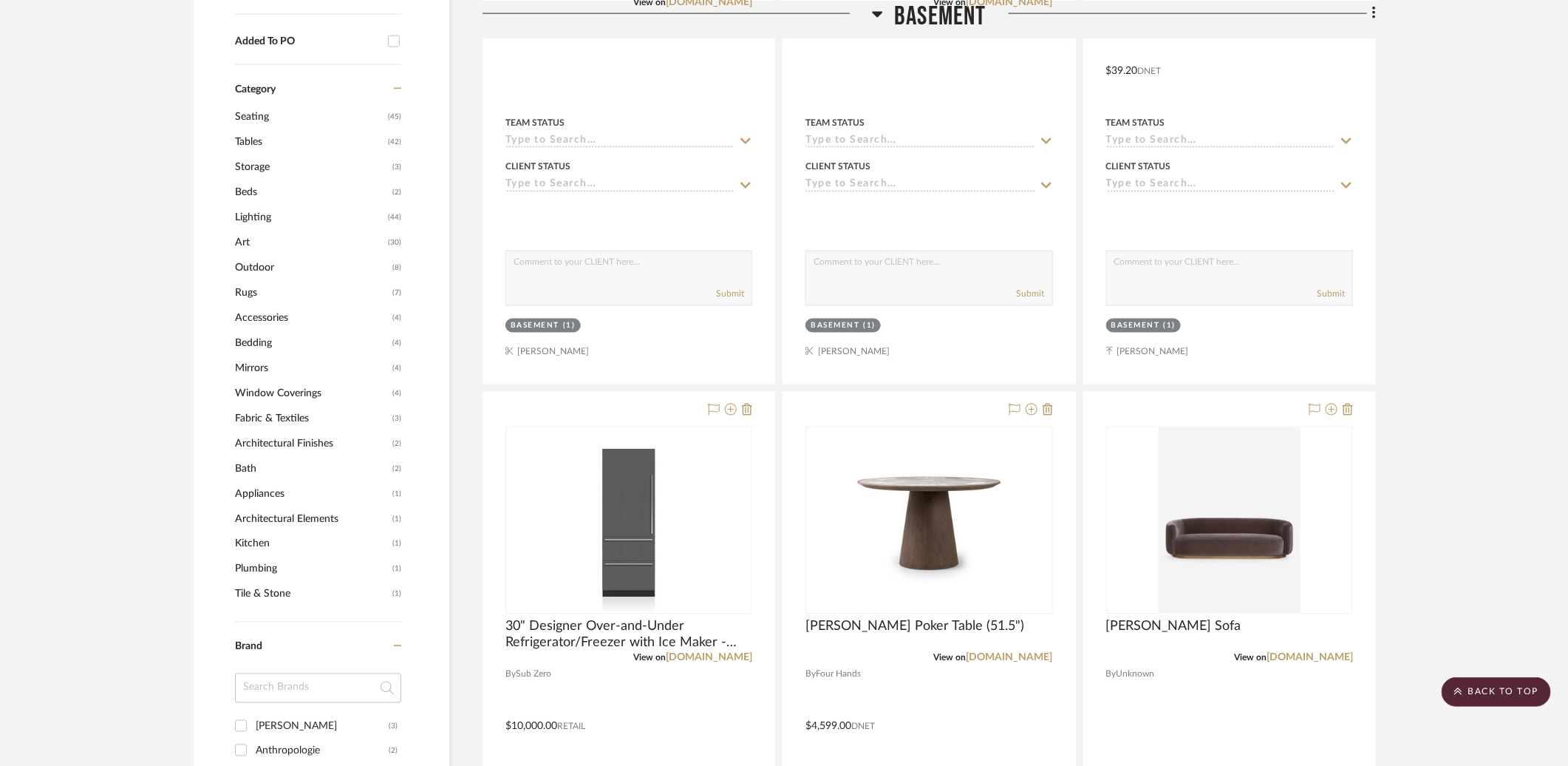 scroll, scrollTop: 685, scrollLeft: 0, axis: vertical 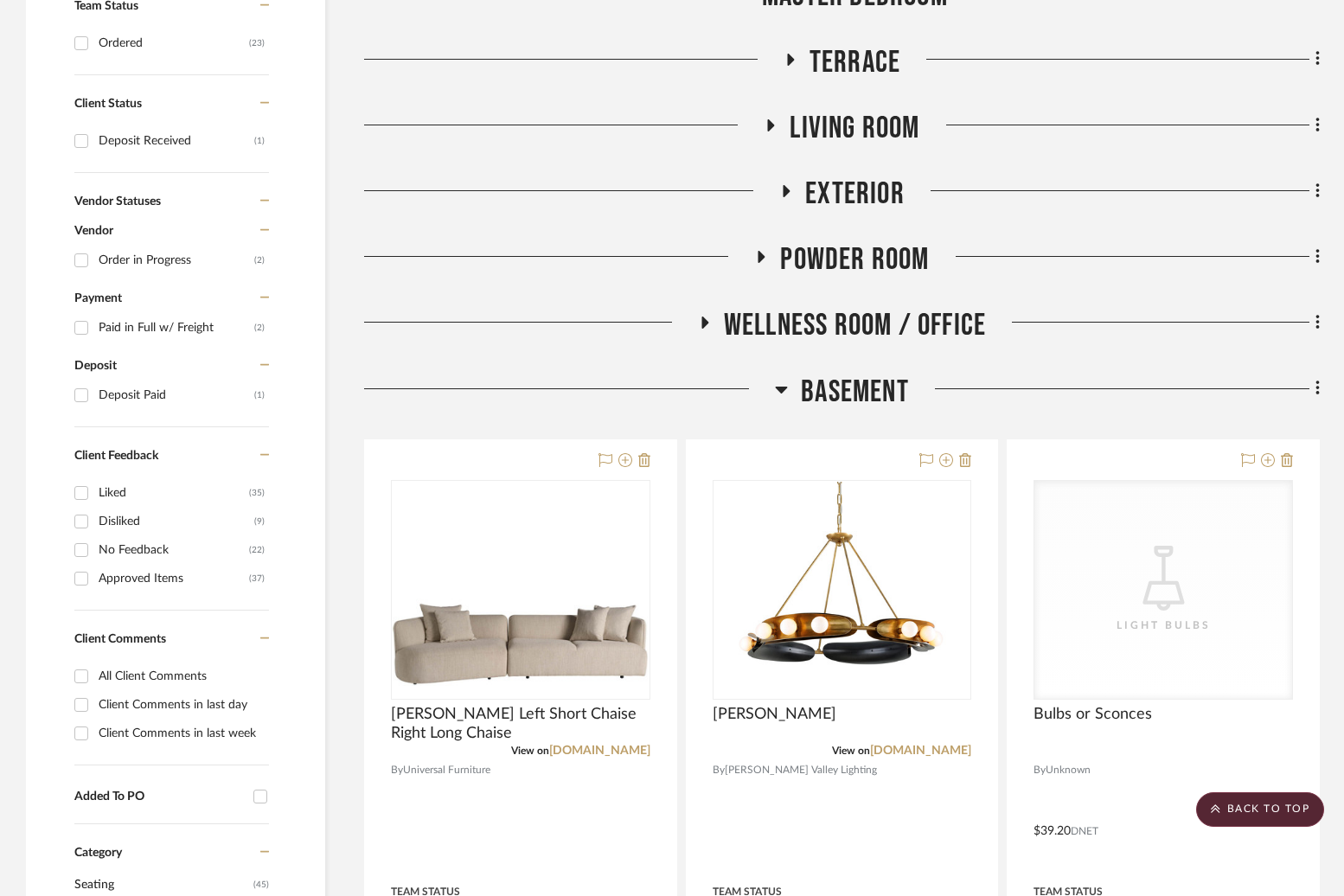 click on "Living Room" 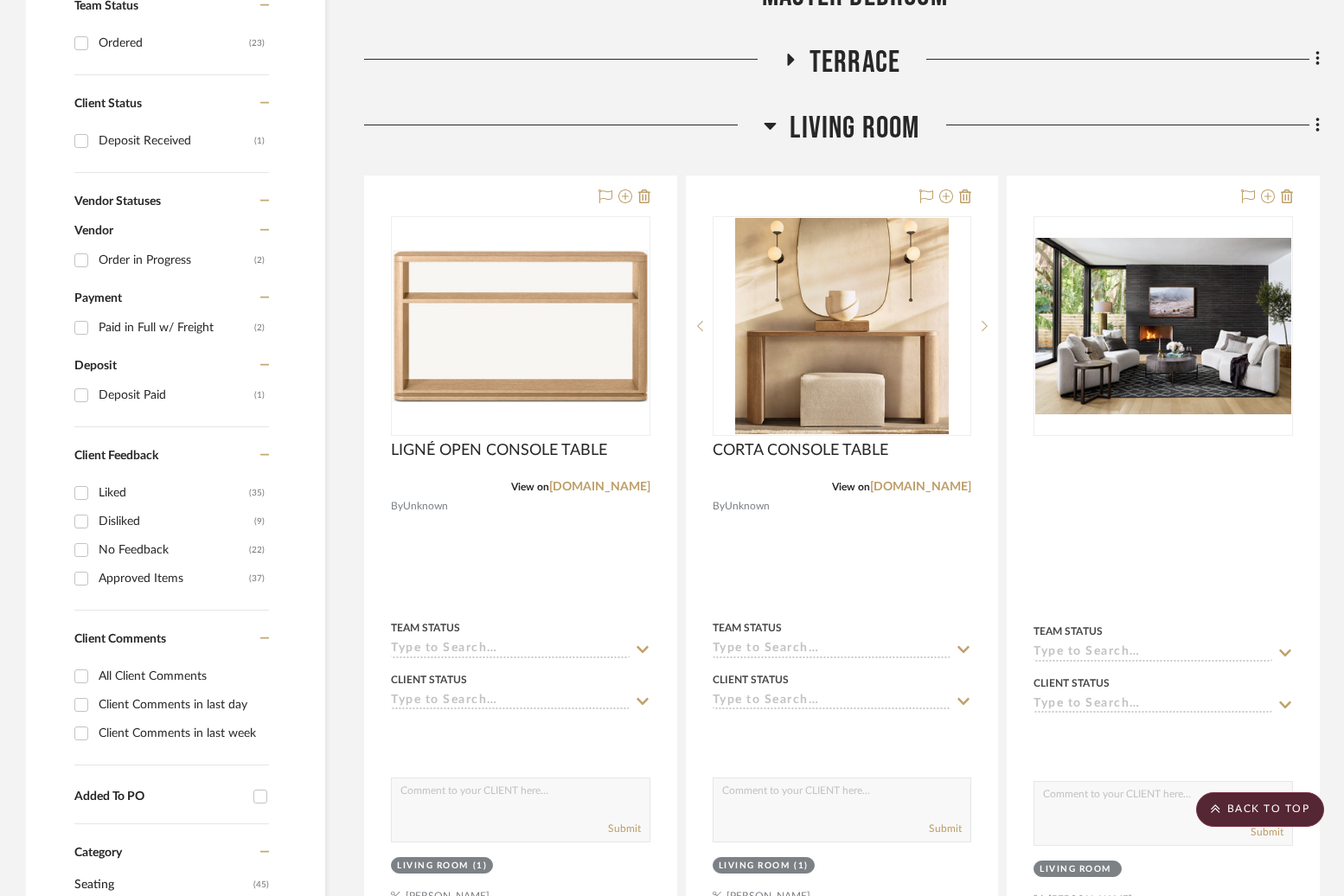 click on "Living Room" 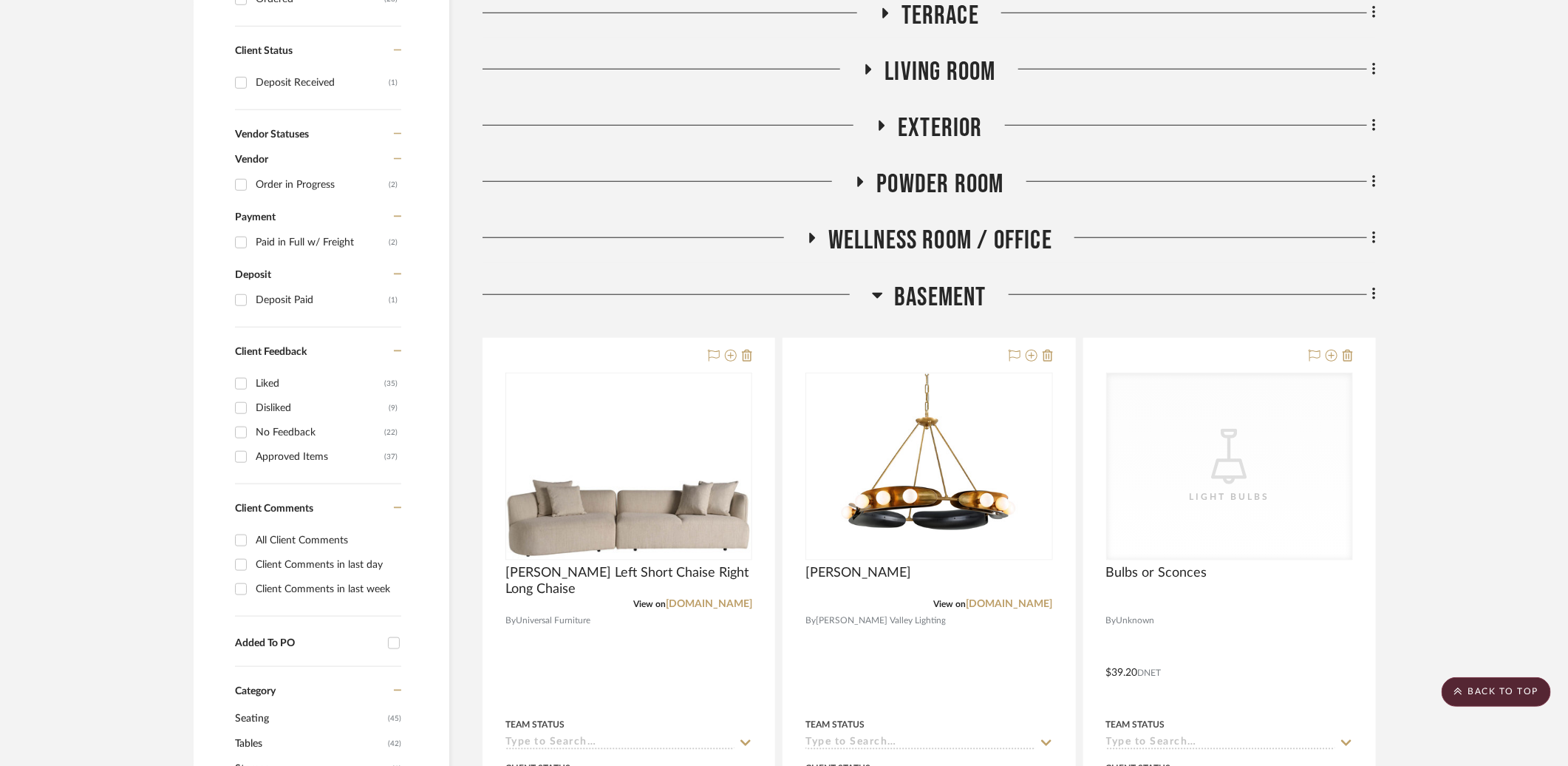 click on "Basement" 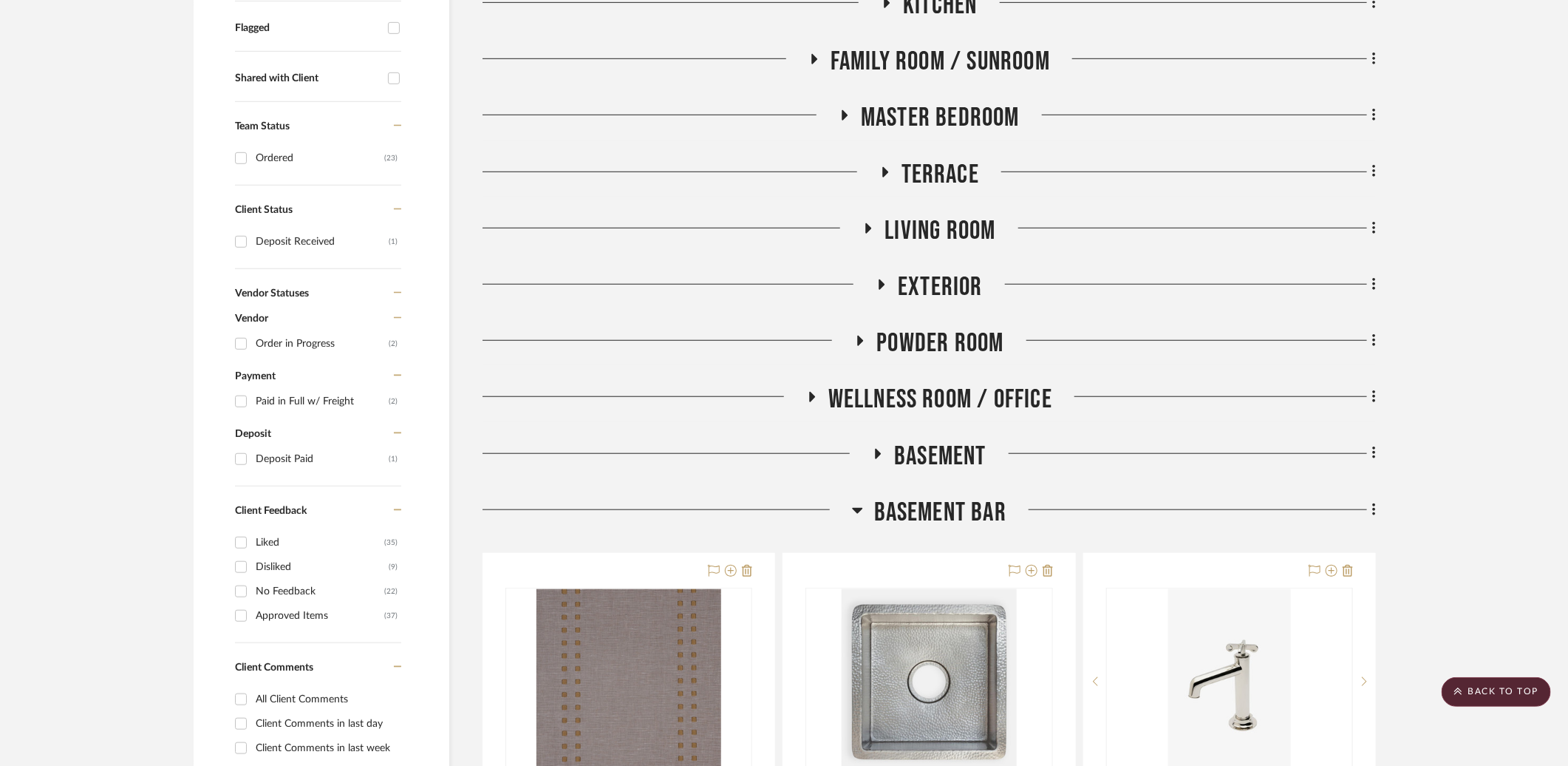 scroll, scrollTop: 455, scrollLeft: 0, axis: vertical 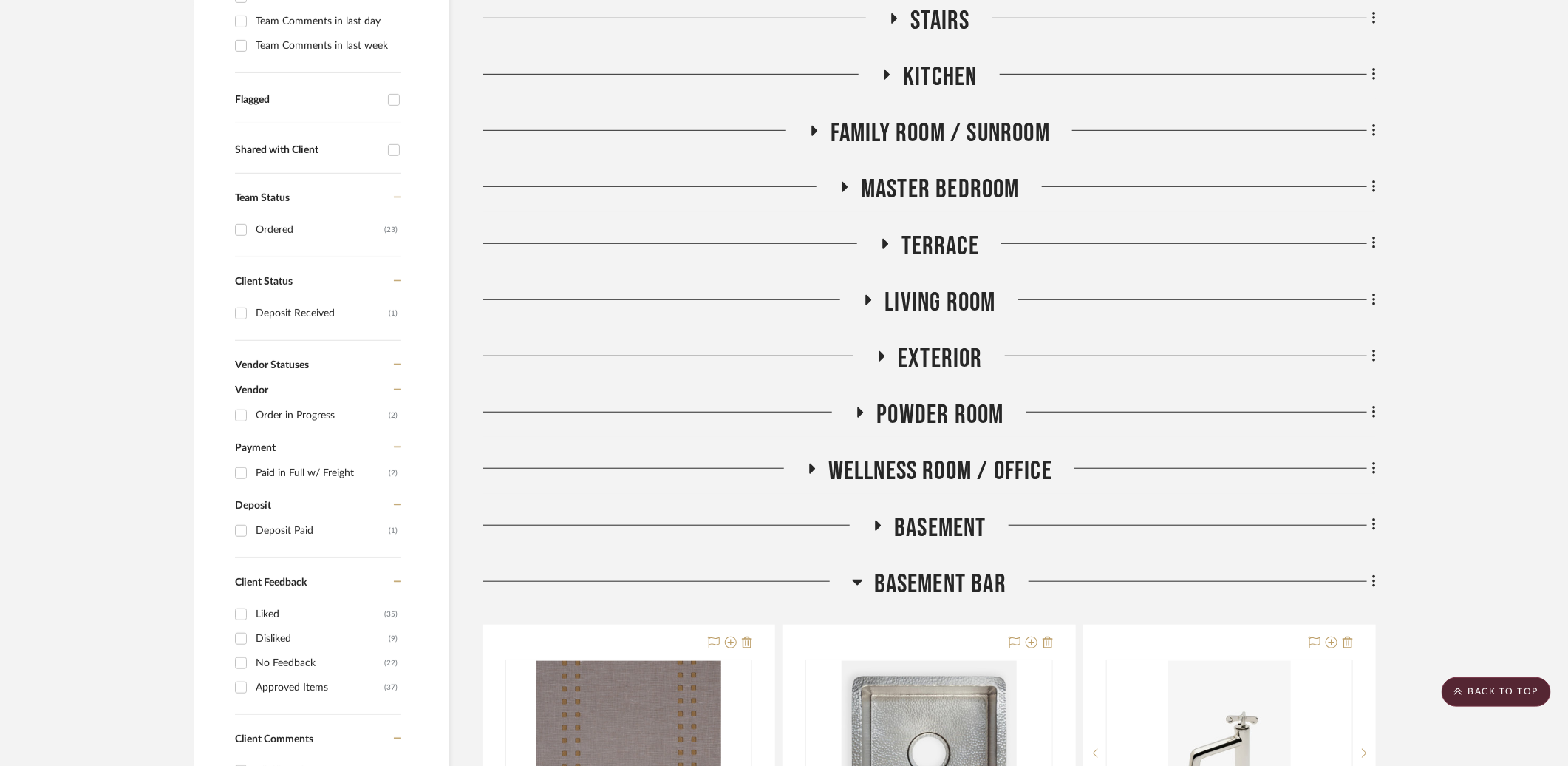 click on "Entire Project Foyer / Entry Stairs Kitchen Family Room / Sunroom Master Bedroom Terrace Living Room Exterior Powder Room Wellness Room / Office Basement Basement Bar  5873-V : Studs And Stripes  View on  phillipjeffries.com  By  Philip Jeffries
Team Status Client Status client Comments:  Submit   Basement Bar  (1)    Ashley Furno  Cantina Kitchen Prep Sink  View on  rejuvenation.com  By  Rejuvenation
$1,598.00  Retail  Team Status Client Status client Comments:  Submit   Basement Bar  (1)    Ashley Furno  Henry One Hole Bar Faucet with Cross Handle  View on  waterworks.com  By  Waterworks
$1,790.00  DNET  Team Status Client Status client Comments:  Submit   Basement Bar  (1)    Ashley Furno Basement Bathroom Theater  Kaila Media Lounger  View on  luluandgeorgia.com  By  Lulu and Georgia
$2,499.00  Retail  Team Status Client Status client Comments:  Submit   Theater  (1)    Ashley Furno  Sogno Chaise Lounge  View on  crateandbarrel.com  By  Unknown
Team Status Client Status (1)" 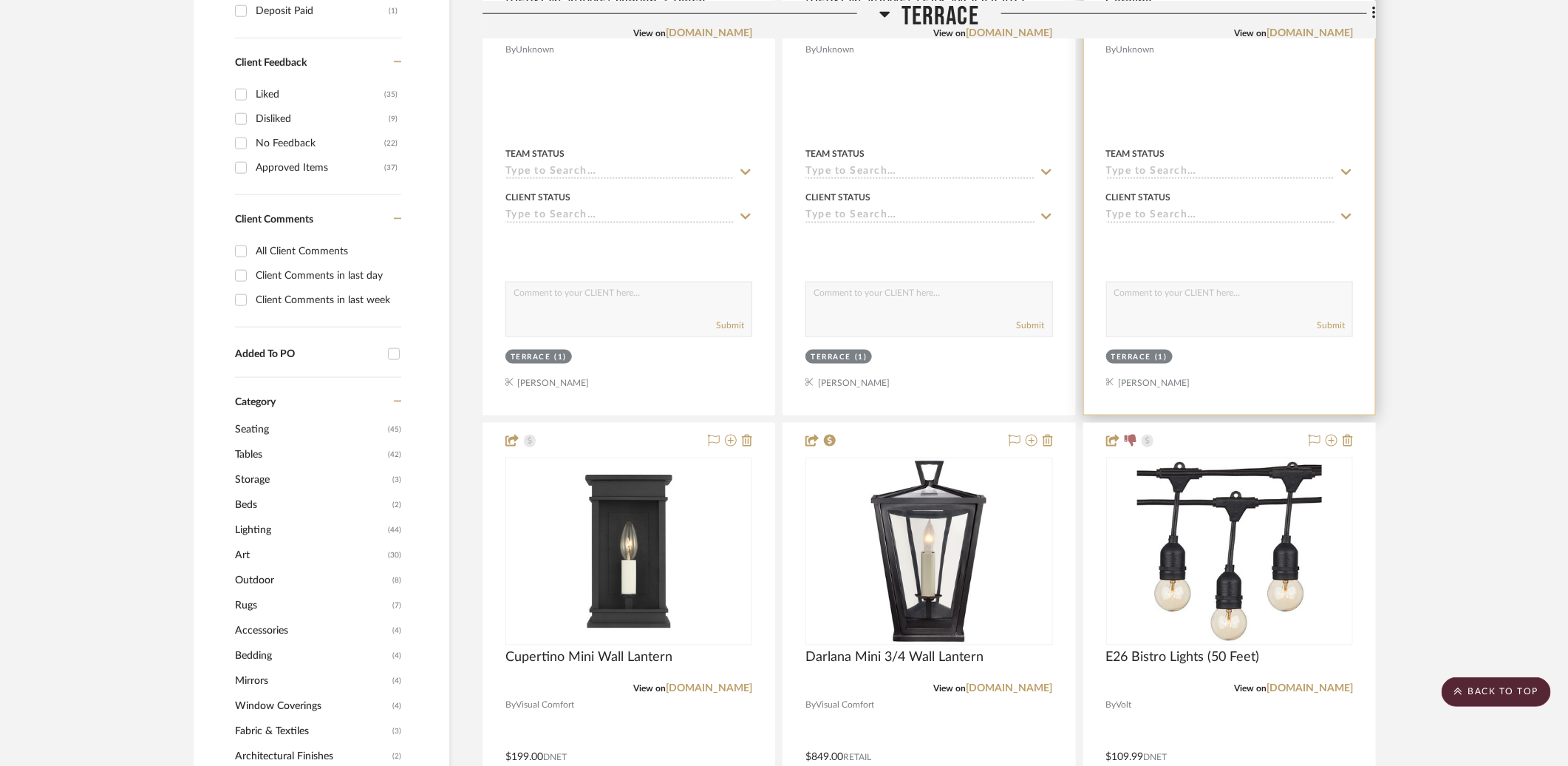 scroll, scrollTop: 1105, scrollLeft: 0, axis: vertical 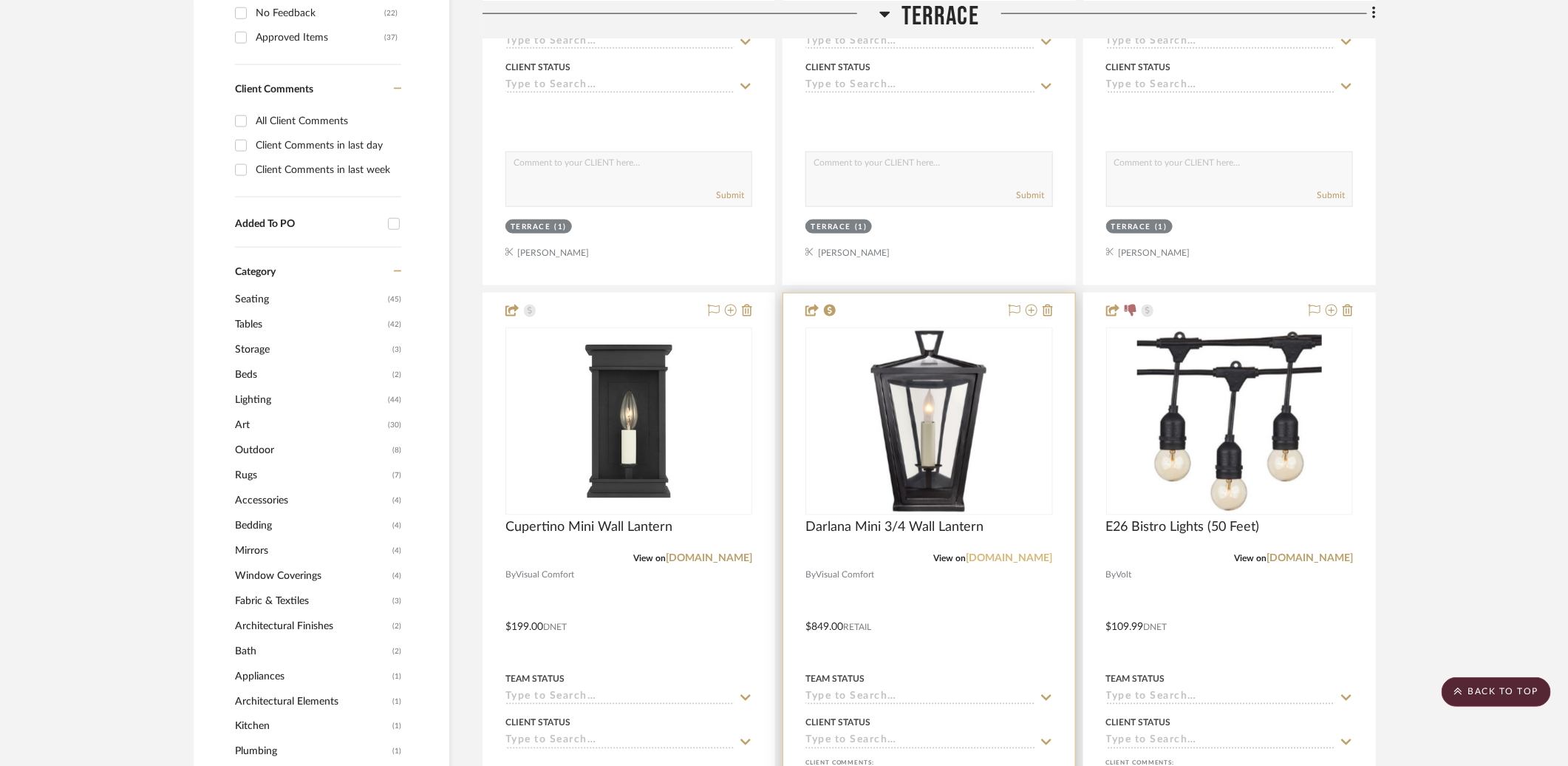 click on "[DOMAIN_NAME]" at bounding box center (1009, 559) 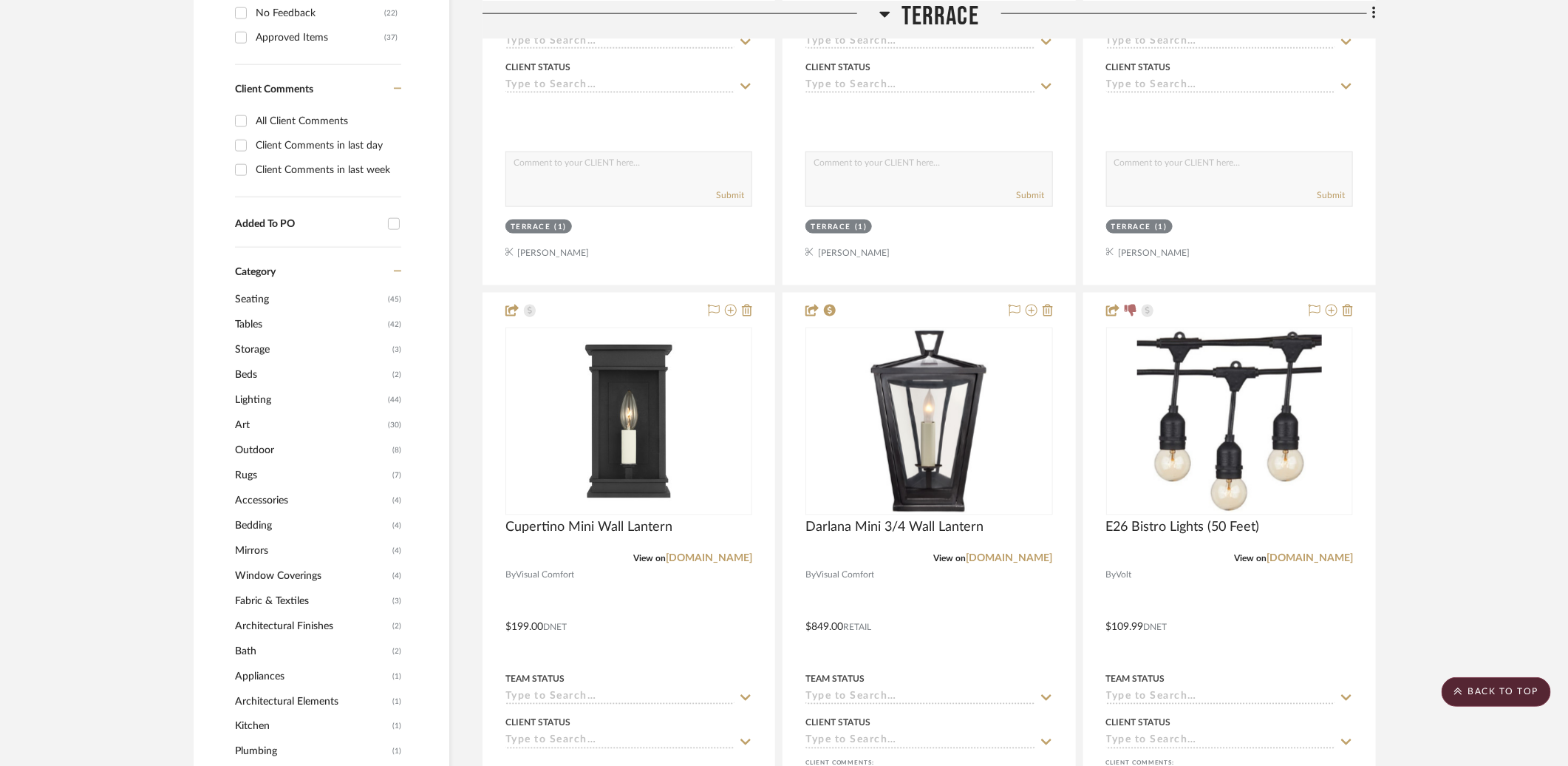 click on "Terrace" 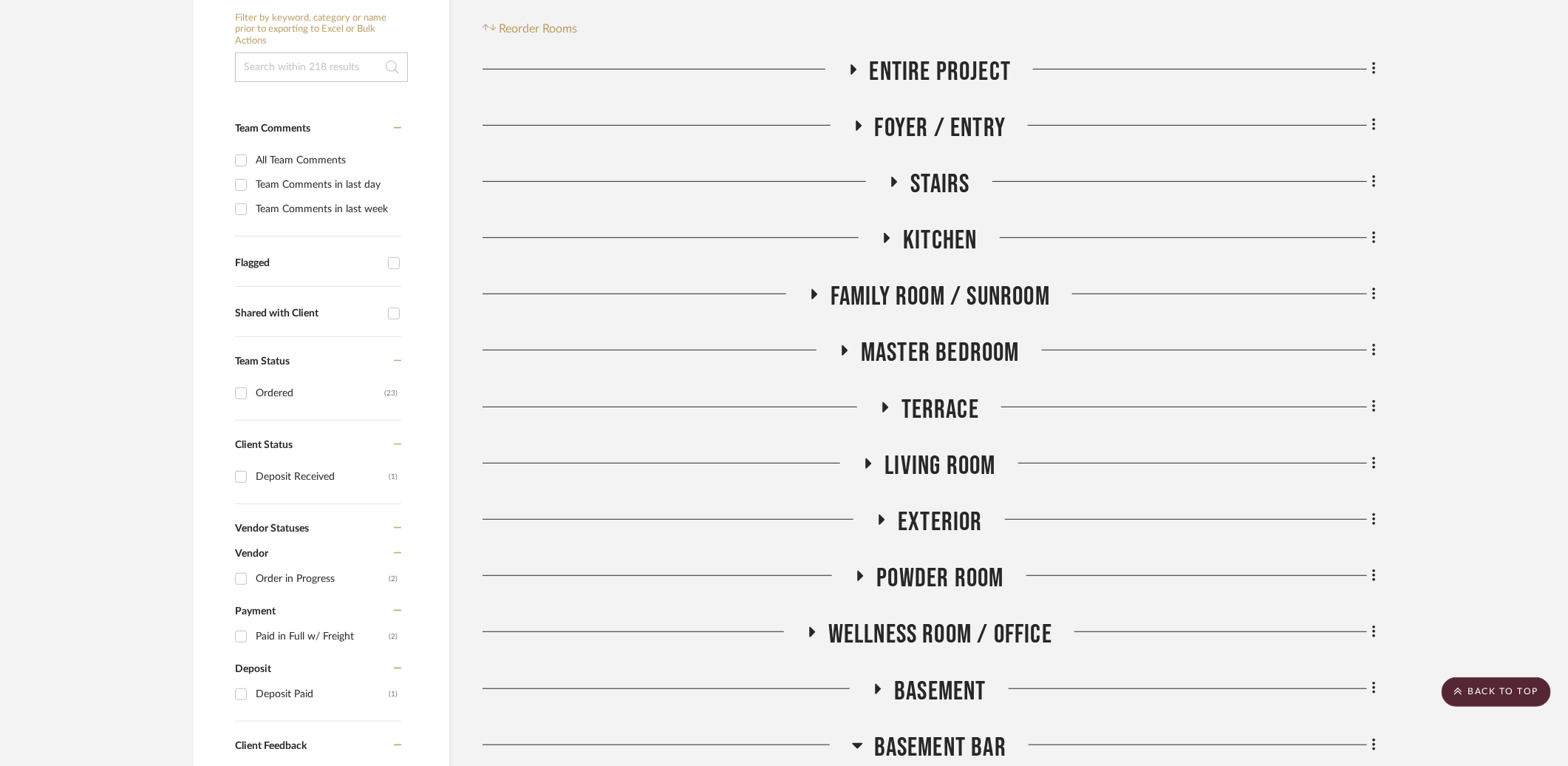 scroll, scrollTop: 0, scrollLeft: 0, axis: both 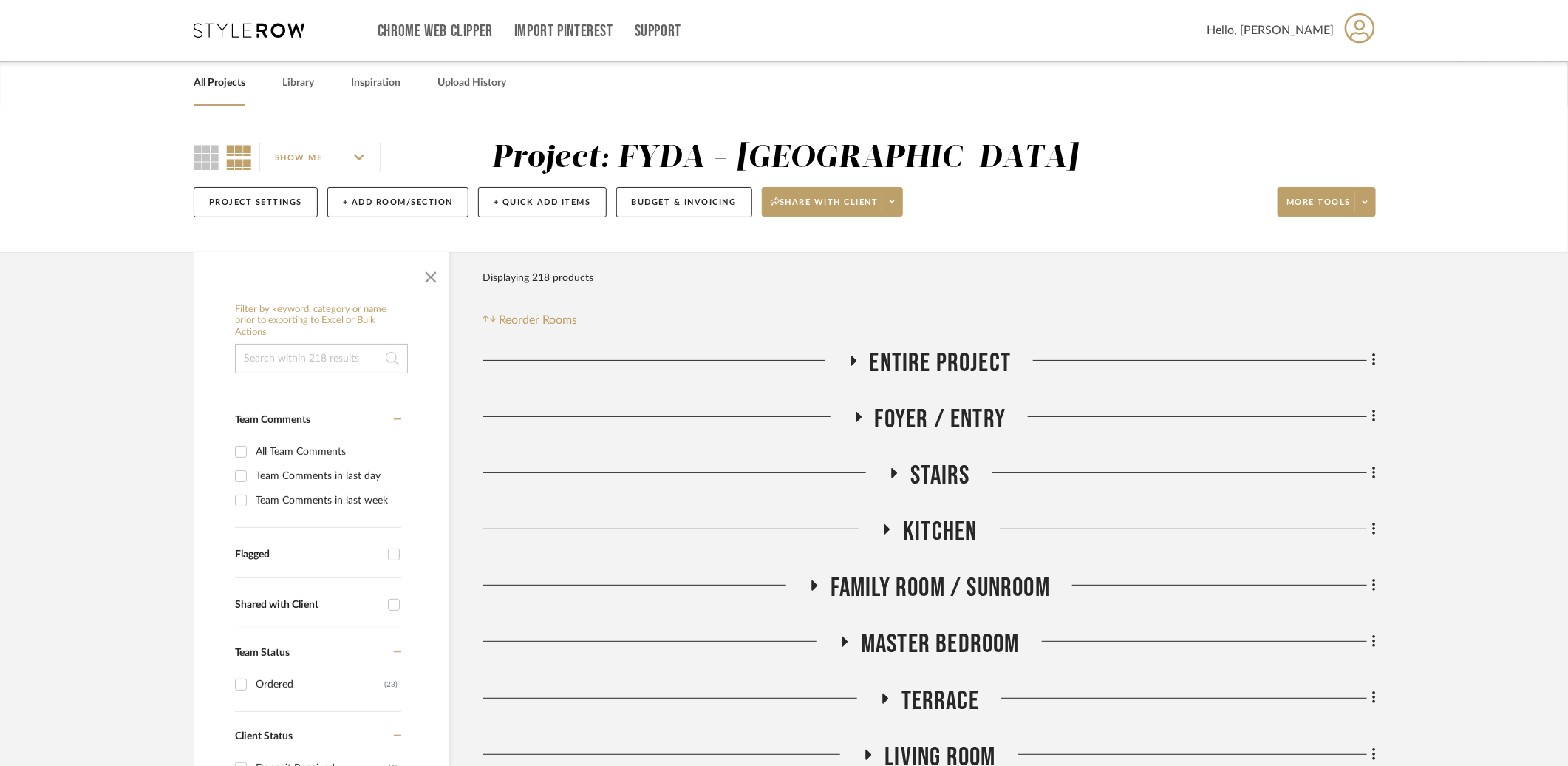 click on "Family Room / Sunroom" 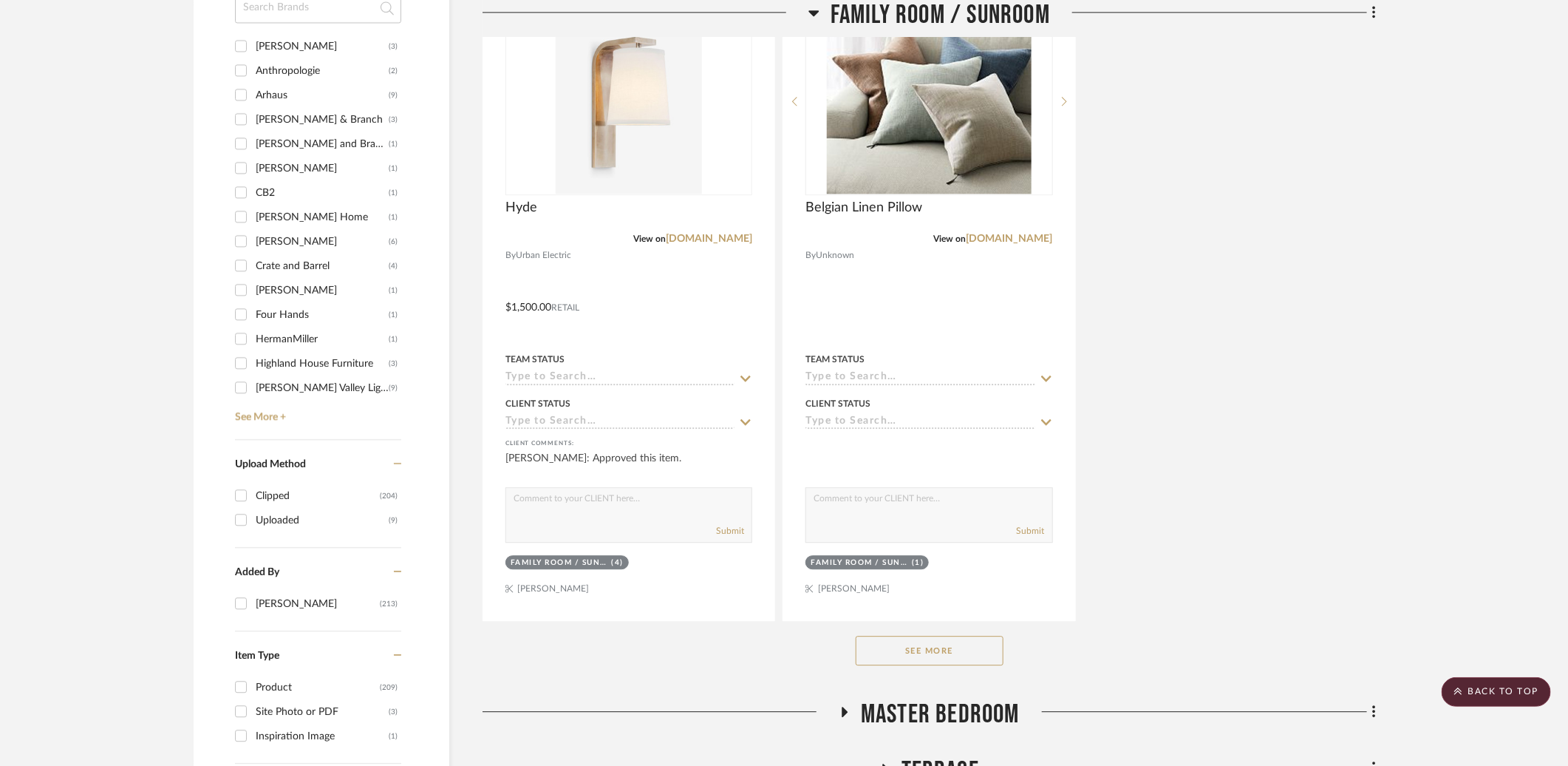 scroll, scrollTop: 1973, scrollLeft: 0, axis: vertical 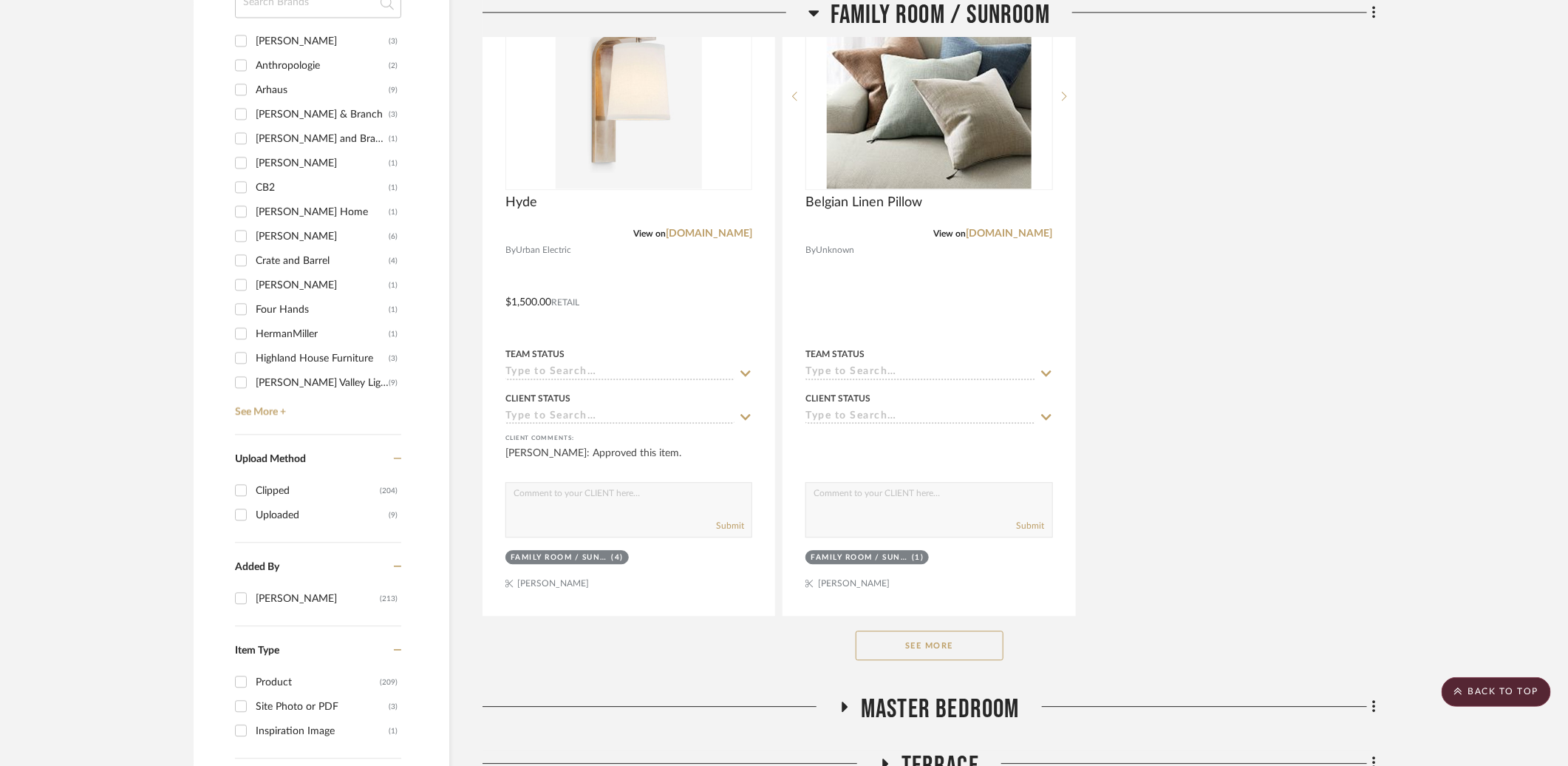 click on "See More" 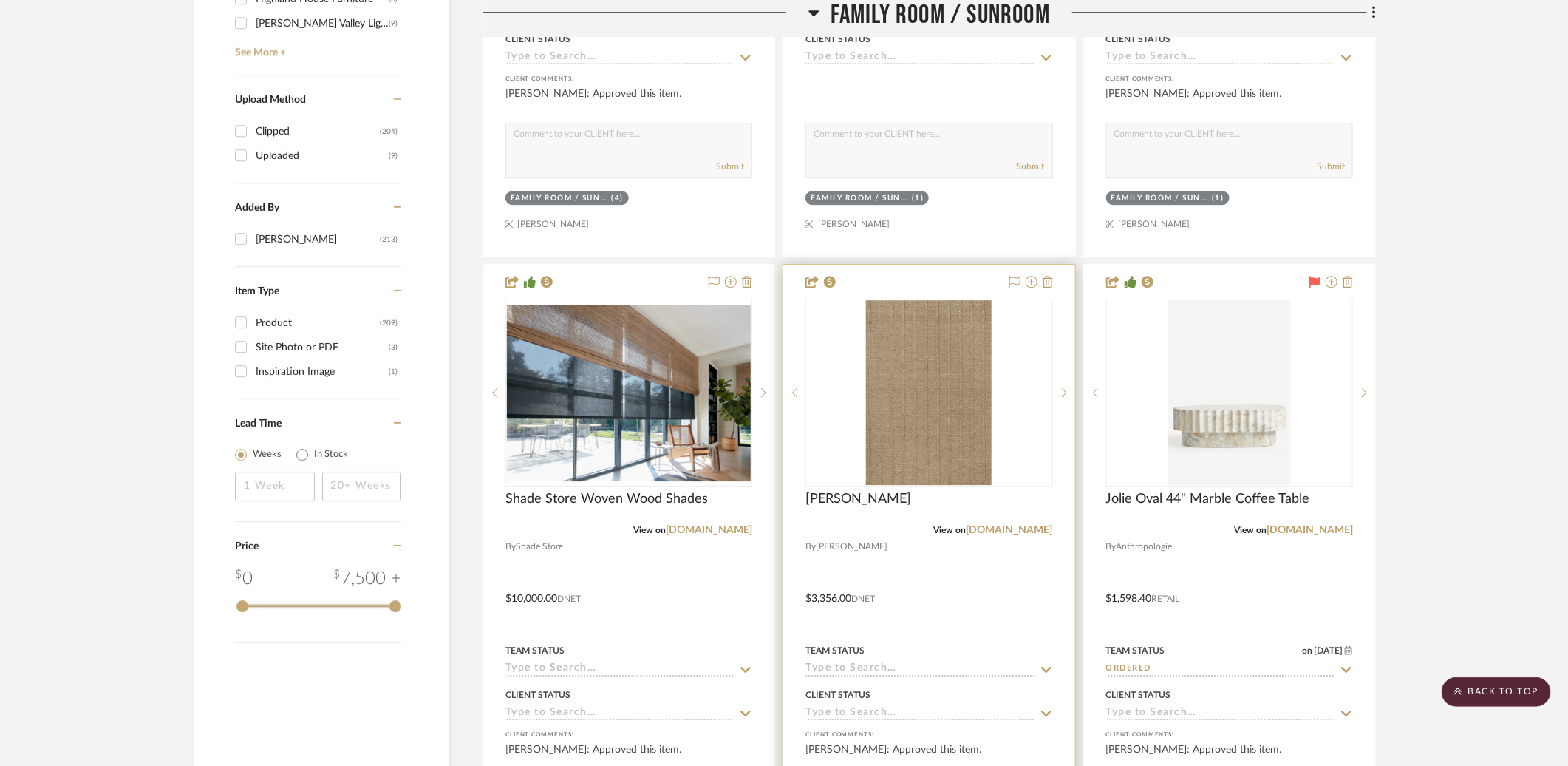 scroll, scrollTop: 2333, scrollLeft: 0, axis: vertical 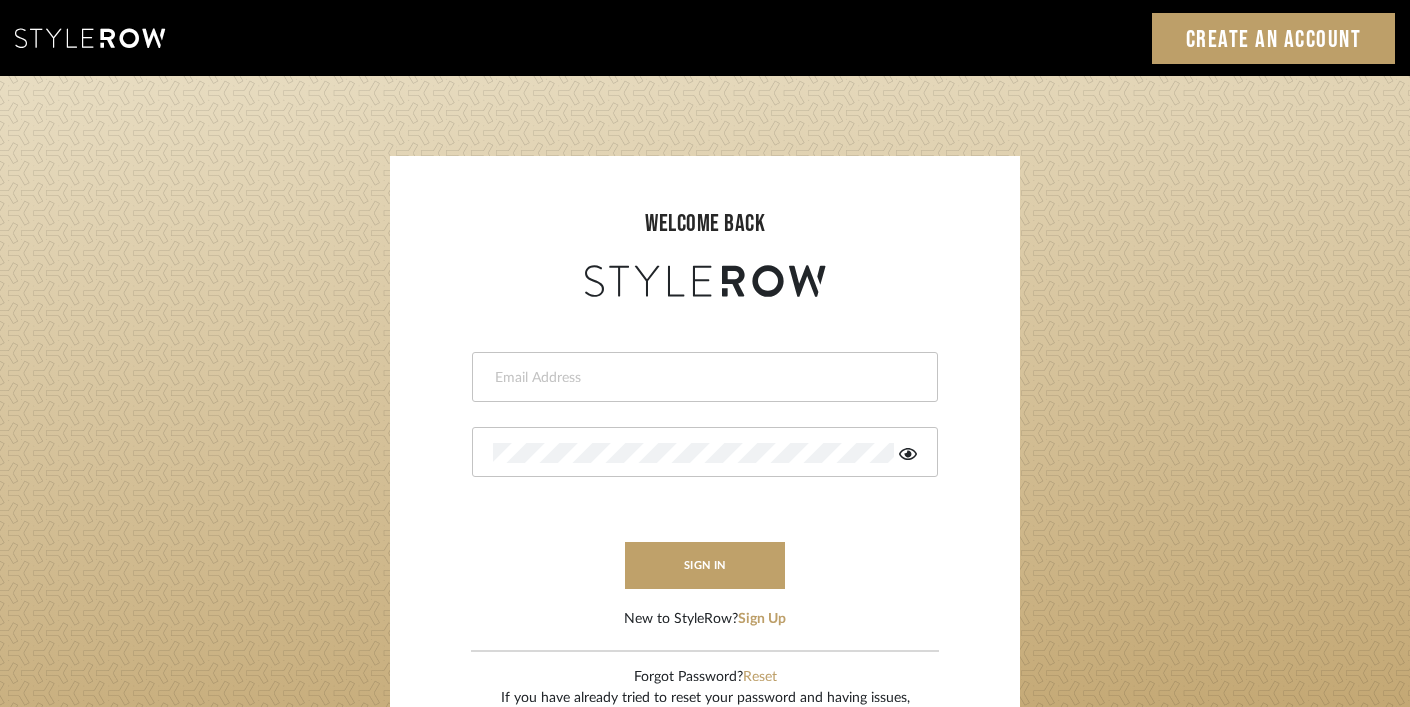 click at bounding box center [702, 378] 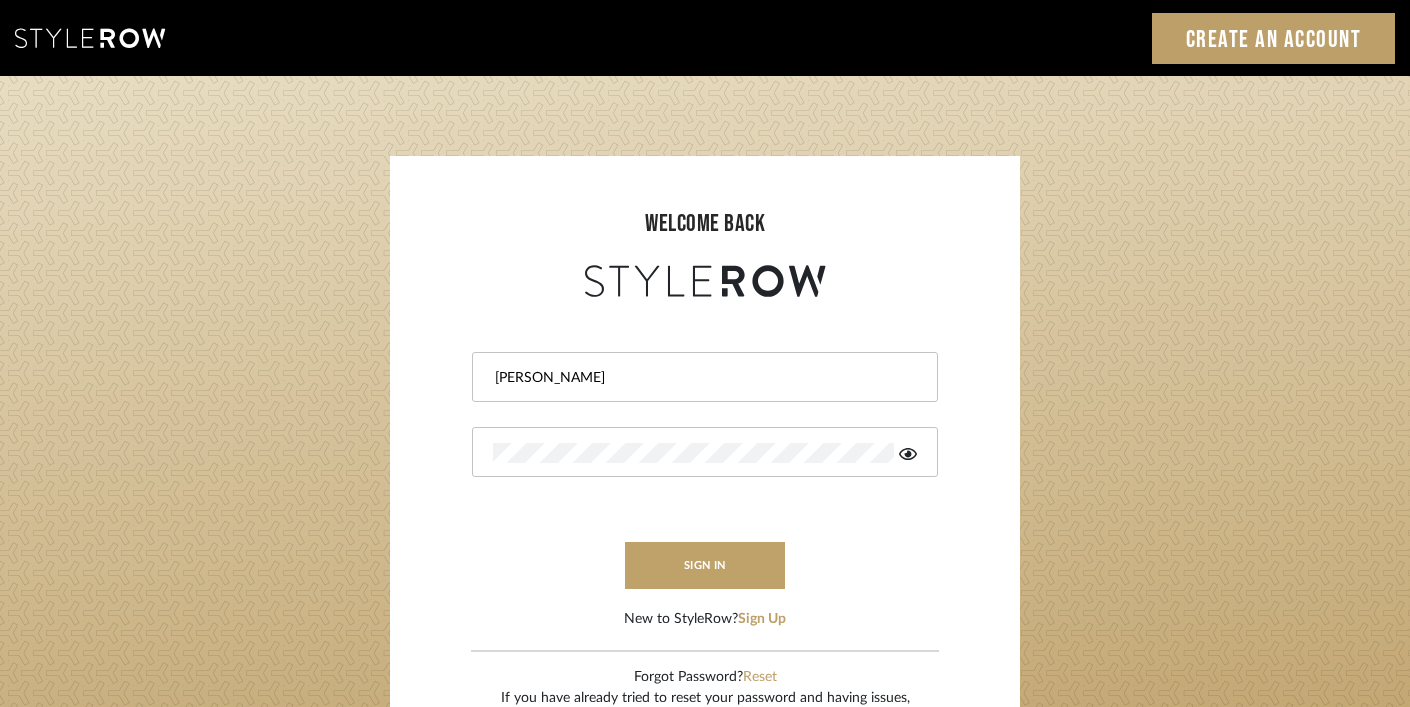 type on "ashley@winnieandcointeriors.com" 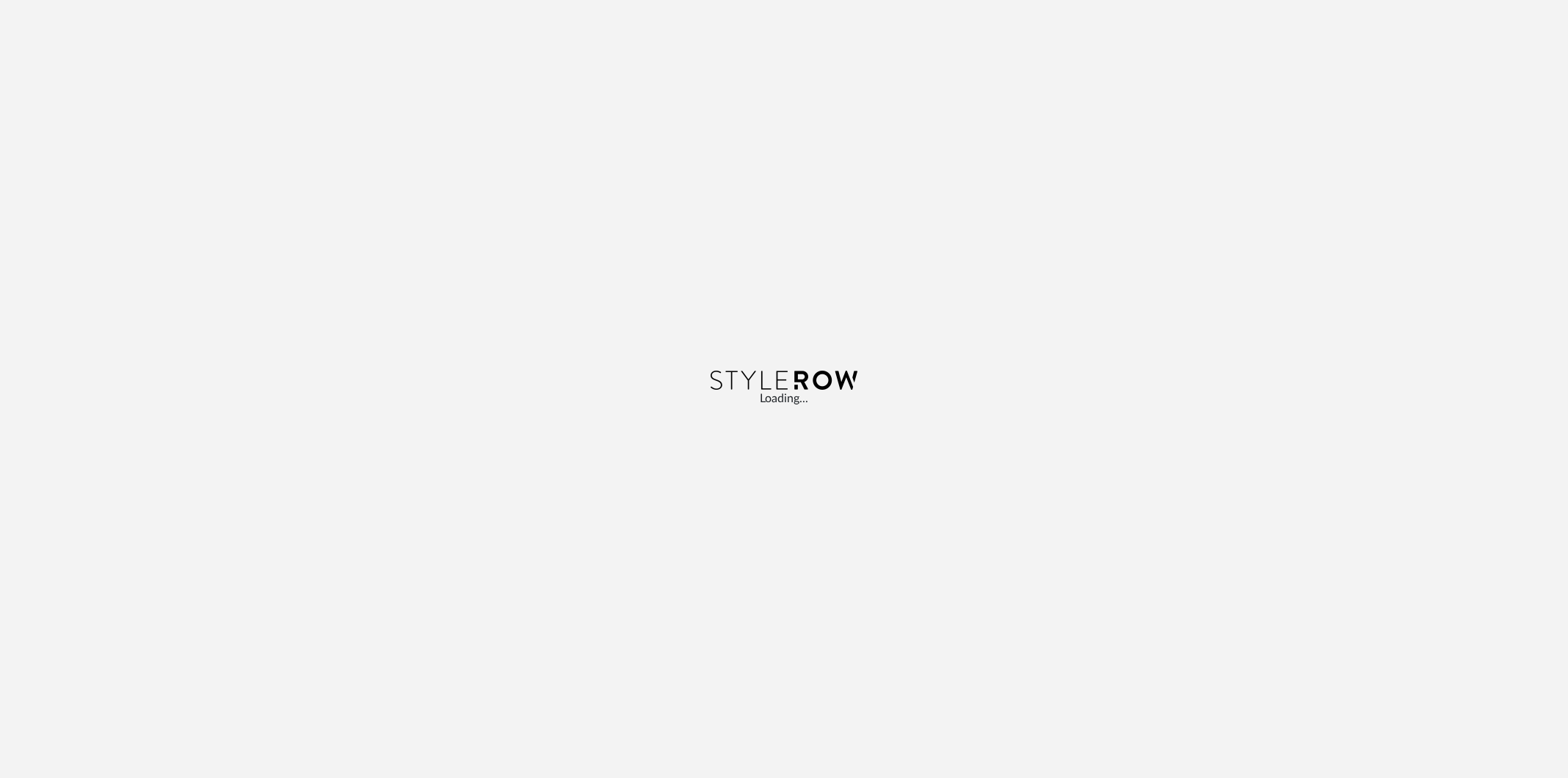 scroll, scrollTop: 0, scrollLeft: 0, axis: both 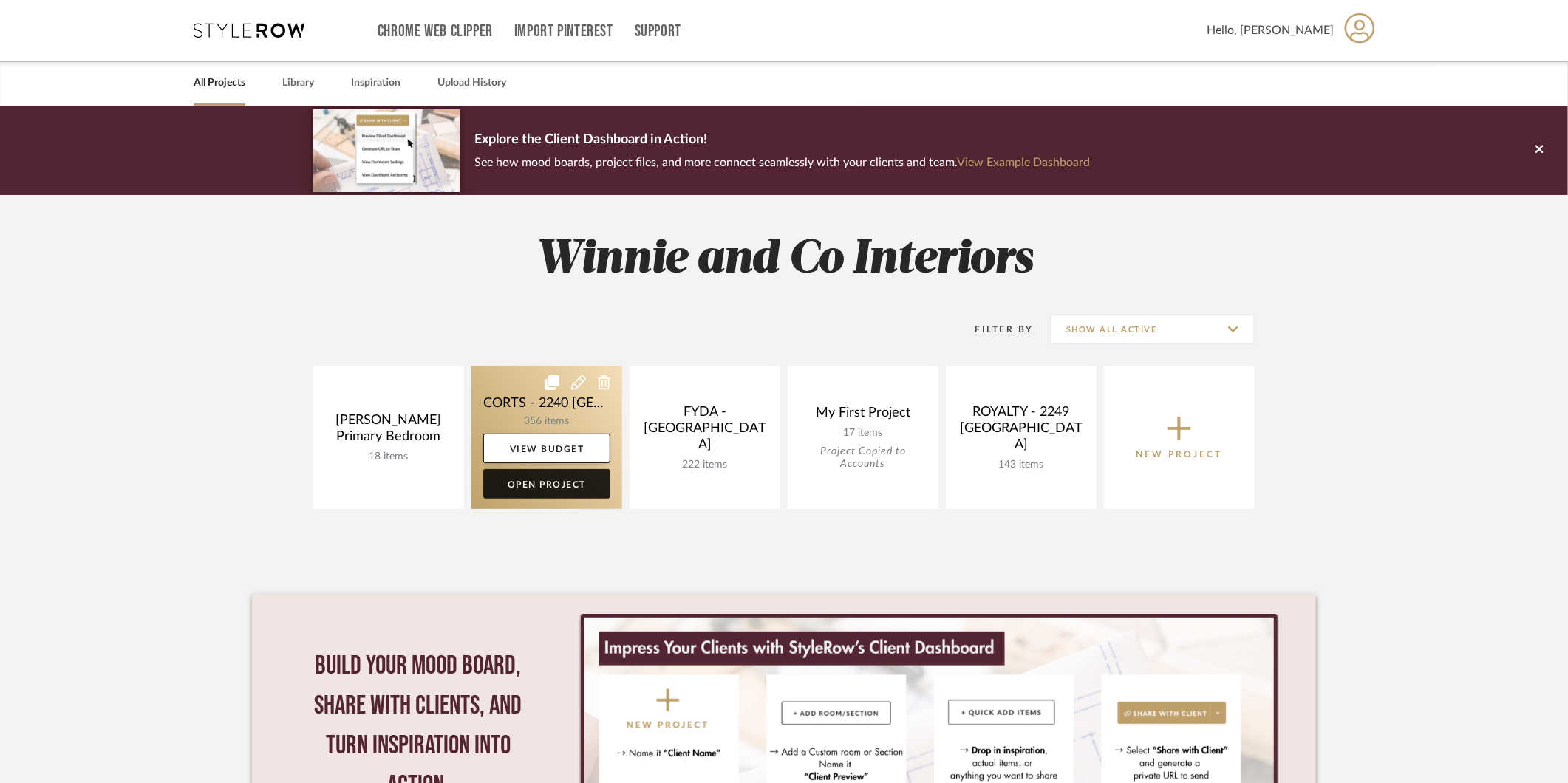 click on "Open Project" 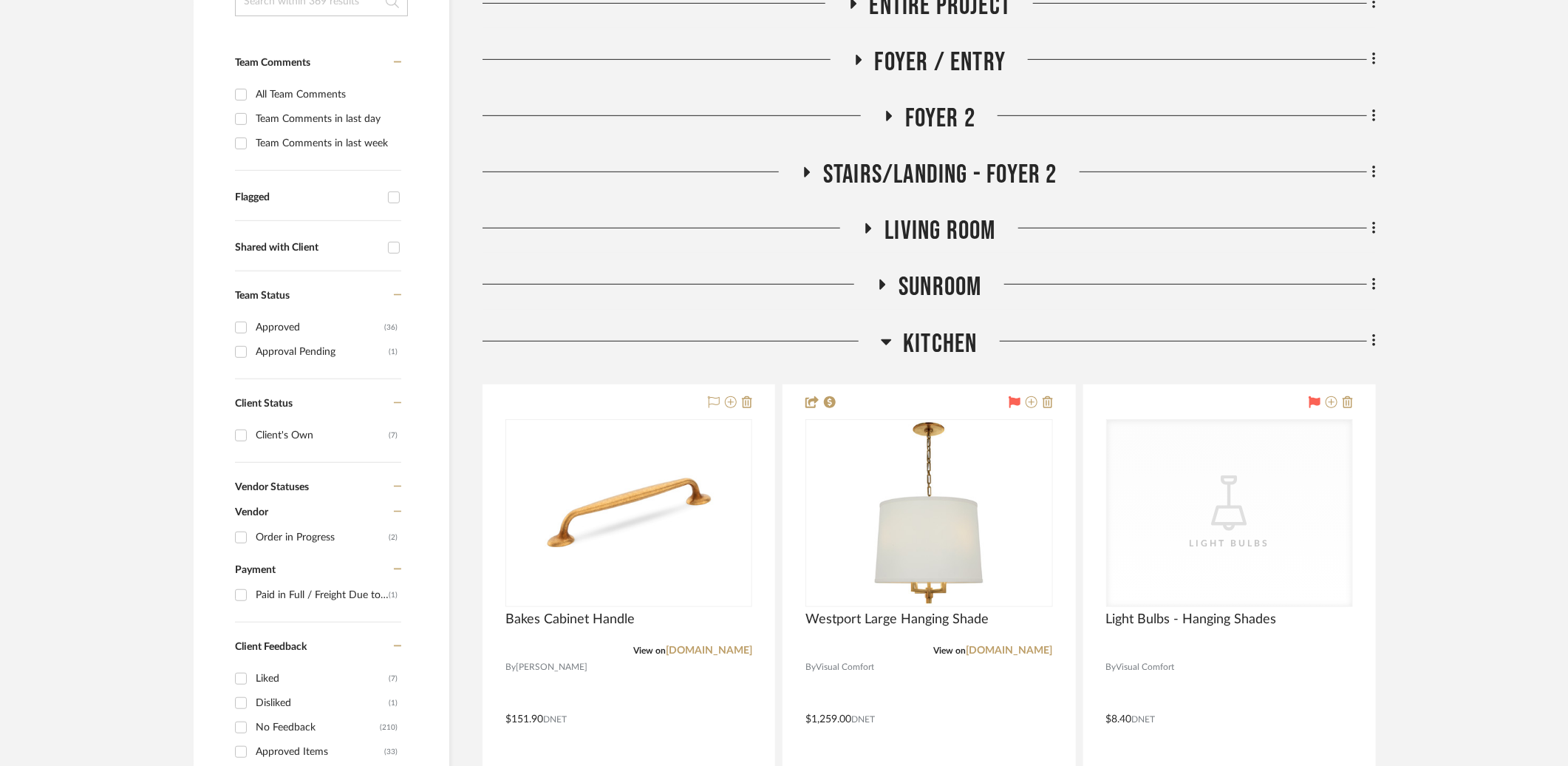 scroll, scrollTop: 404, scrollLeft: 0, axis: vertical 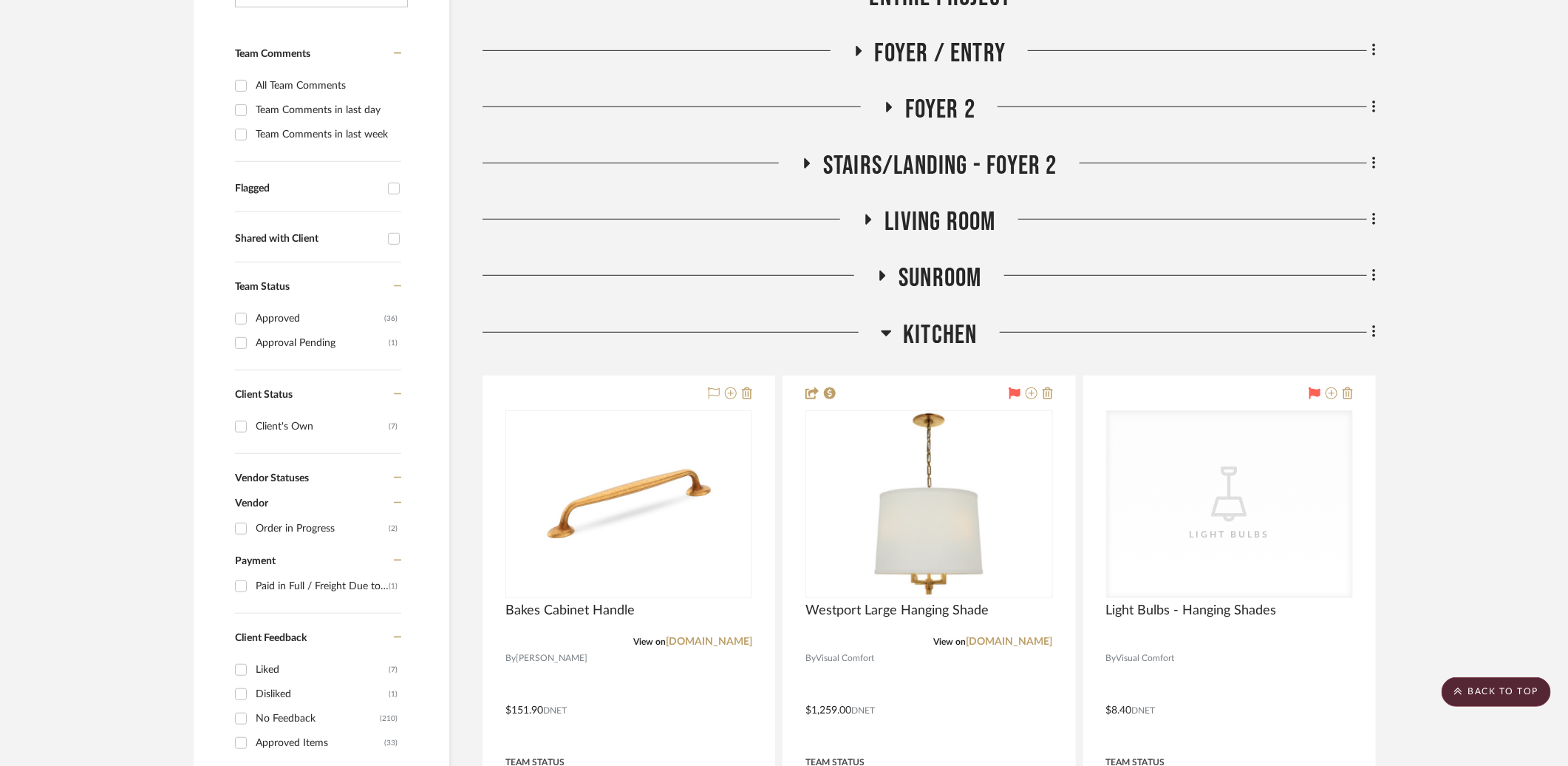 click on "Kitchen" 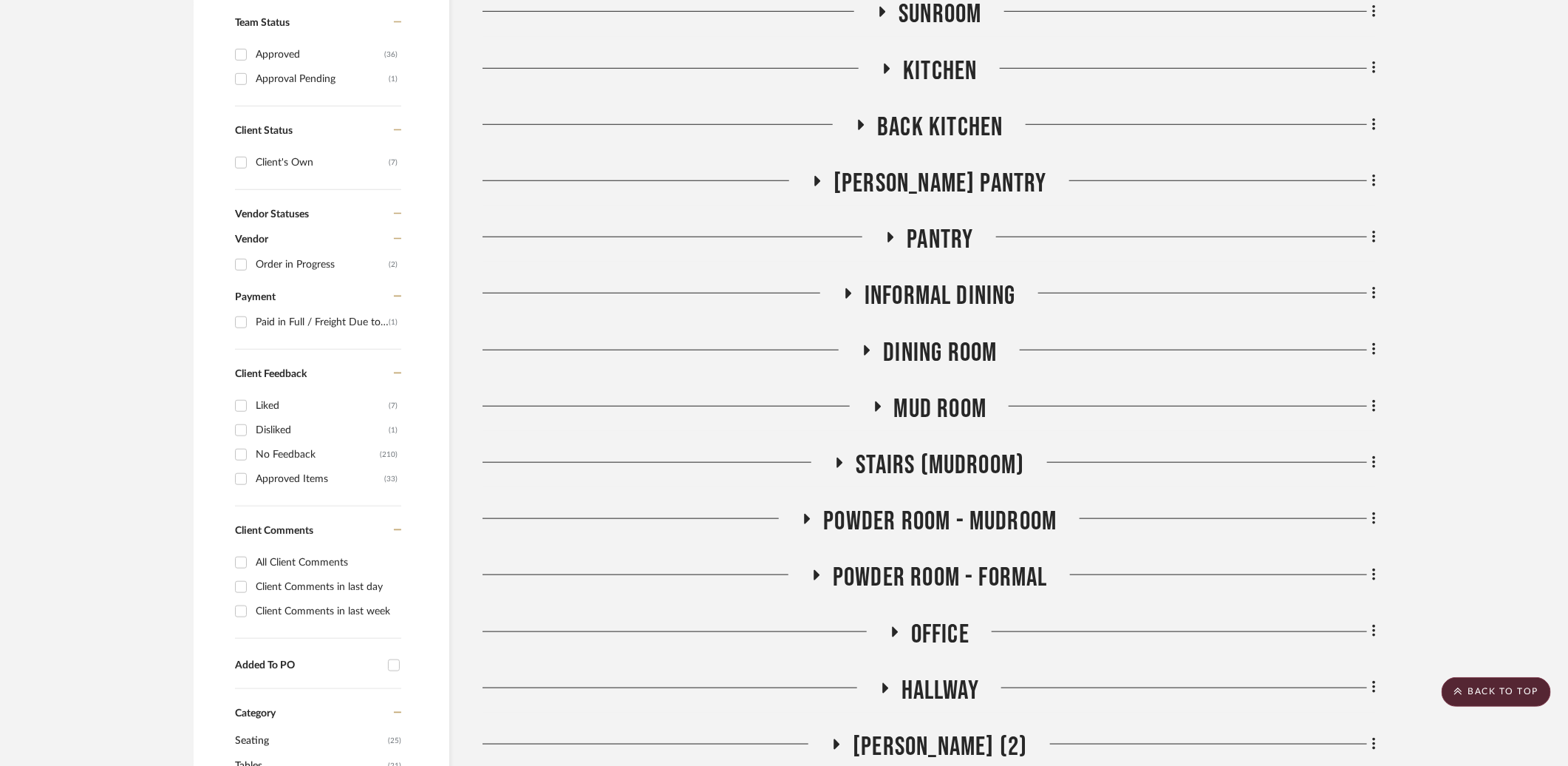 scroll, scrollTop: 684, scrollLeft: 0, axis: vertical 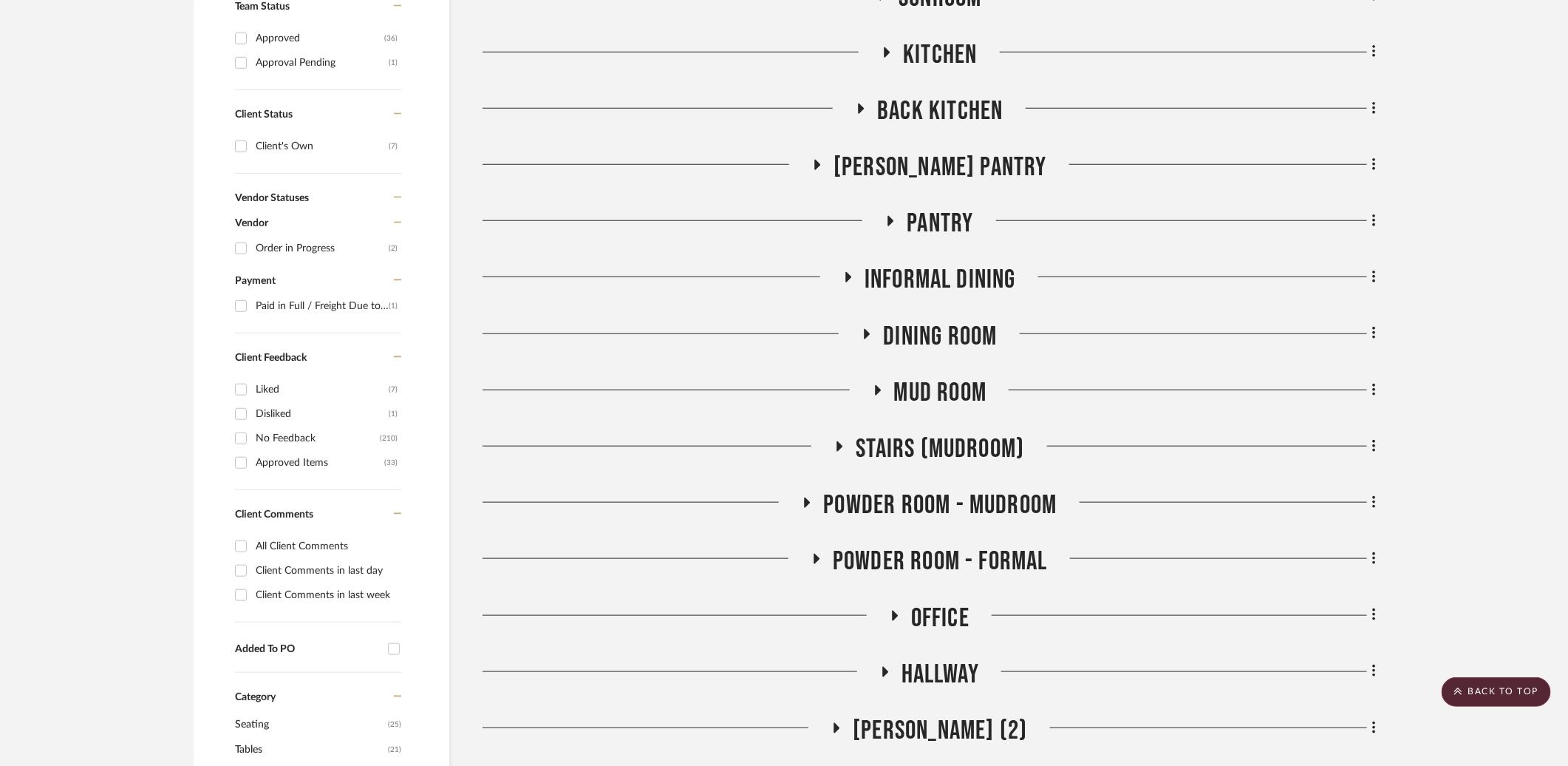click on "Powder Room - Mudroom" 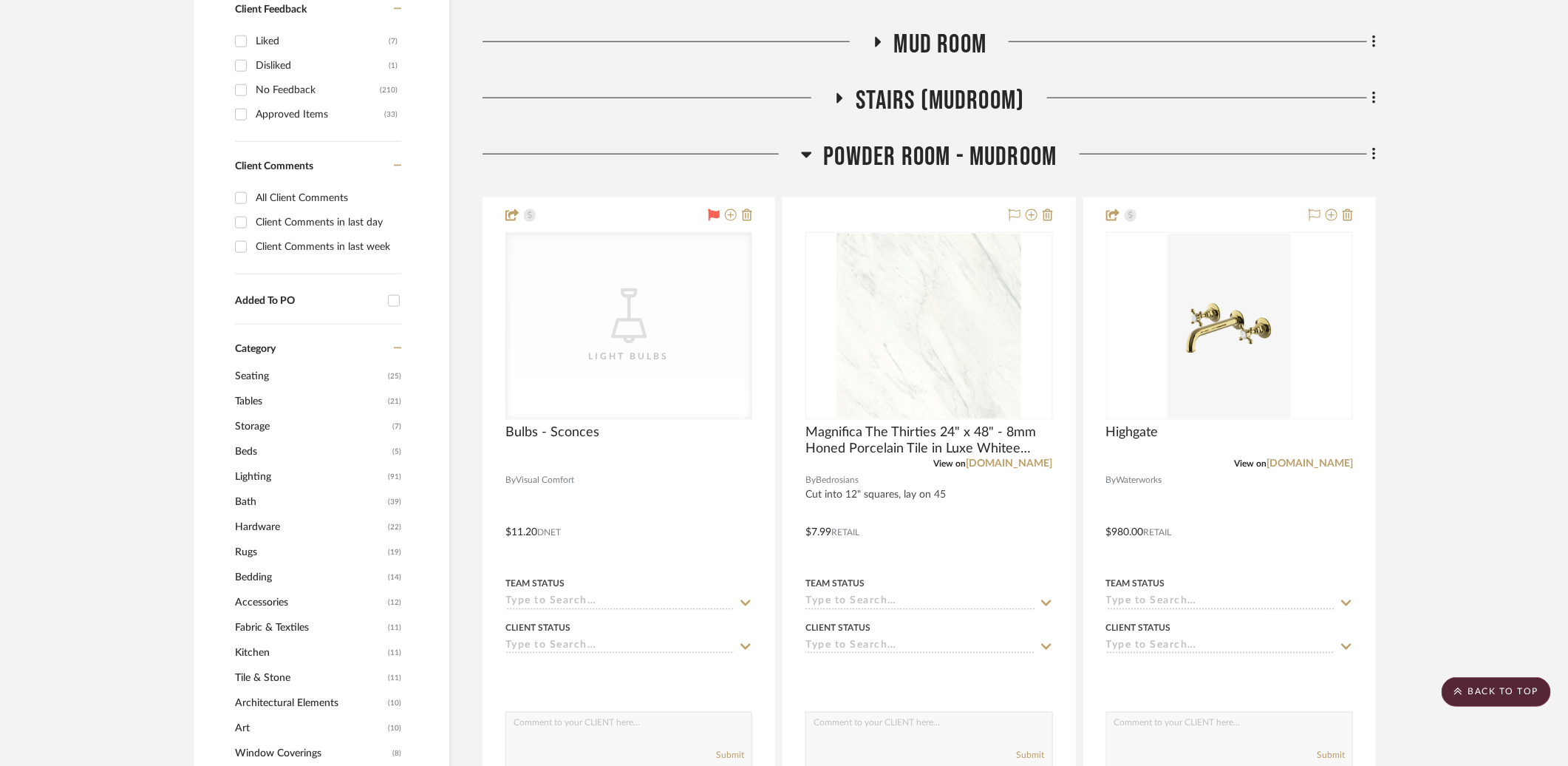 scroll, scrollTop: 1034, scrollLeft: 0, axis: vertical 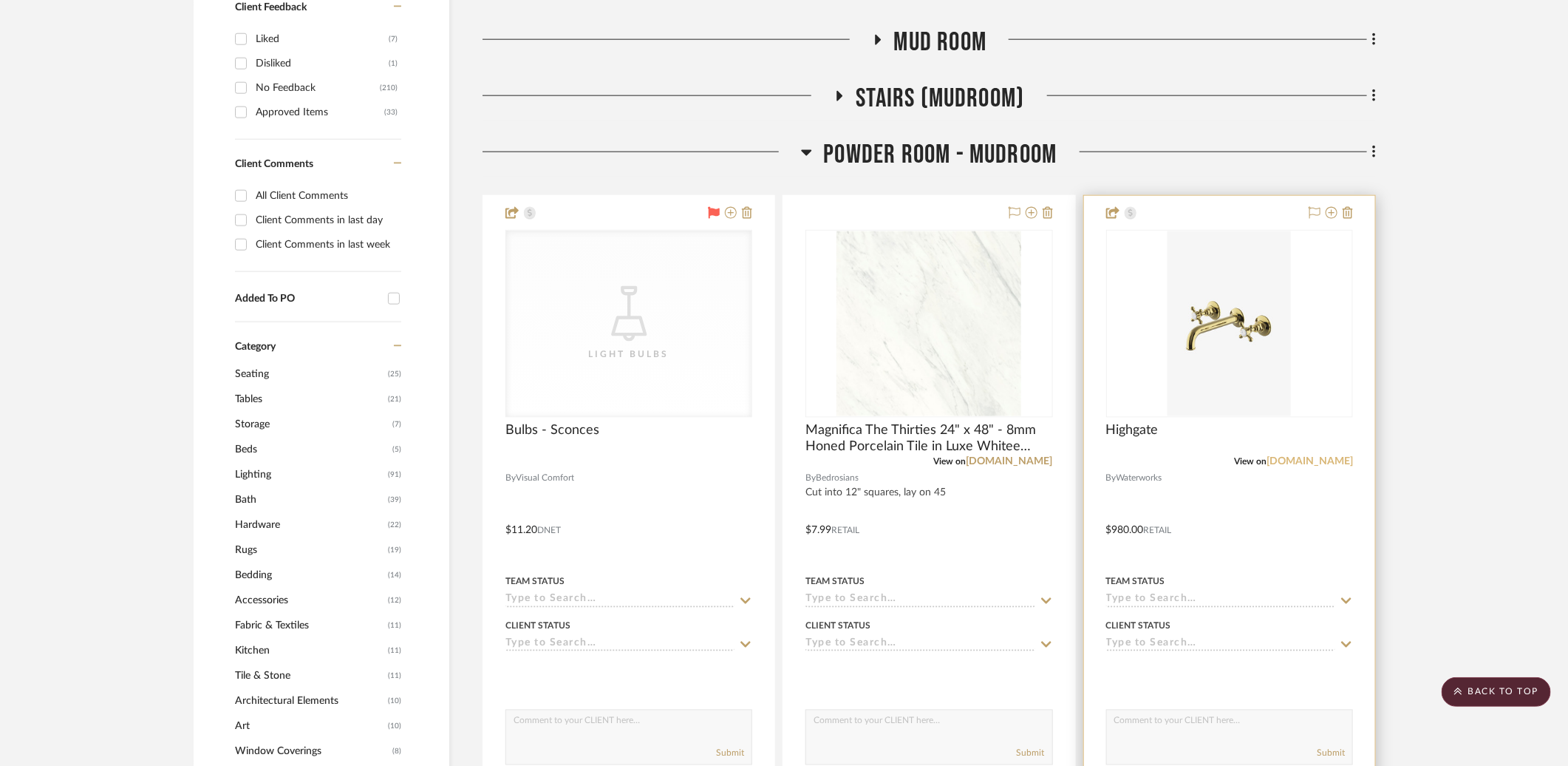 click on "[DOMAIN_NAME]" at bounding box center (1309, 461) 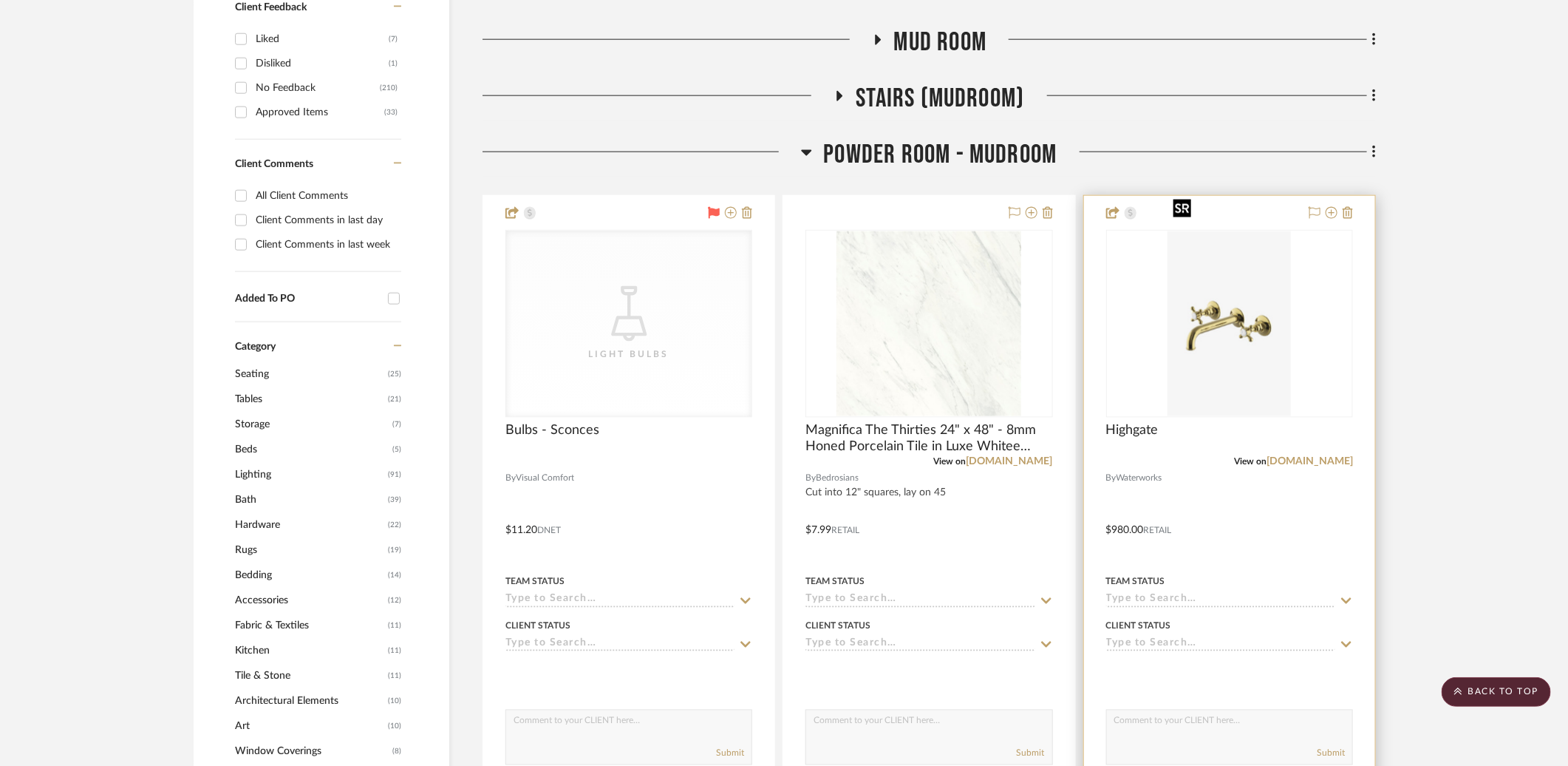 click at bounding box center [0, 0] 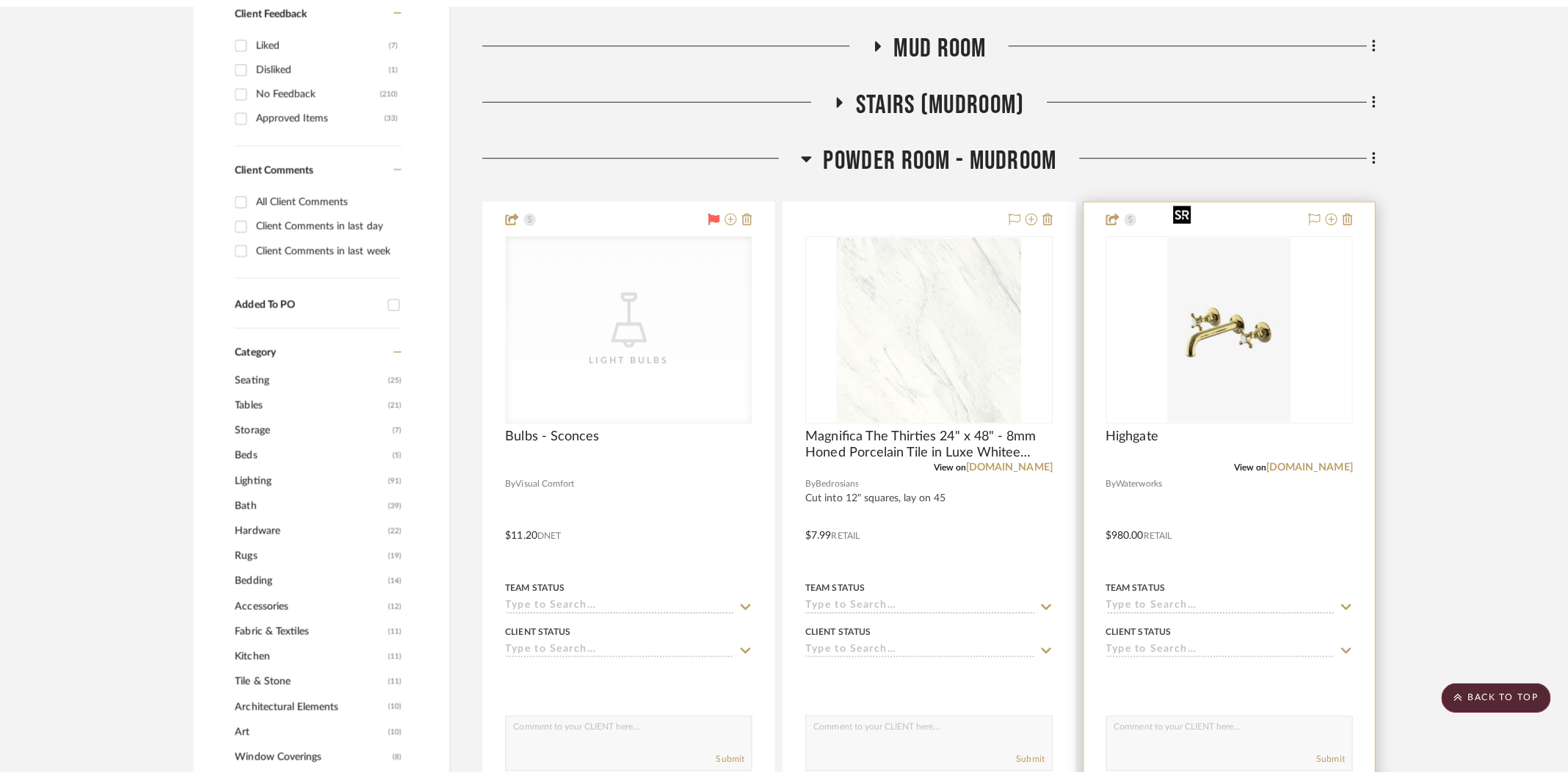 scroll, scrollTop: 0, scrollLeft: 0, axis: both 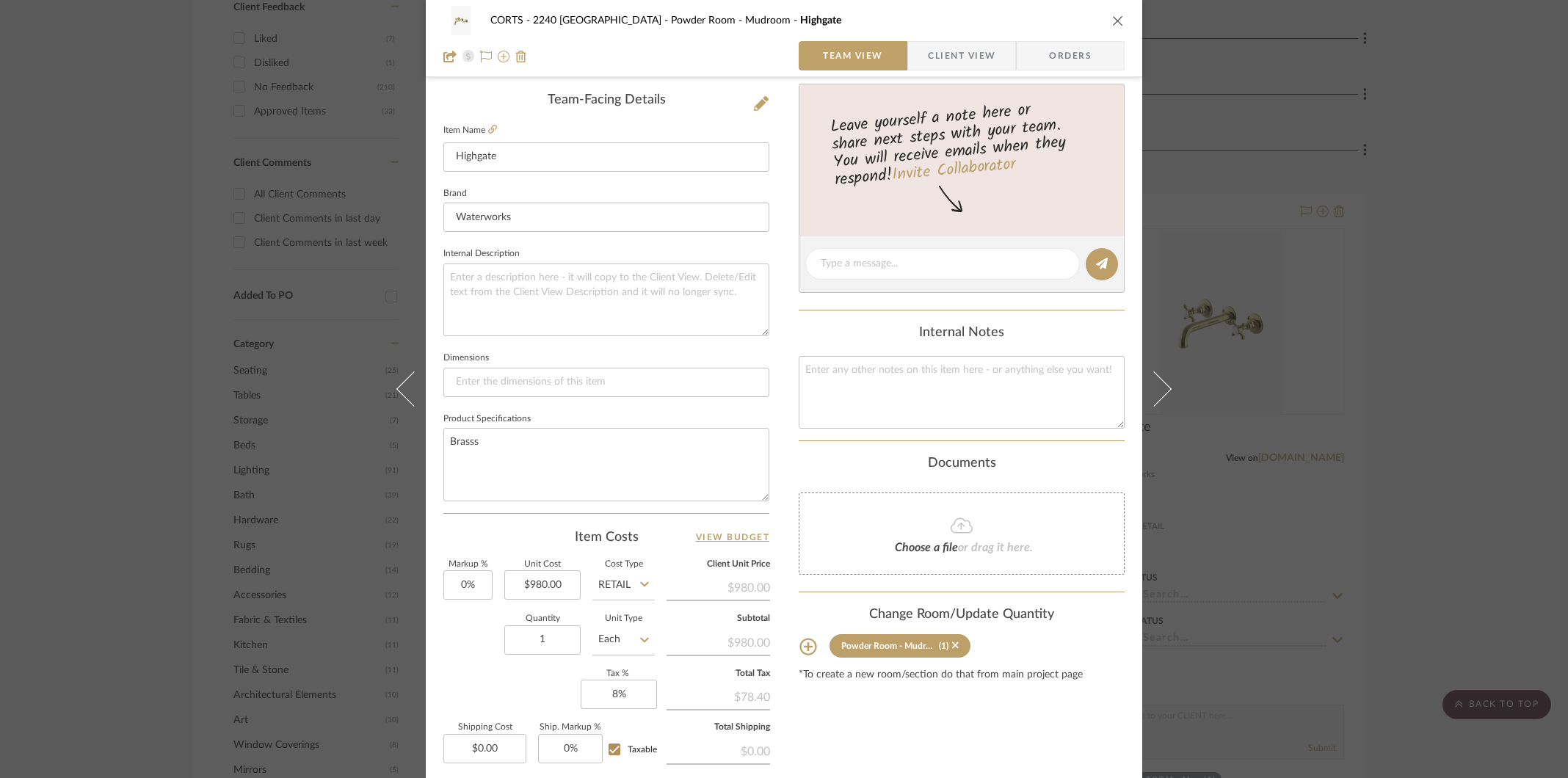 click on "CORTS - 2240 Tewksbury Powder Room - Mudroom Highgate Team View Client View Orders  Team-Facing Details   Item Name  Highgate  Brand  Waterworks  Internal Description   Dimensions   Product Specifications  Brasss  Item Costs   View Budget   Markup %  0%  Unit Cost  $980.00  Cost Type  Retail  Client Unit Price   $980.00   Quantity  1  Unit Type  Each  Subtotal   $980.00   Tax %  8%  Total Tax   $78.40   Shipping Cost  $0.00  Ship. Markup %  0% Taxable  Total Shipping   $0.00  Total Client Price  $1,058.40  Your Cost  $1,058.40  Your Margin  $0.00  Content here copies to Client View - confirm visibility there.  Show in Client Dashboard   Include in Budget   View Budget  Team Status  Lead Time  In Stock Weeks  Est. Min   Est. Max   Due Date   Install Date  Tasks / To-Dos /  team Messaging  Leave yourself a note here or share next steps with your team. You will receive emails when they
respond!  Invite Collaborator Internal Notes  Documents  Choose a file  or drag it here. Change Room/Update Quantity" at bounding box center (784, 389) 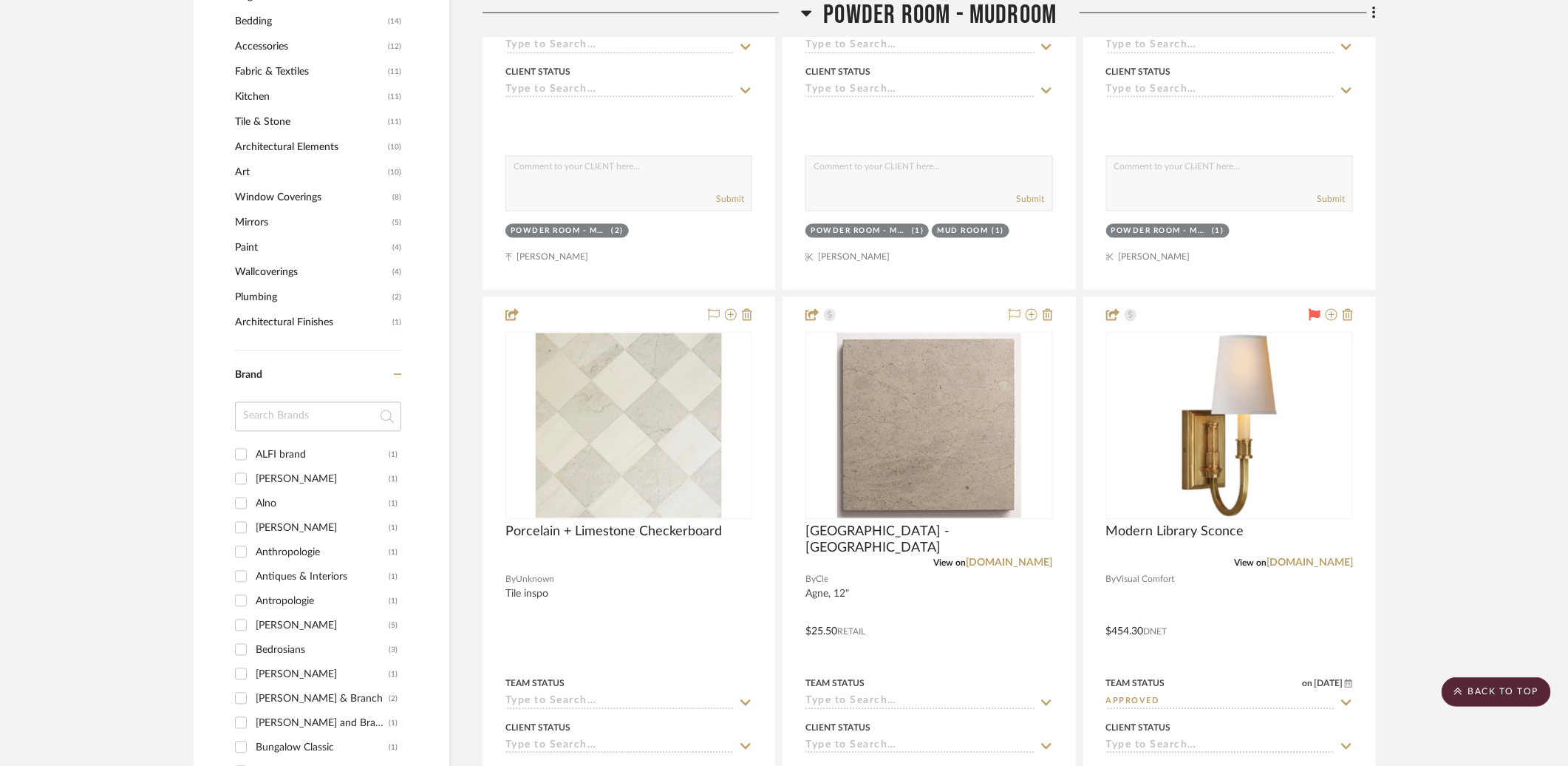 scroll, scrollTop: 1591, scrollLeft: 0, axis: vertical 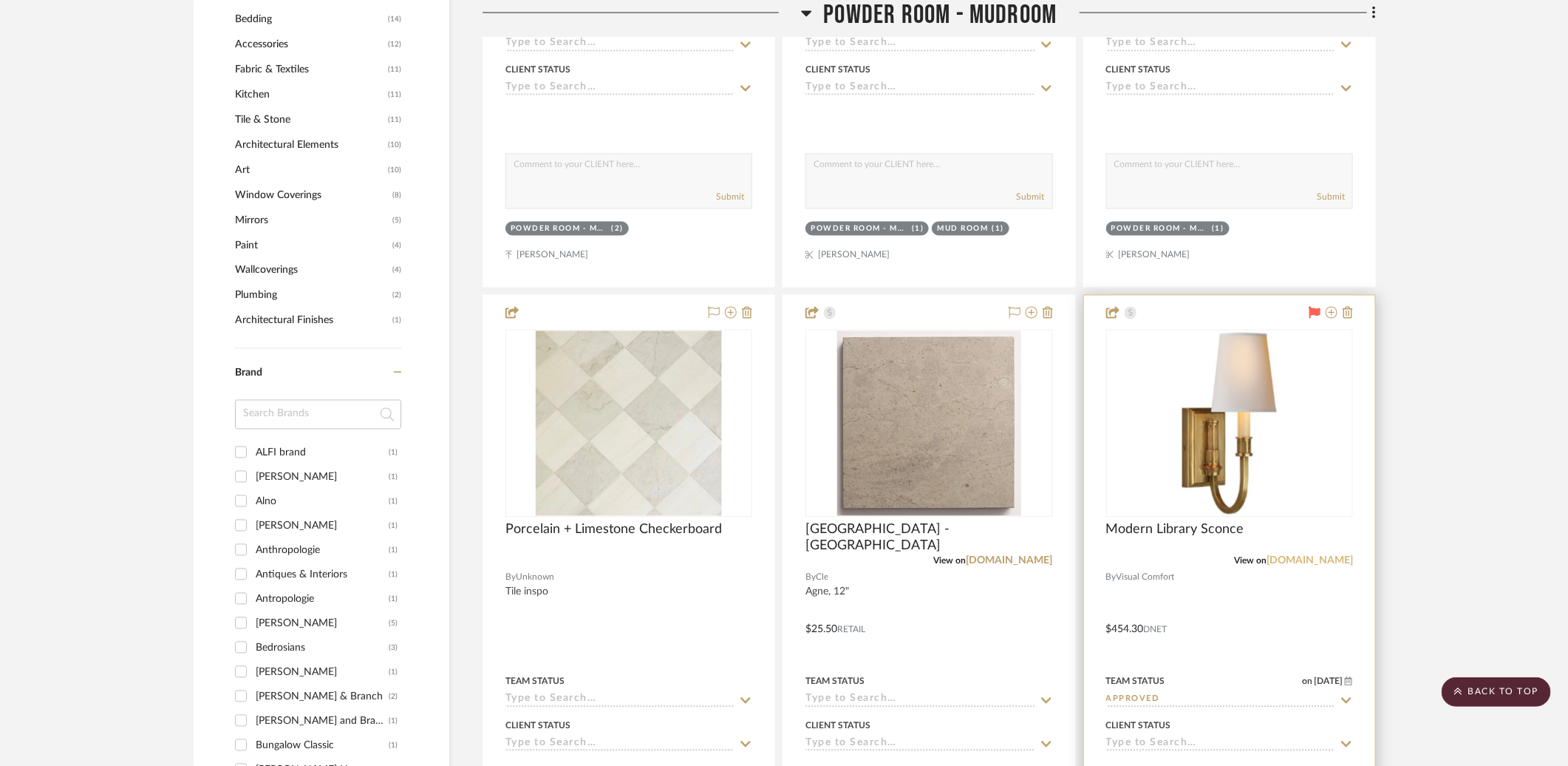 click on "[DOMAIN_NAME]" at bounding box center [1309, 560] 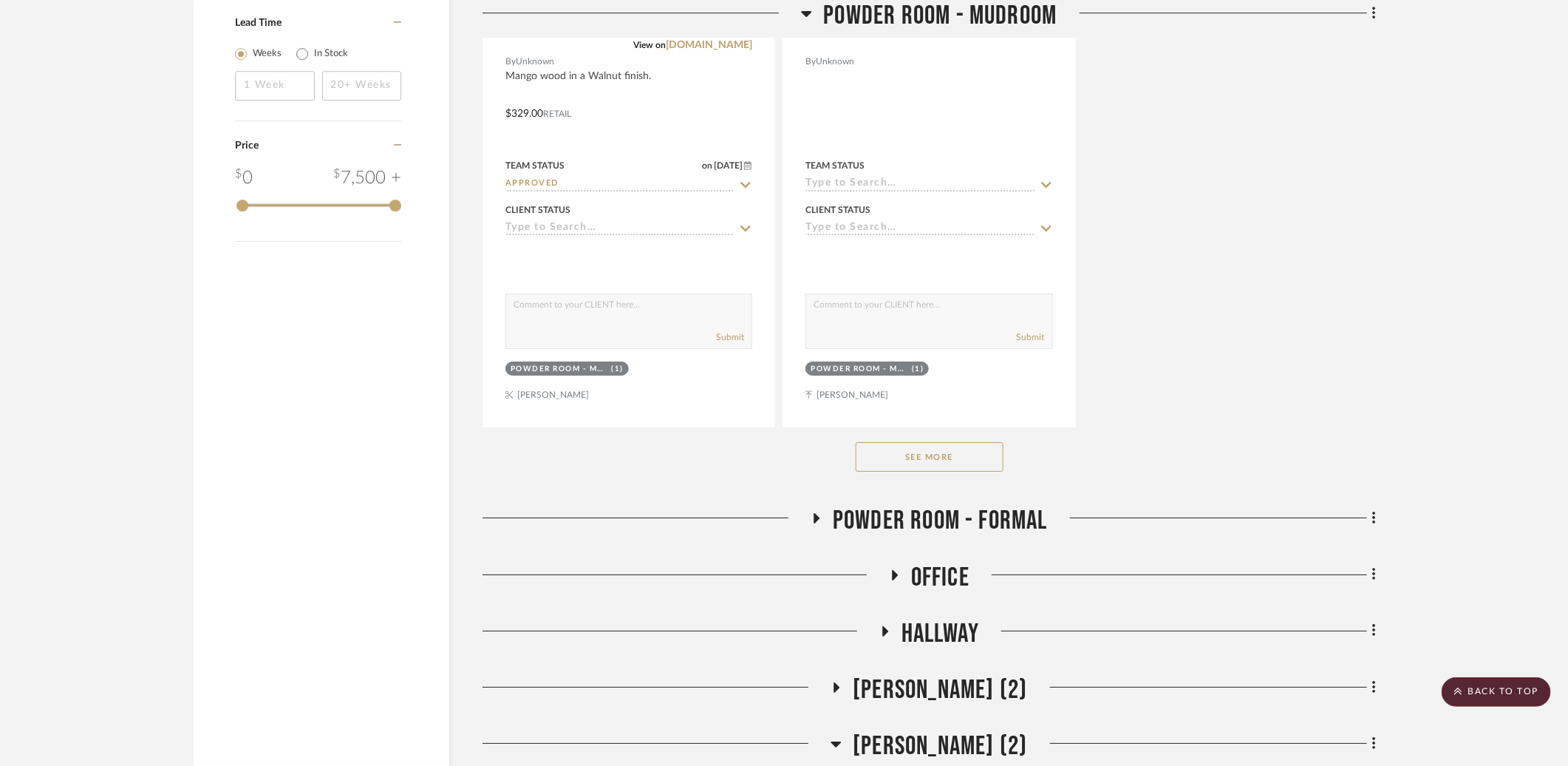 scroll, scrollTop: 2773, scrollLeft: 0, axis: vertical 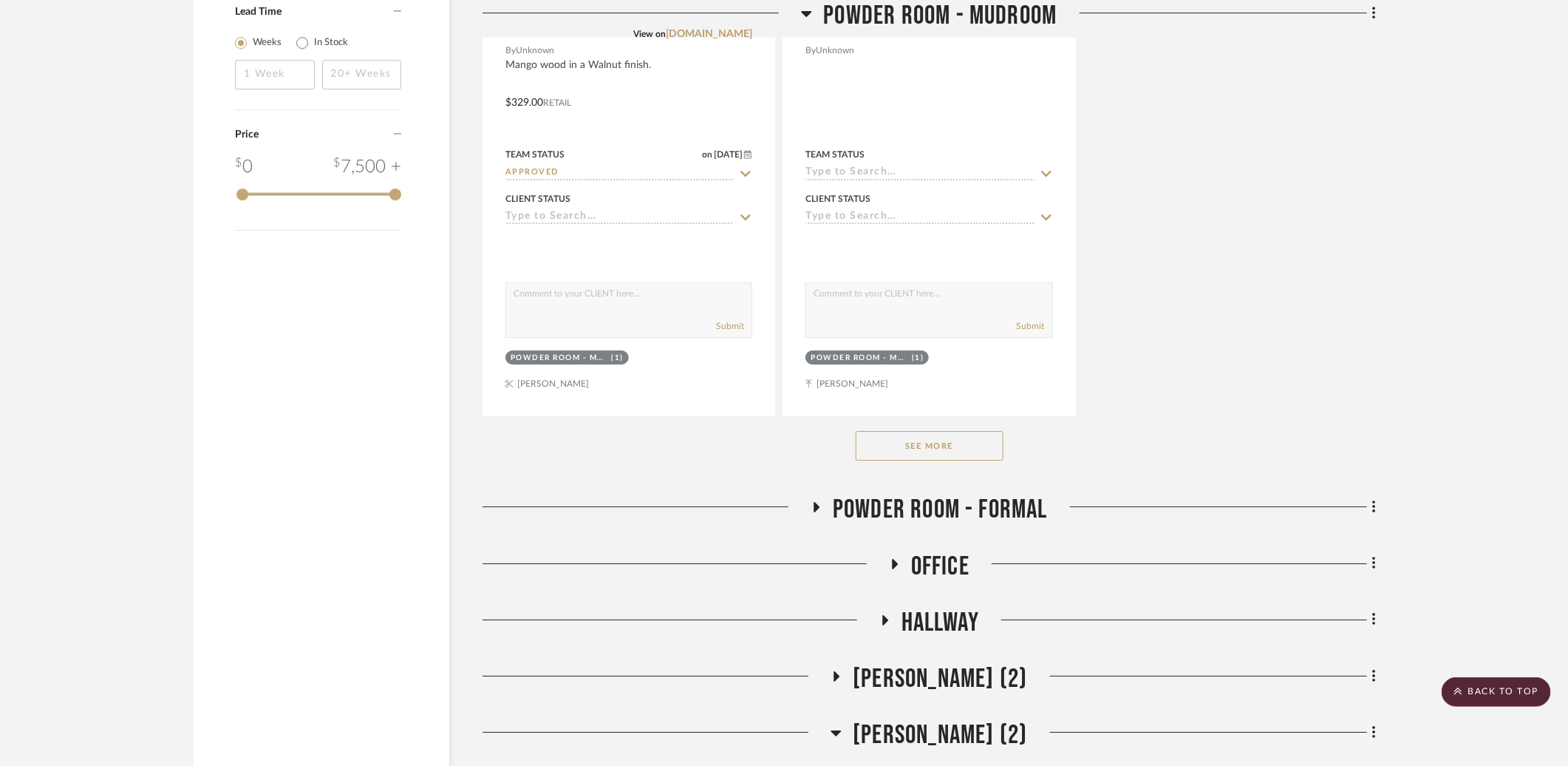 click on "See More" 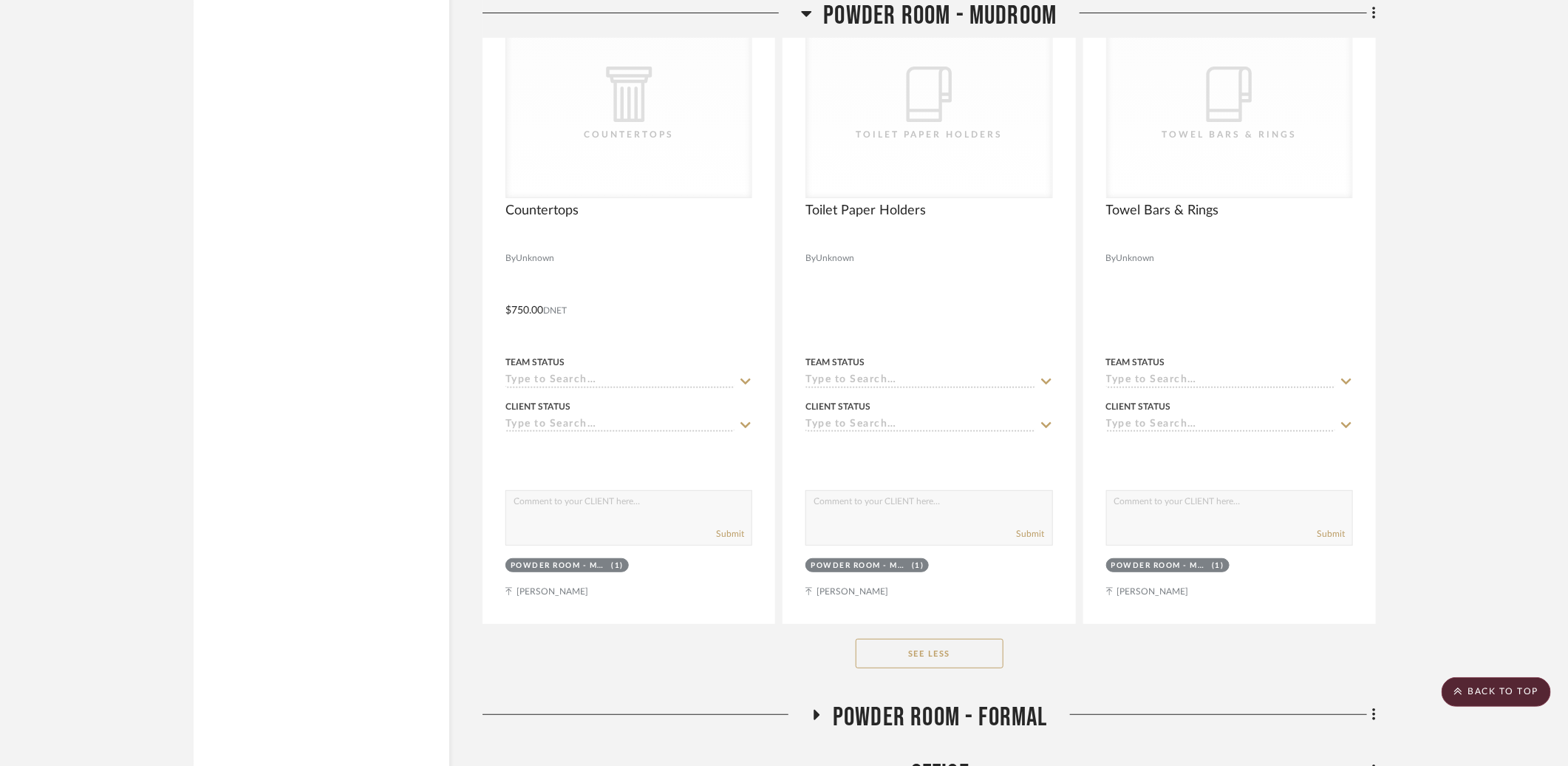 scroll, scrollTop: 3219, scrollLeft: 0, axis: vertical 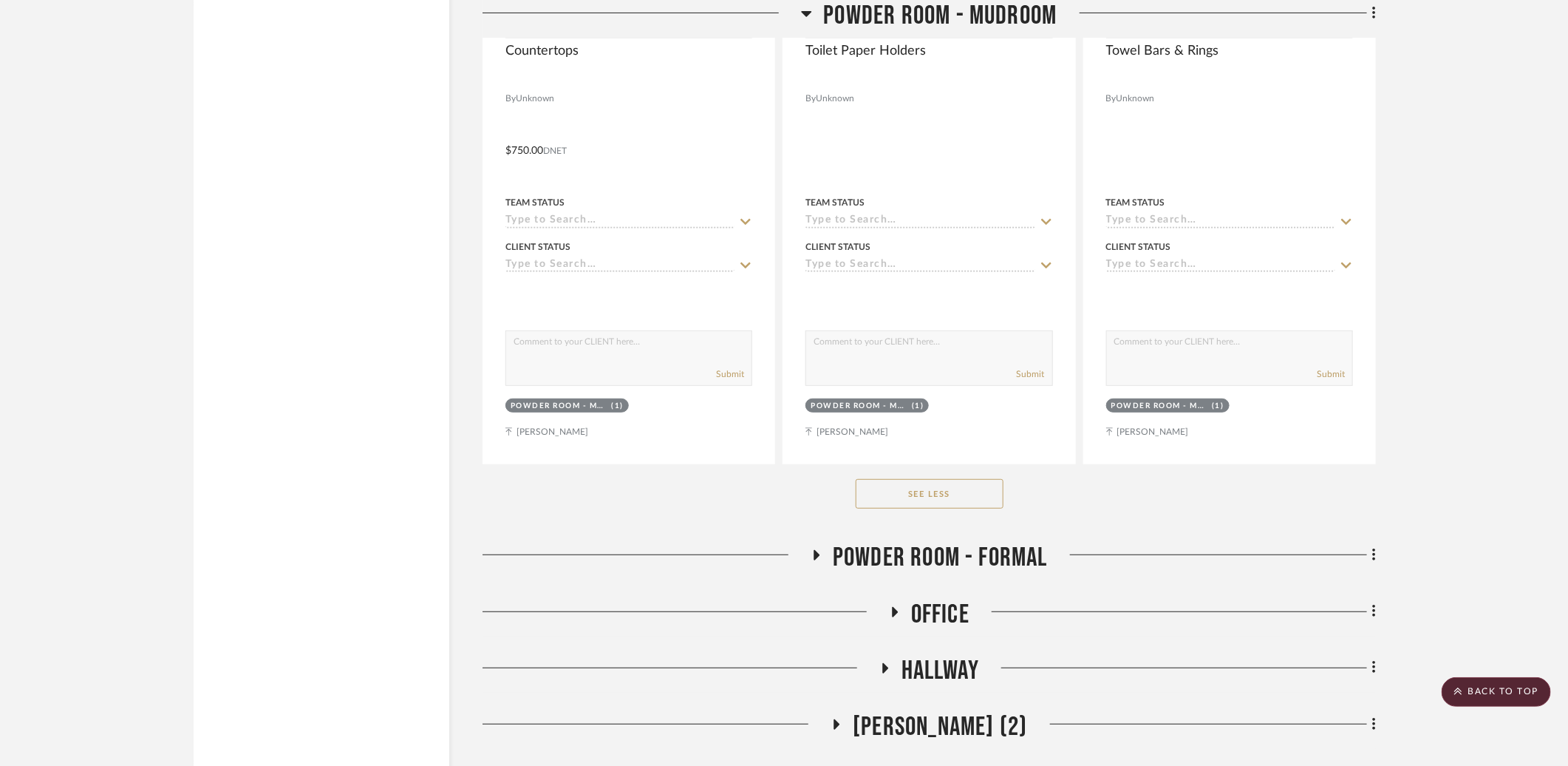 click on "Entire Project Foyer / Entry Foyer 2 Stairs/Landing - Foyer 2 Living Room Sunroom Kitchen Back Kitchen Butler's Pantry Pantry Informal DIning Dining Room Mud Room Stairs (Mudroom) Powder Room - Mudroom
CategoryIconLighting
Created with Sketch.
Light Bulbs  Bulbs - Sconces  By  Visual Comfort
$11.20  DNET  Team Status Client Status client Comments:  Submit   Powder Room - Mudroom  (2)    Ashley Furno  Magnifica The Thirties 24" x 48" - 8mm Honed Porcelain Tile in Luxe Whitee White  View on  bedrosians.com  By  Bedrosians  Cut into 12" squares, lay on 45
$7.99  Retail  Team Status Client Status client Comments:  Submit   Powder Room - Mudroom  (1)  Mud Room  (1)    Ashley Furno  Highgate  View on  waterworks.com  By  Waterworks
$980.00  Retail  Team Status Client Status client Comments:  Submit   Powder Room - Mudroom  (1)    Ashley Furno  Porcelain + Limestone Checkerboard  By  Unknown (1)" 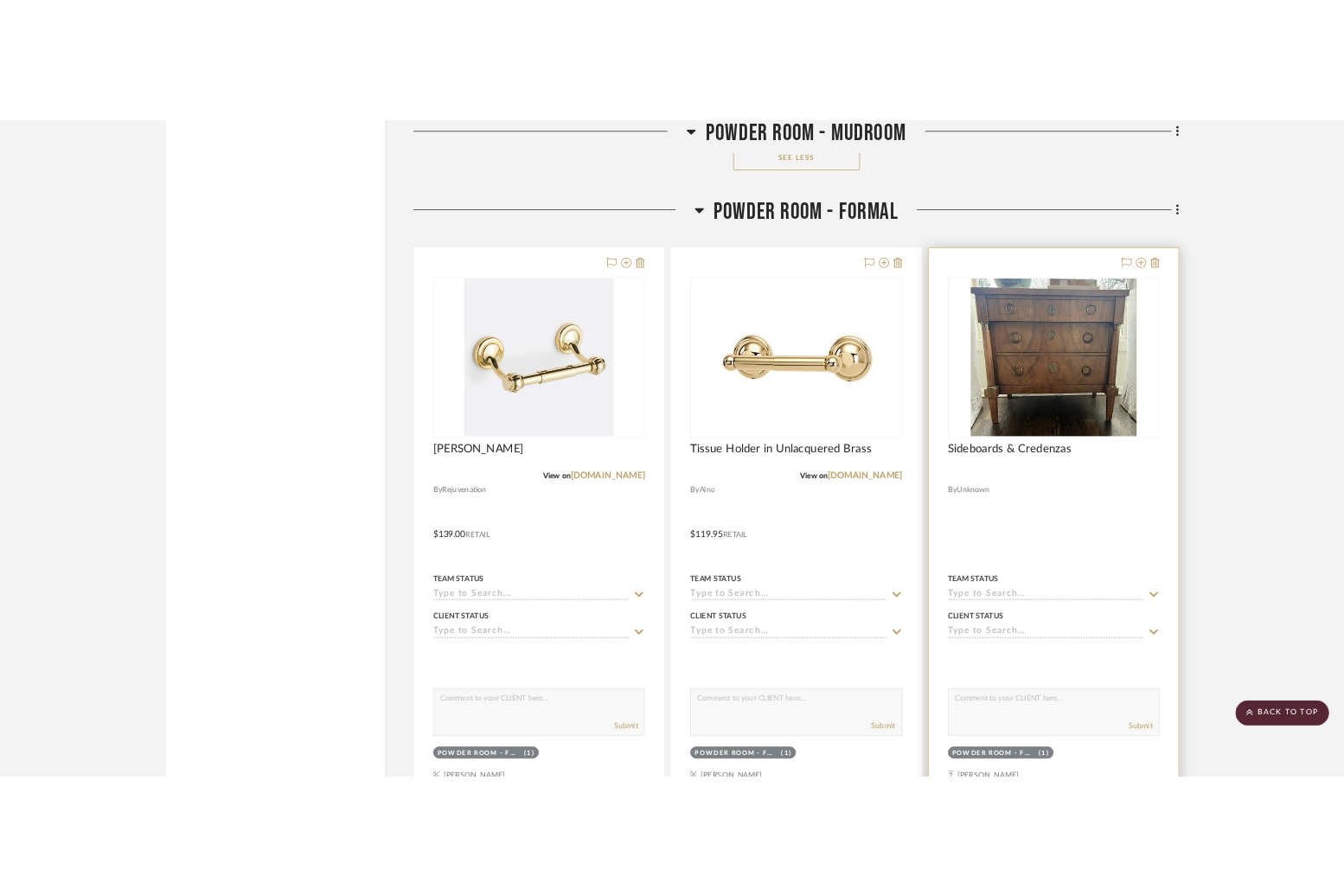 scroll, scrollTop: 4484, scrollLeft: 0, axis: vertical 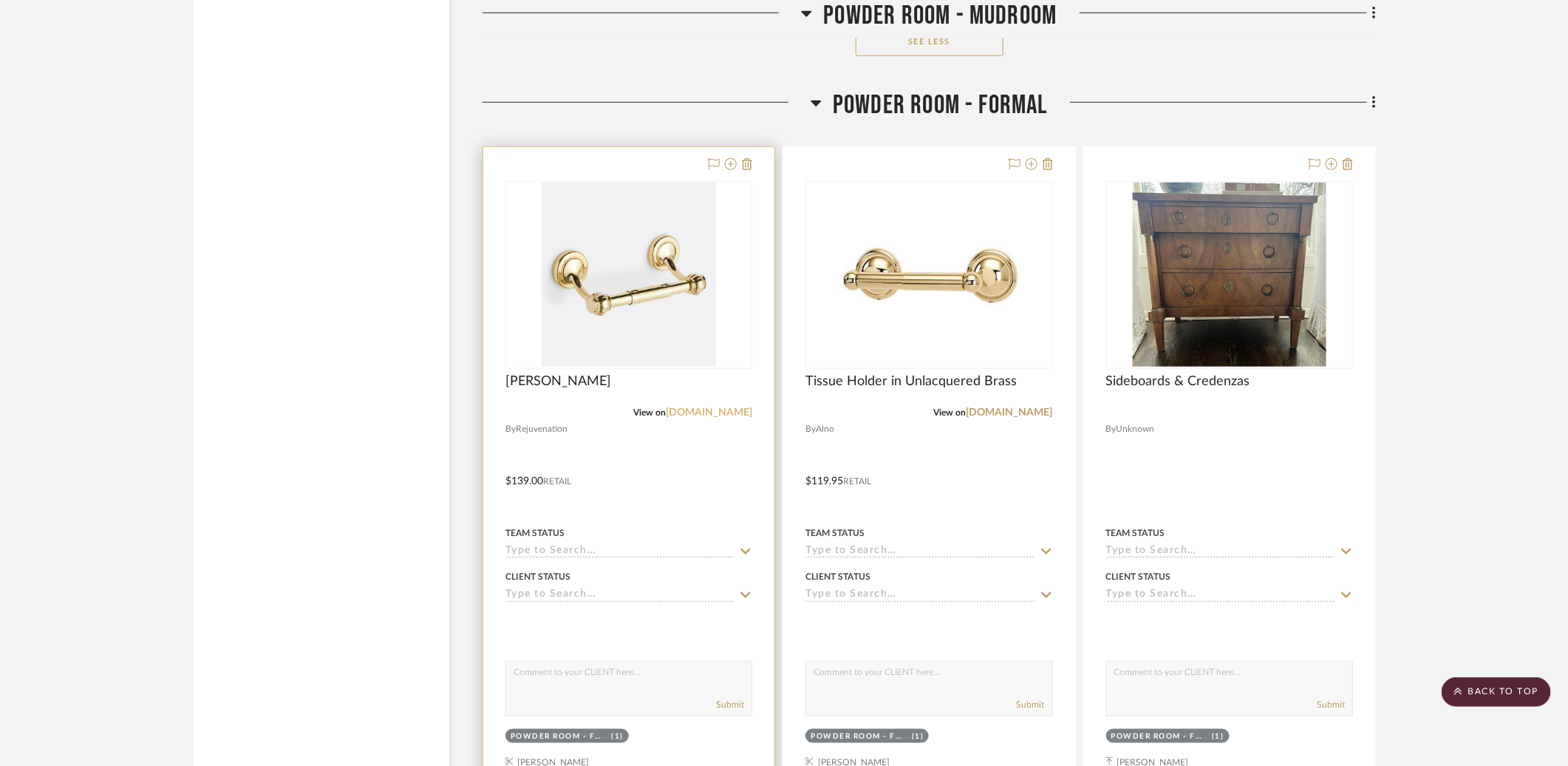 click on "[DOMAIN_NAME]" at bounding box center (709, 413) 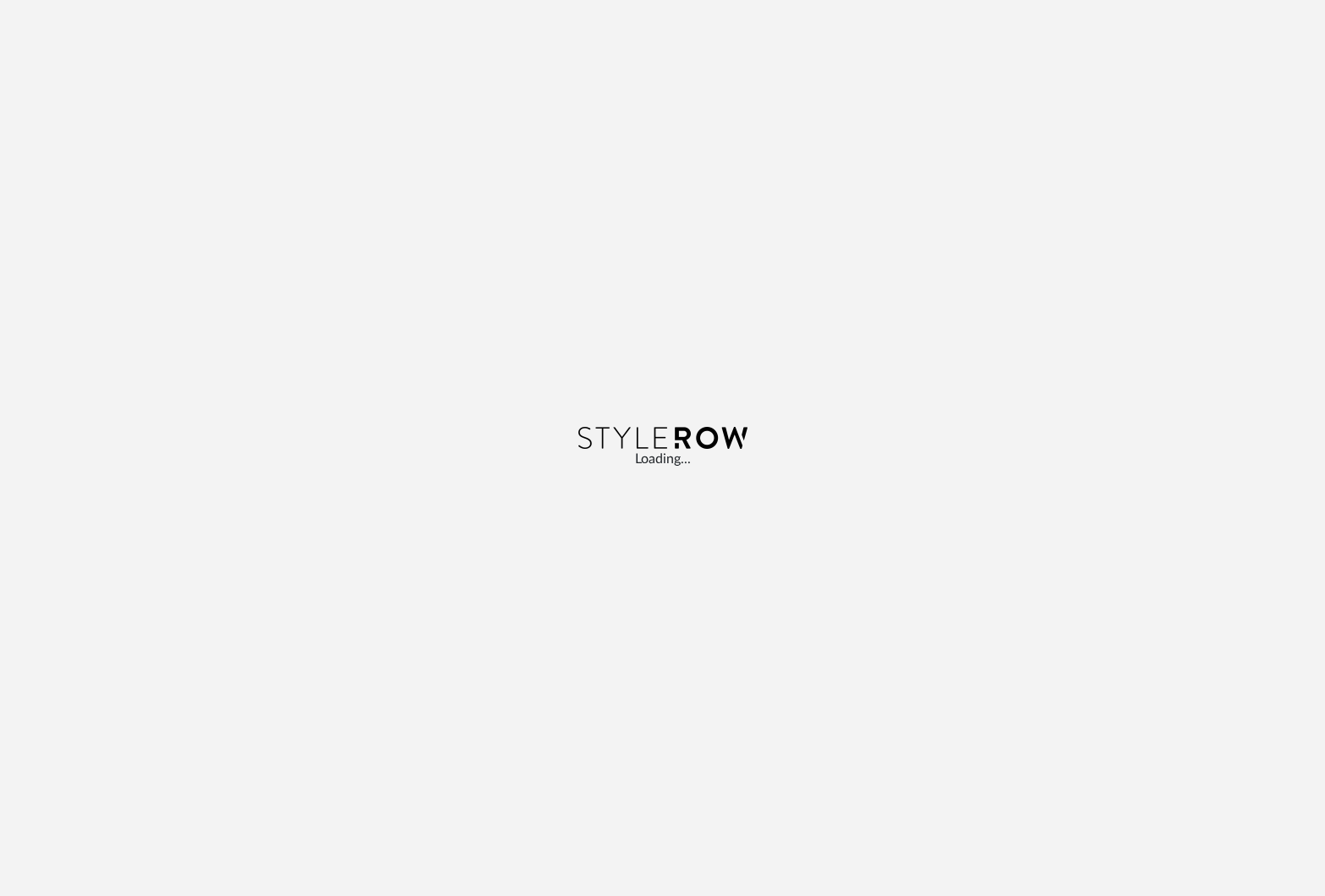 scroll, scrollTop: 0, scrollLeft: 0, axis: both 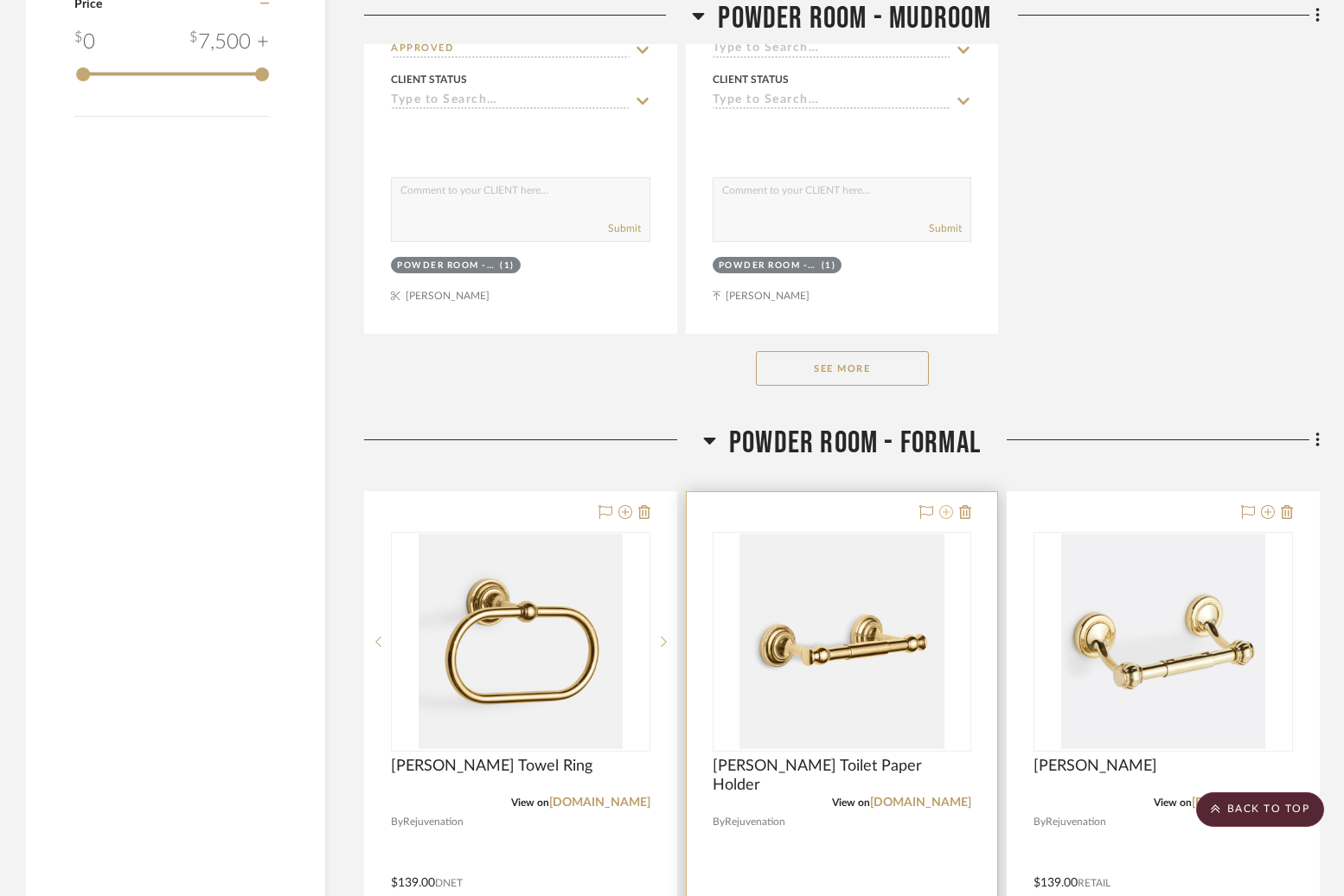 click 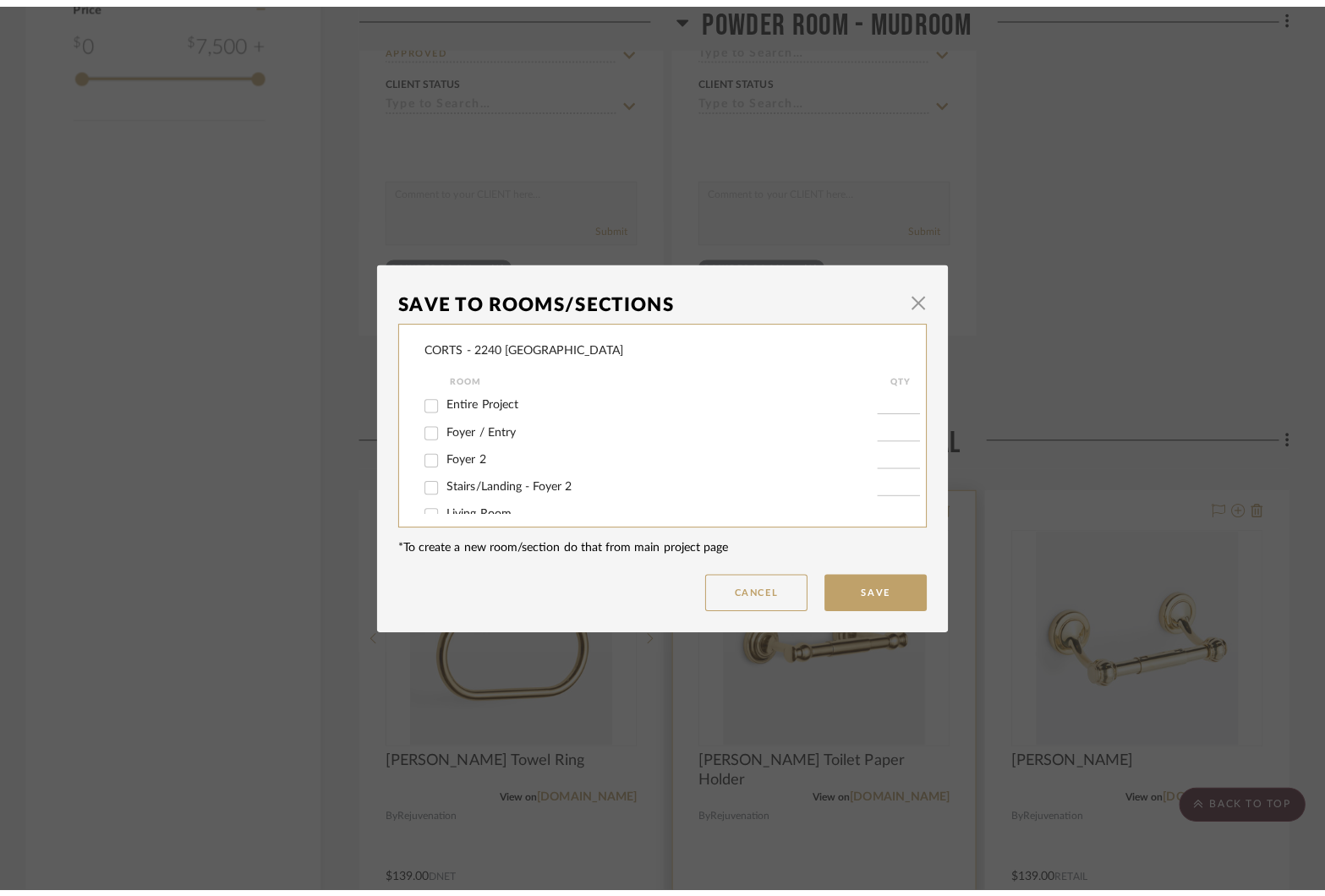 scroll, scrollTop: 0, scrollLeft: 0, axis: both 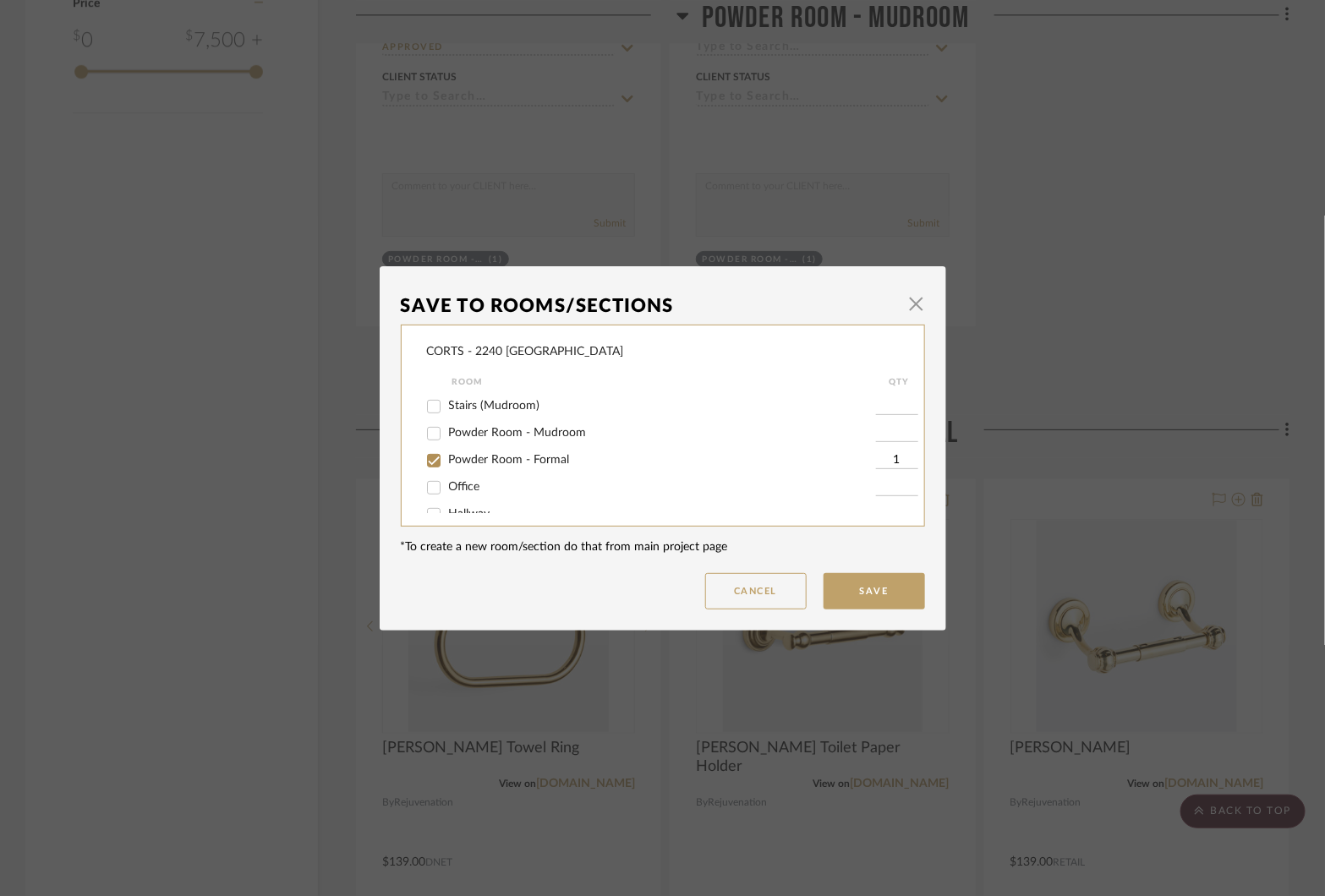 click on "Powder Room - Mudroom" at bounding box center [517, 433] 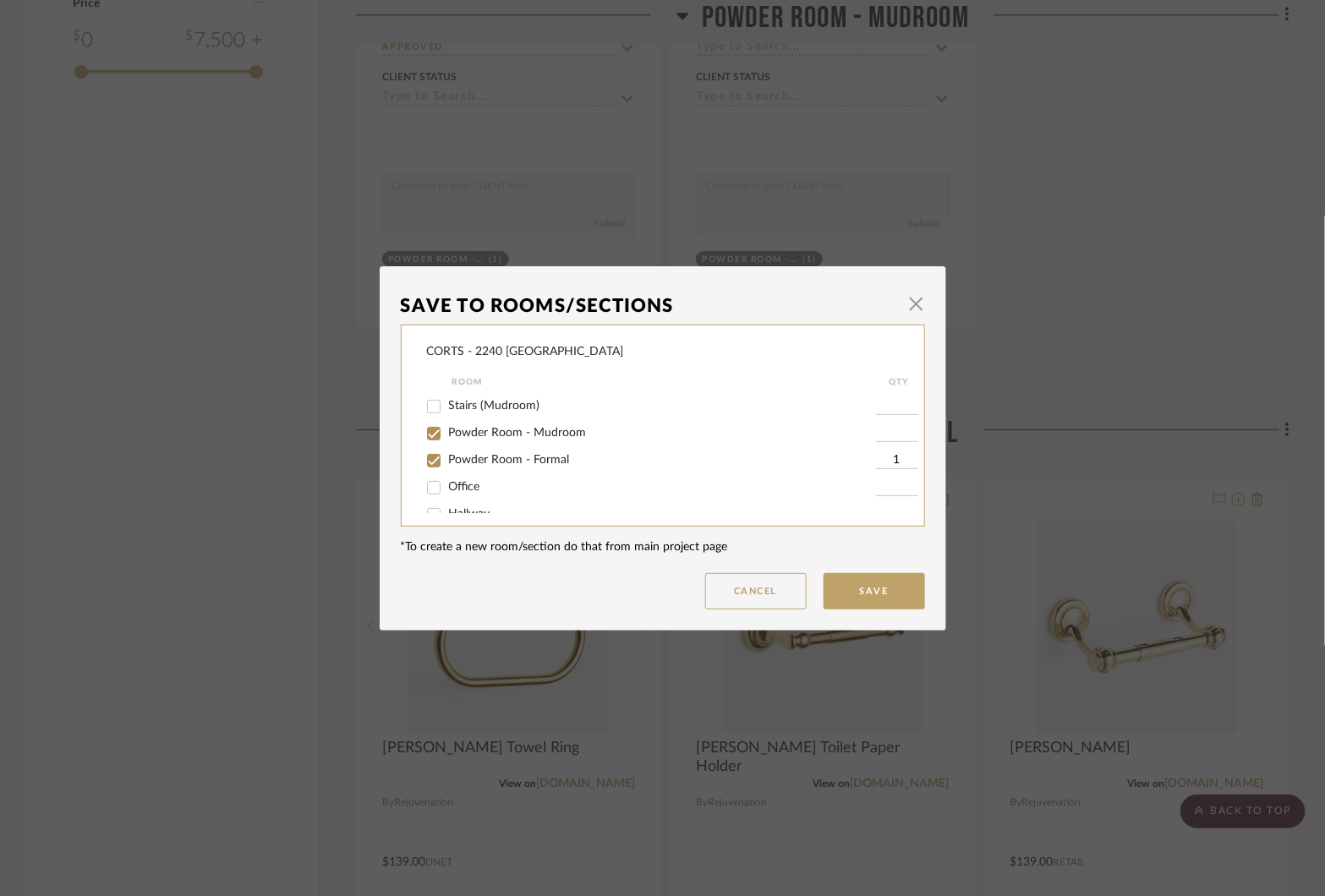 checkbox on "true" 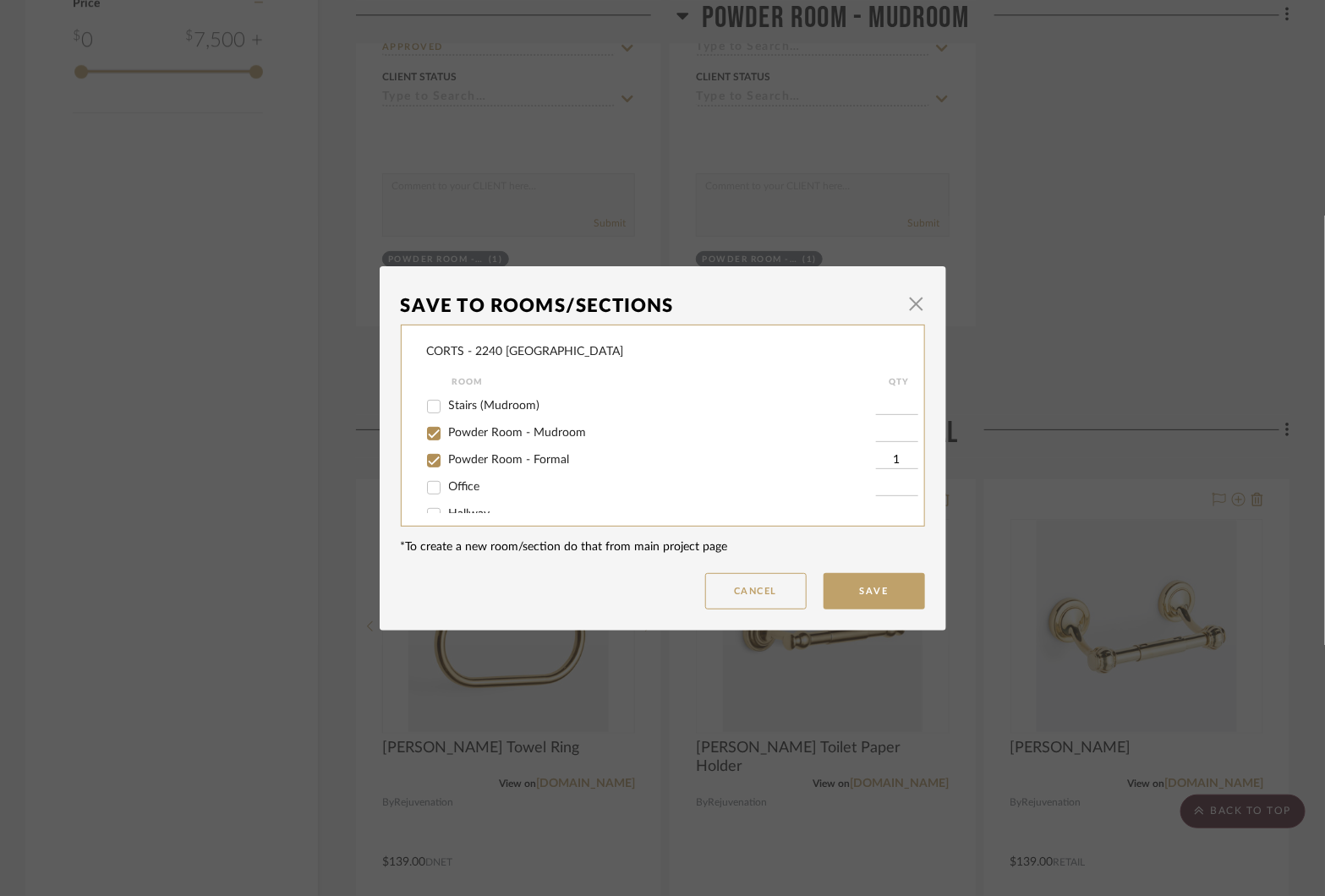 type on "1" 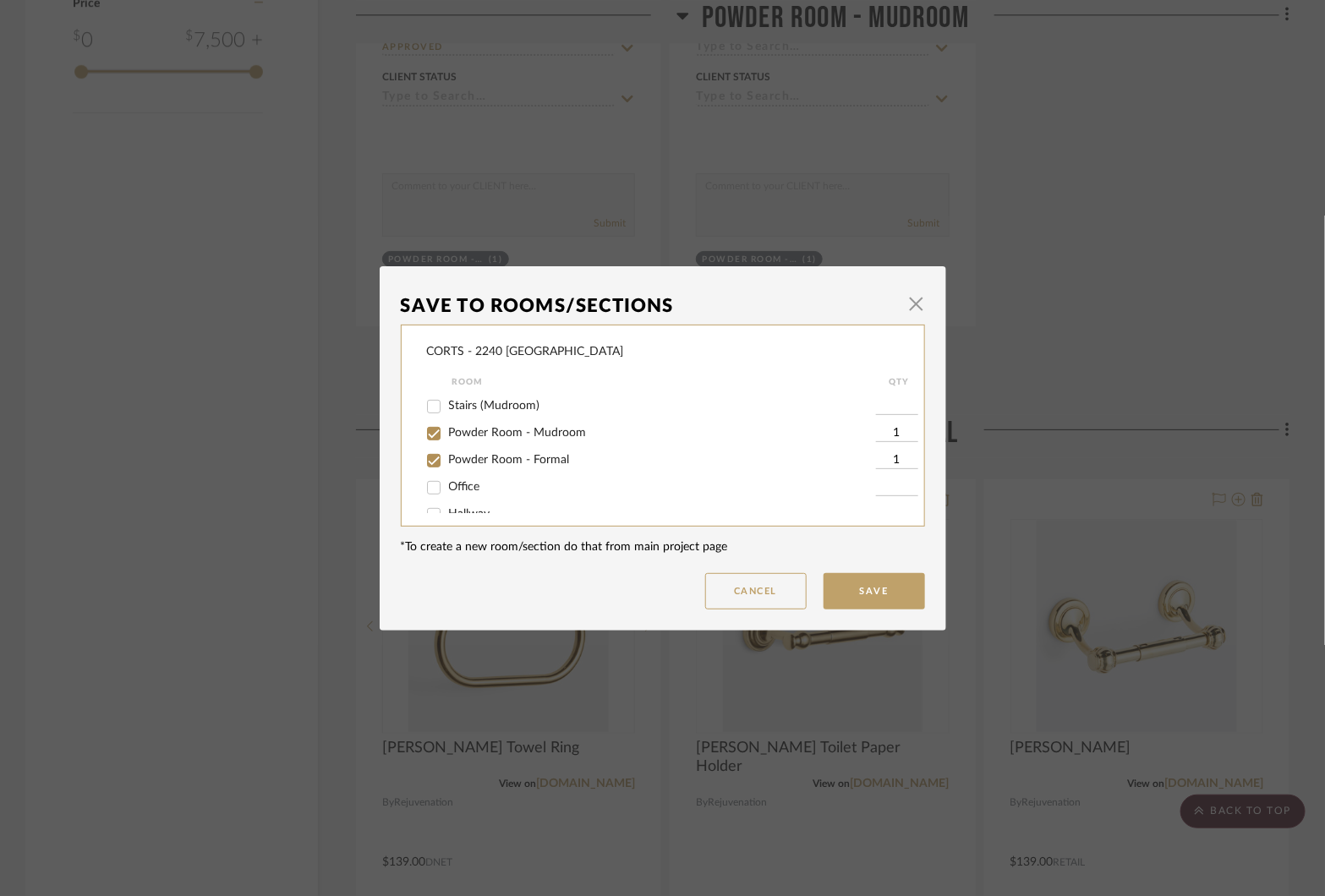 click on "Powder Room - Formal" at bounding box center (651, 461) 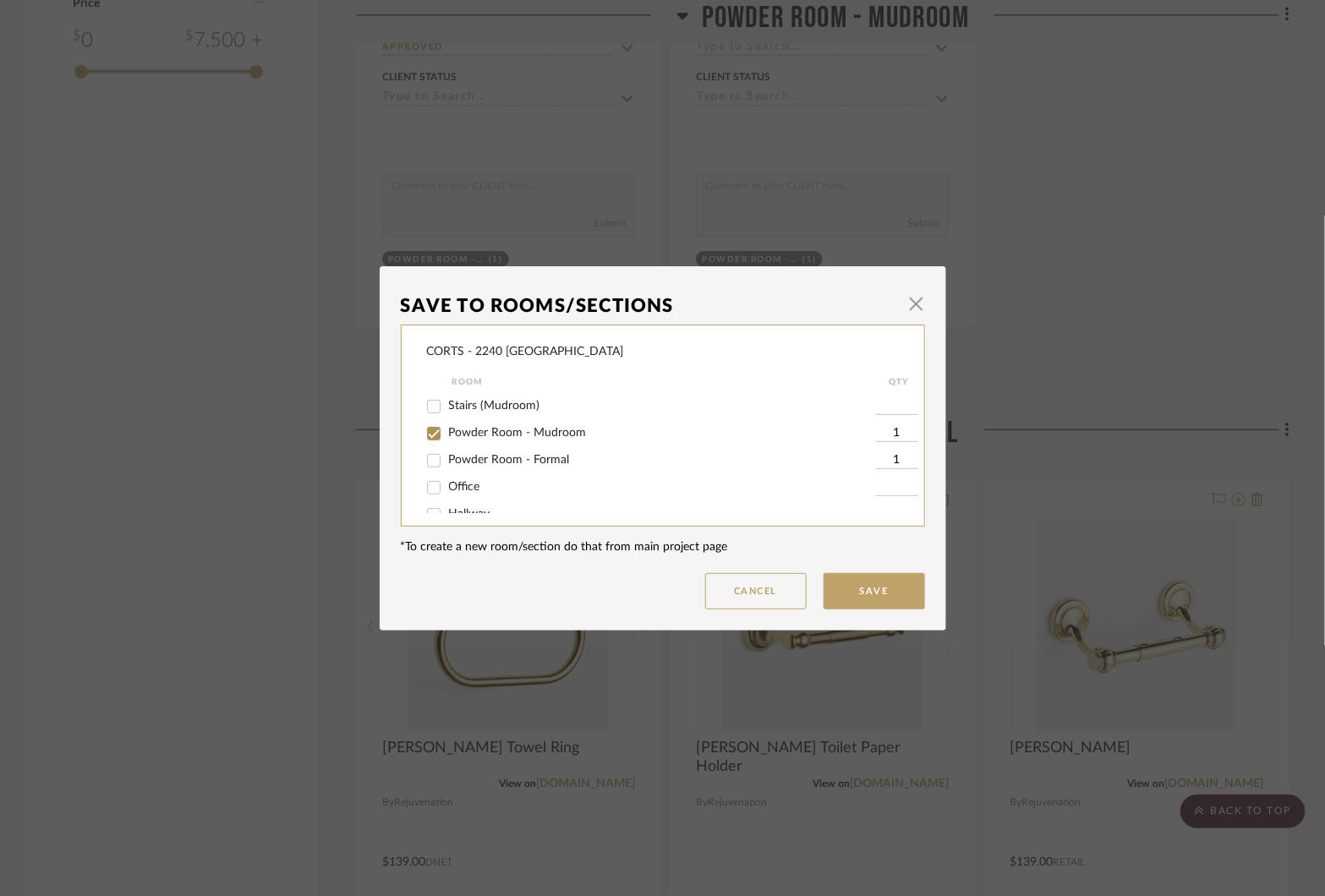 checkbox on "false" 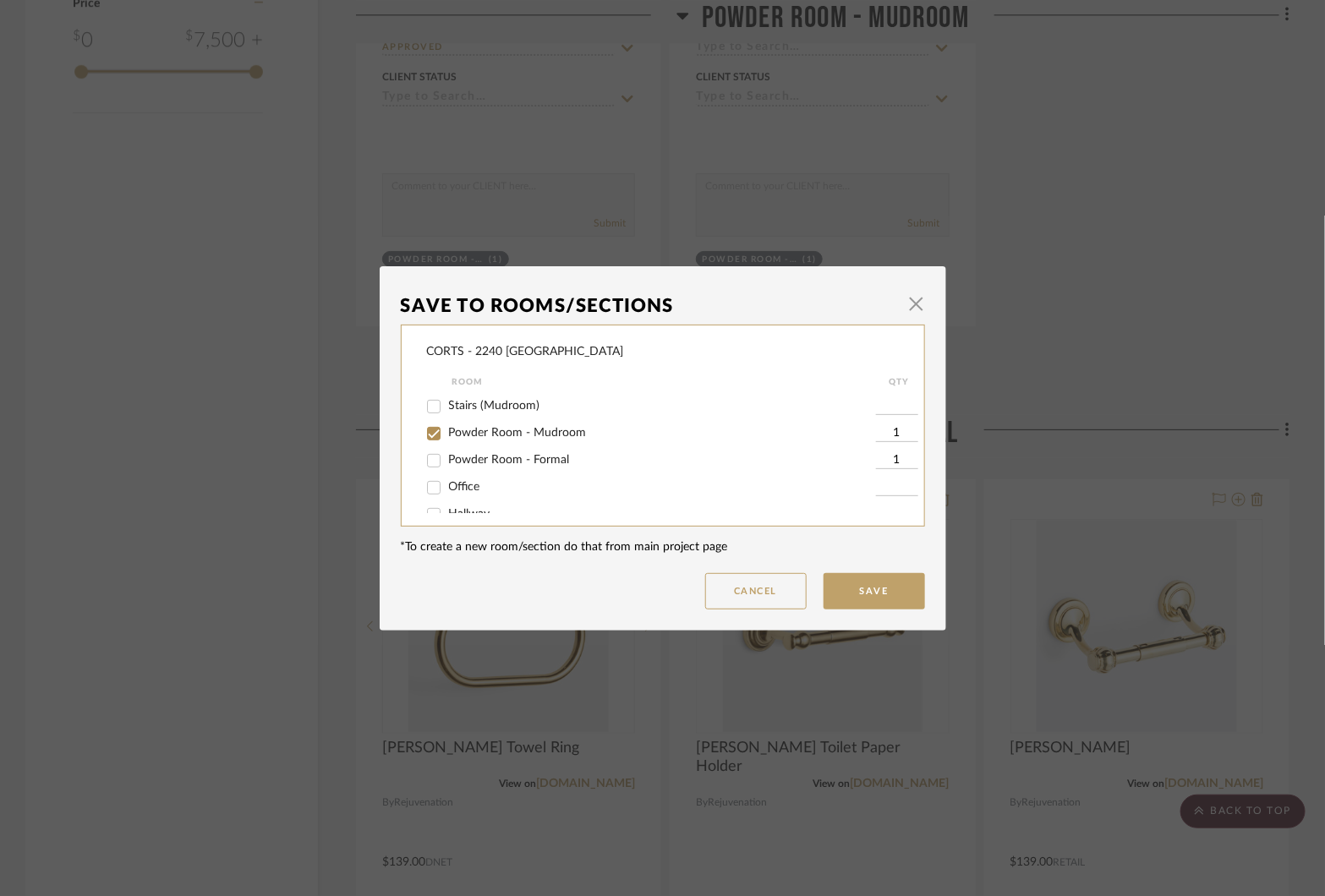 type 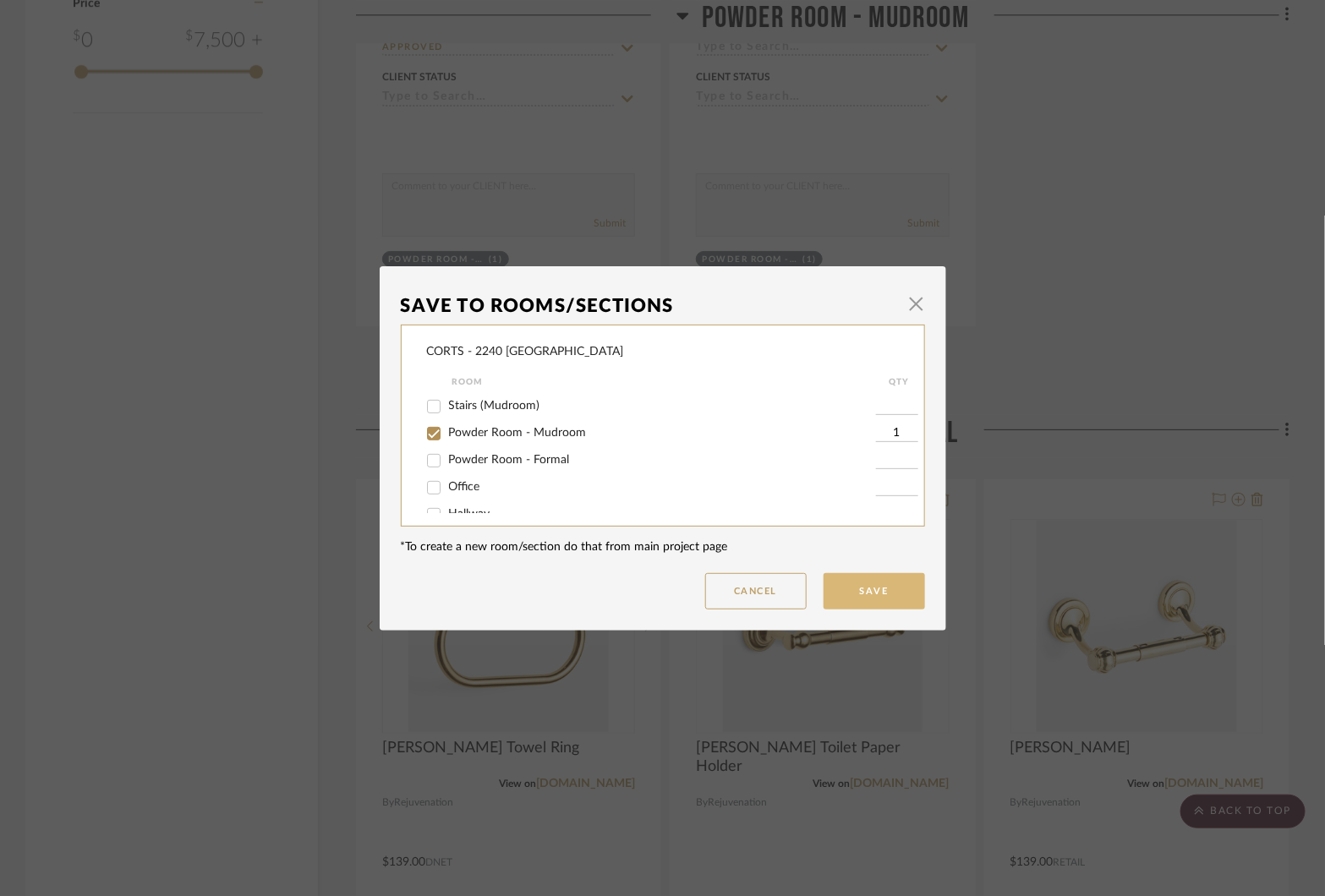 click on "Save" at bounding box center (874, 591) 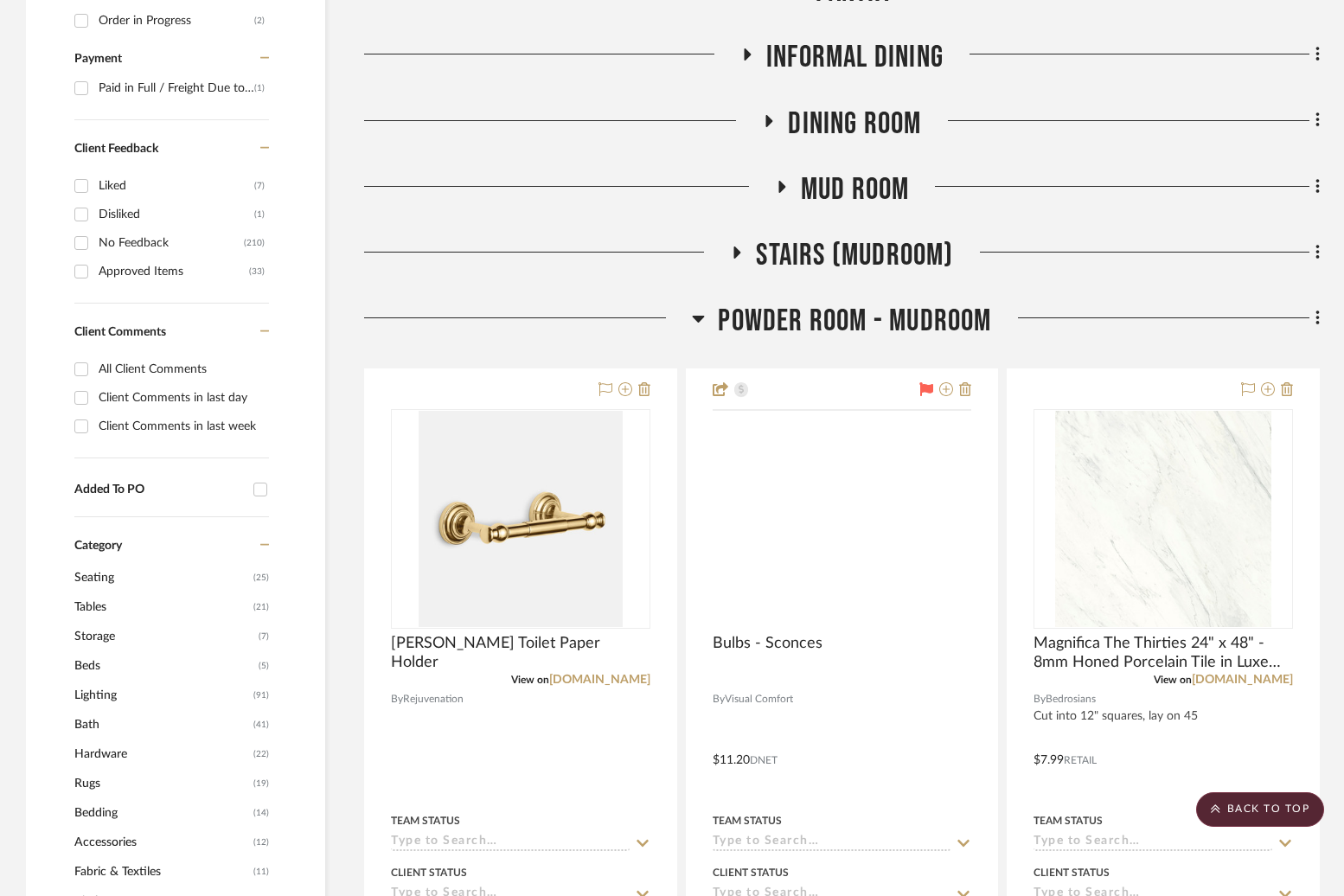 scroll, scrollTop: 984, scrollLeft: 0, axis: vertical 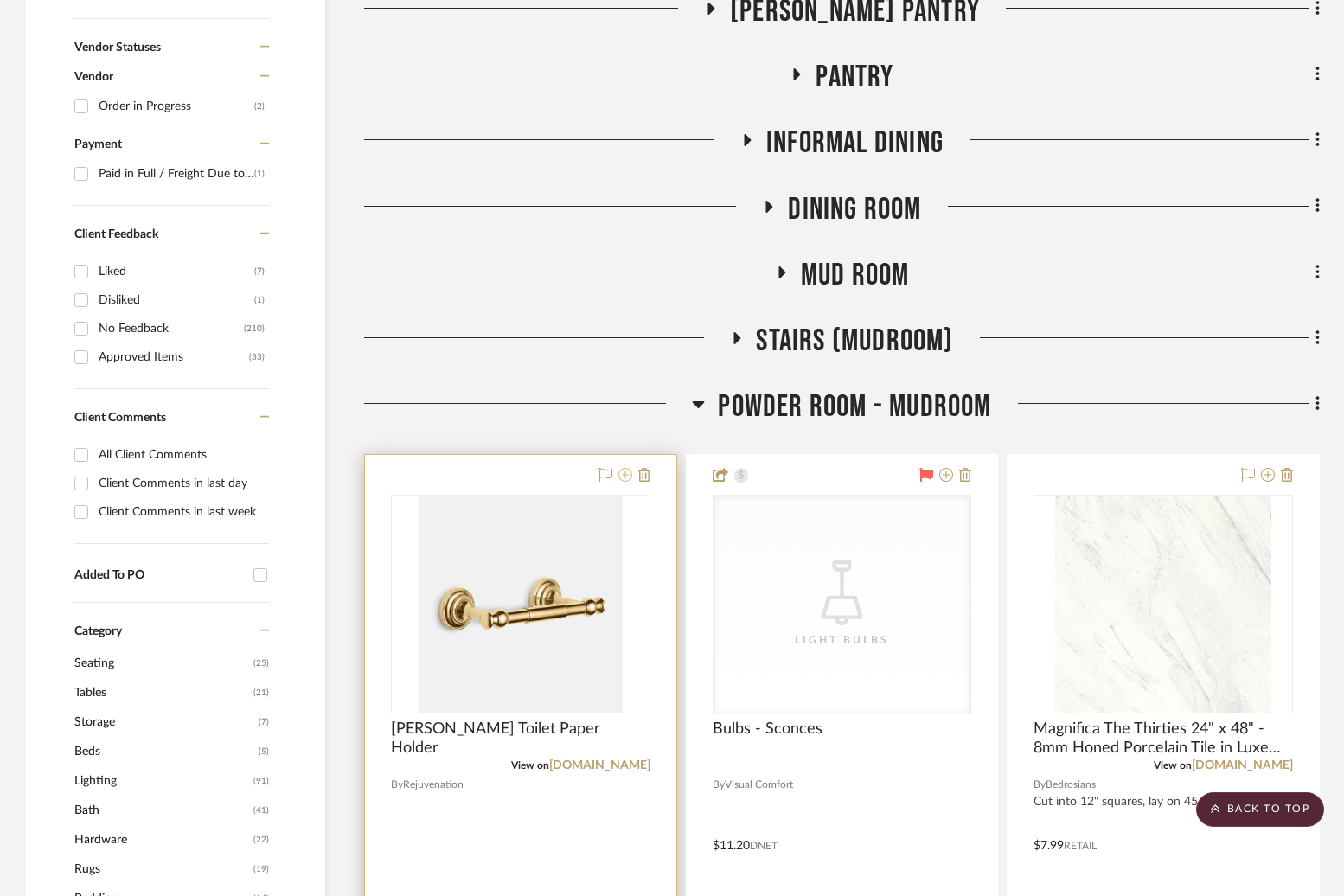 click 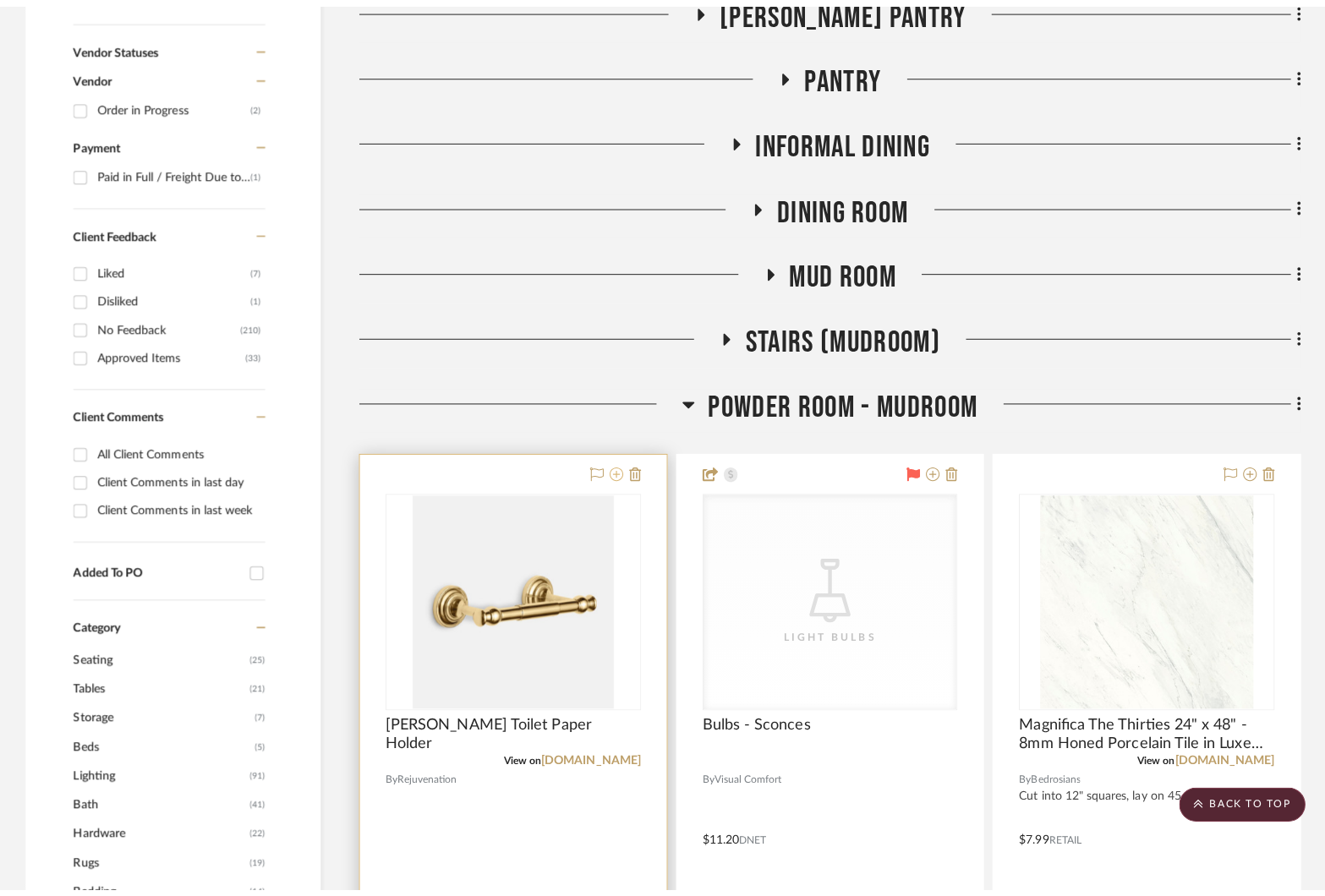 scroll, scrollTop: 0, scrollLeft: 0, axis: both 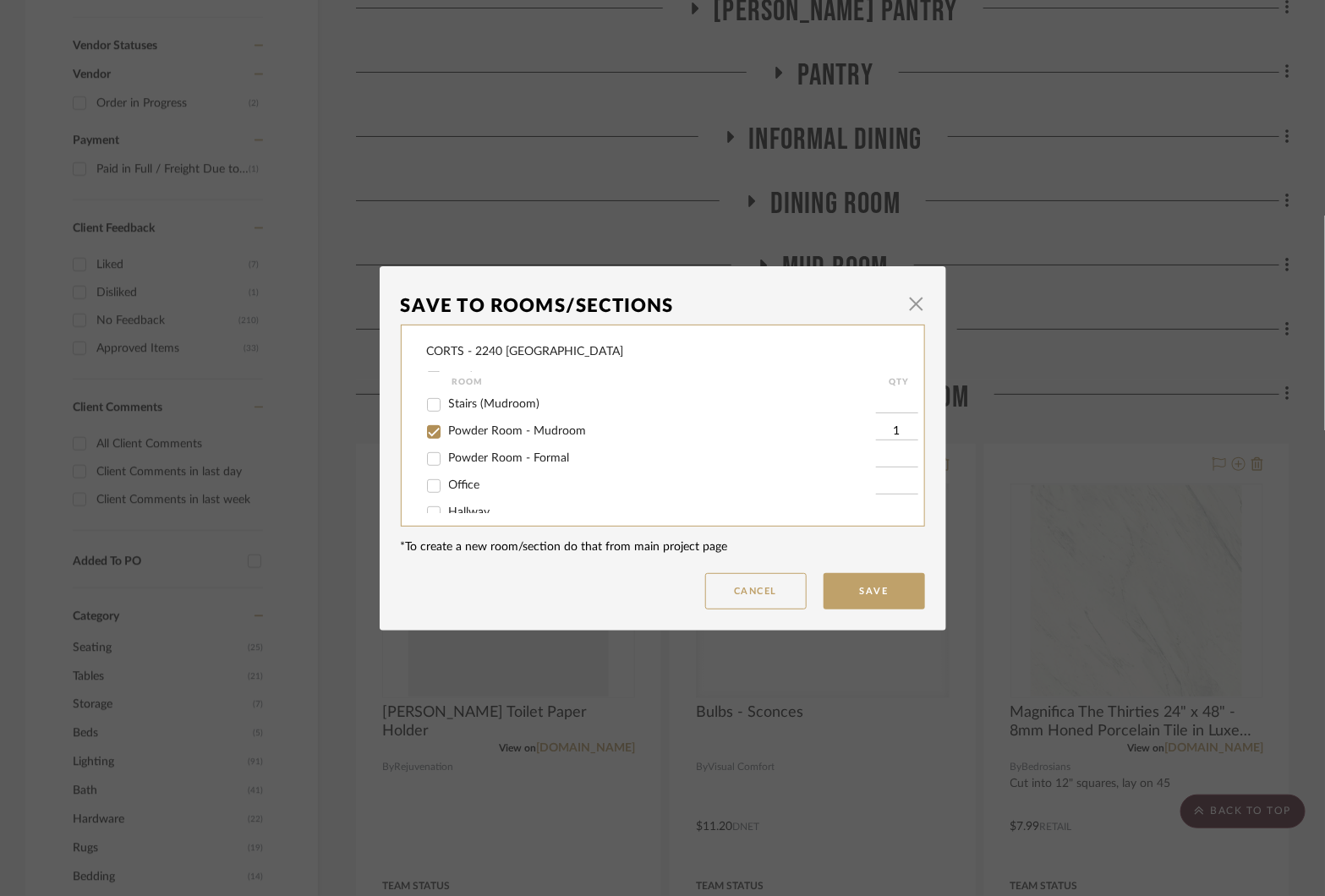 click on "Powder Room - Formal" at bounding box center (509, 458) 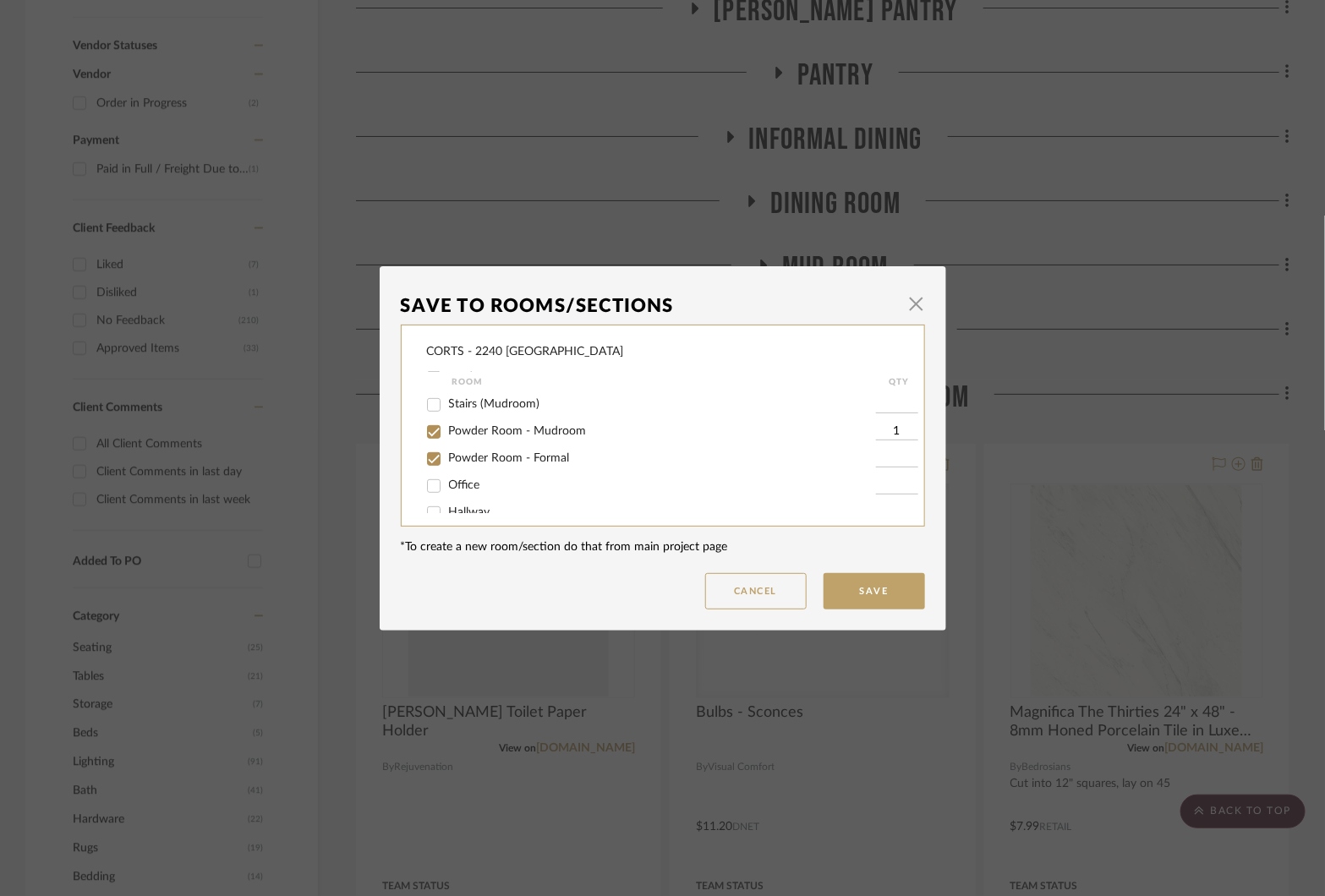 checkbox on "true" 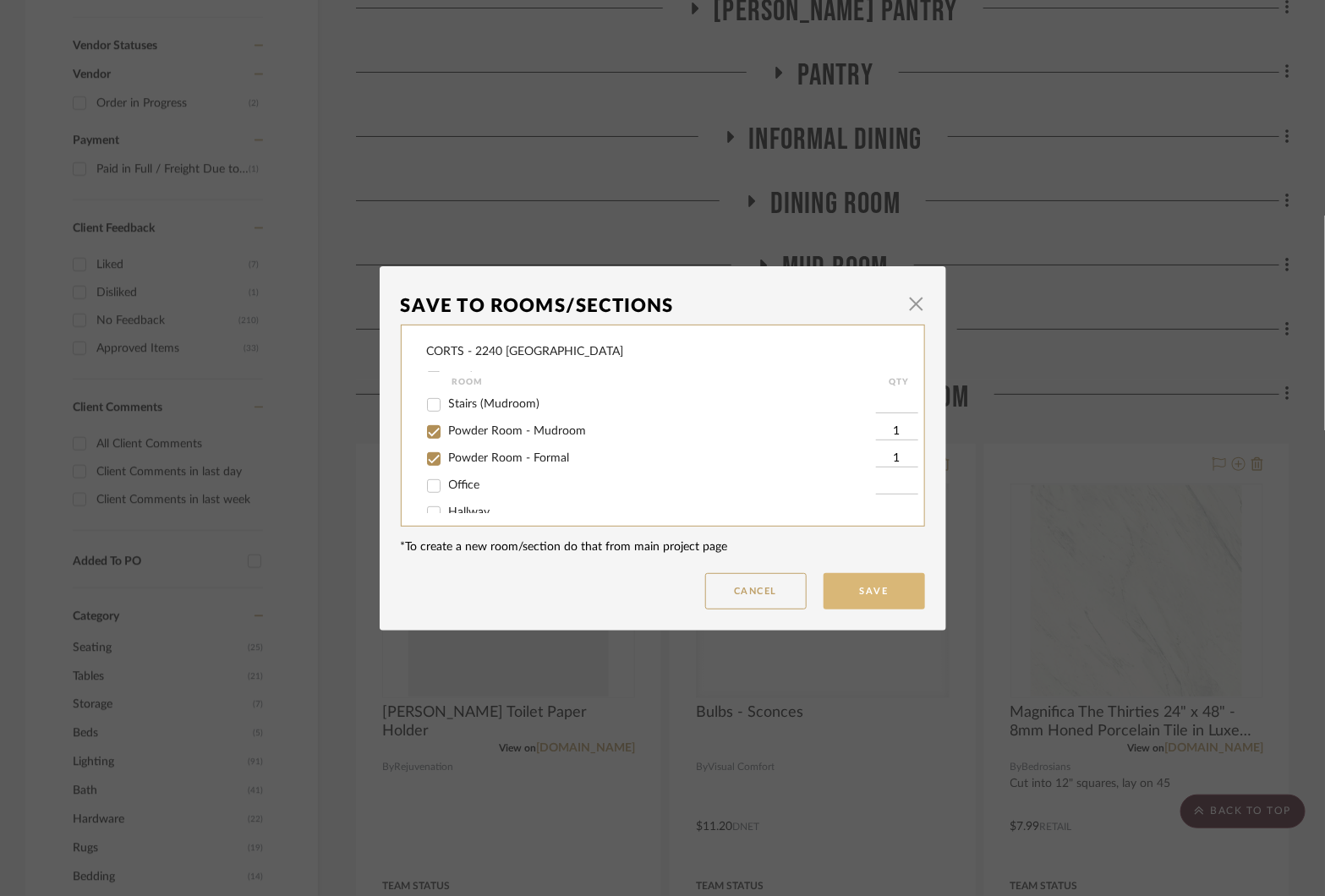 click on "Save" at bounding box center (874, 591) 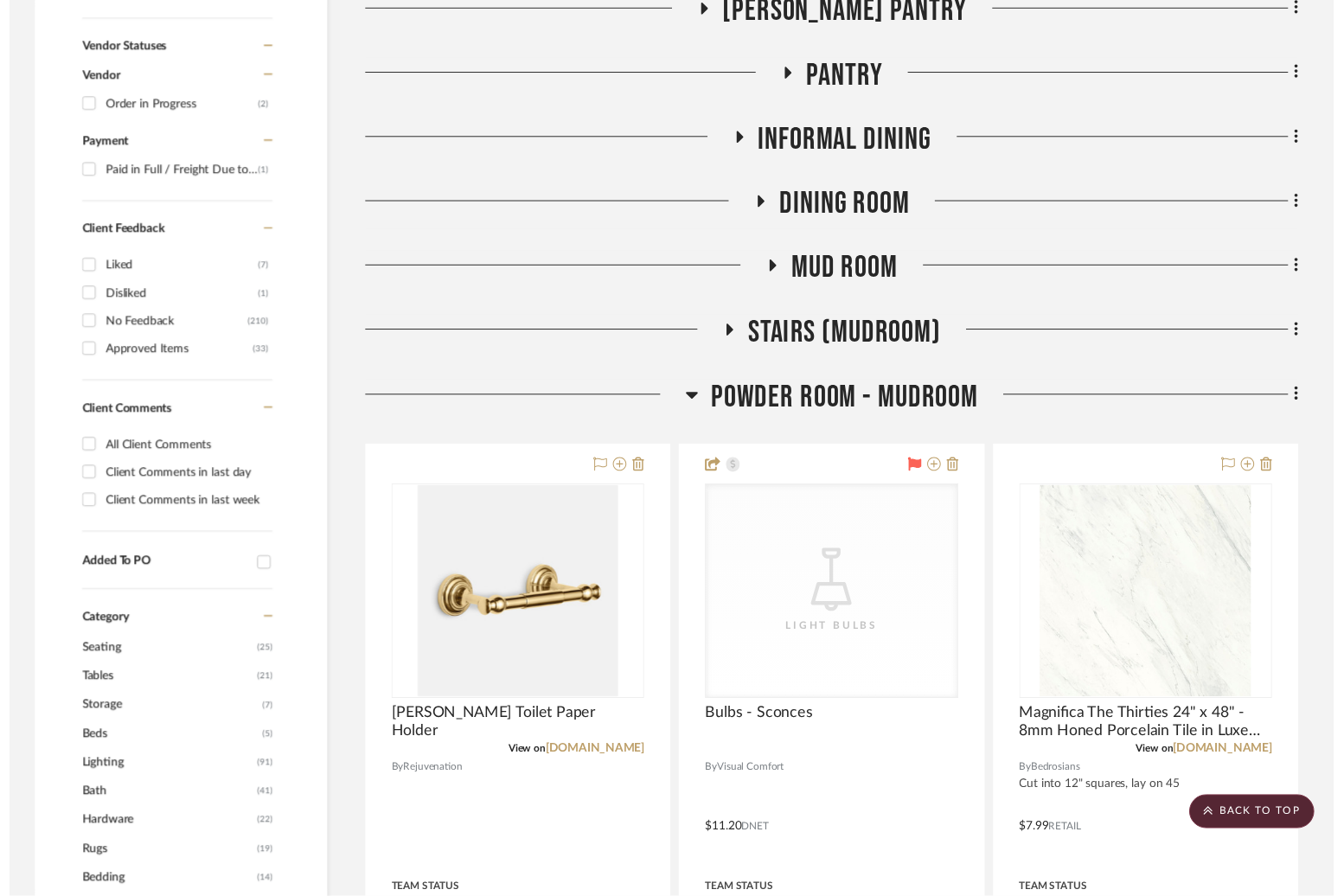 scroll, scrollTop: 984, scrollLeft: 0, axis: vertical 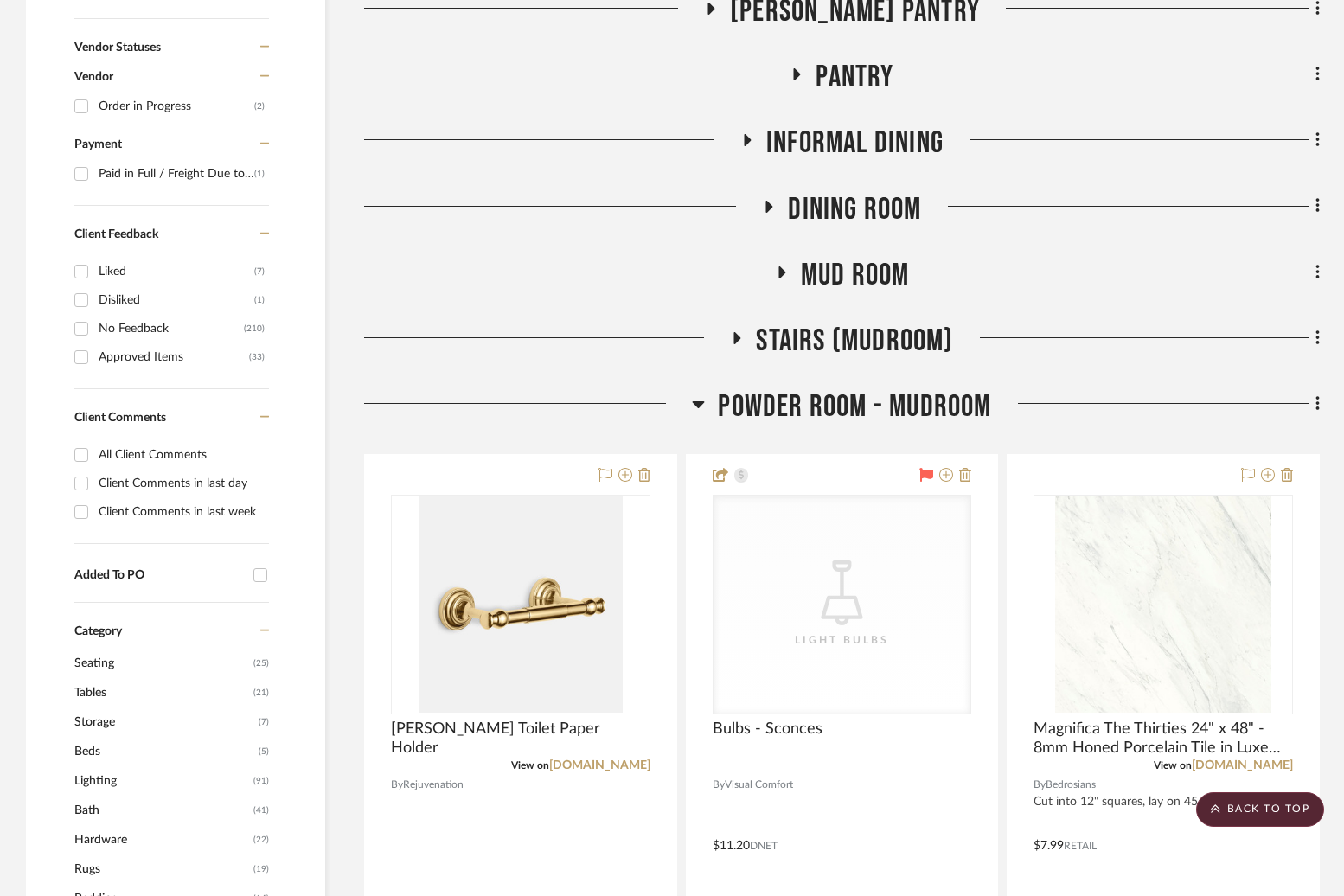 click on "Powder Room - Mudroom" 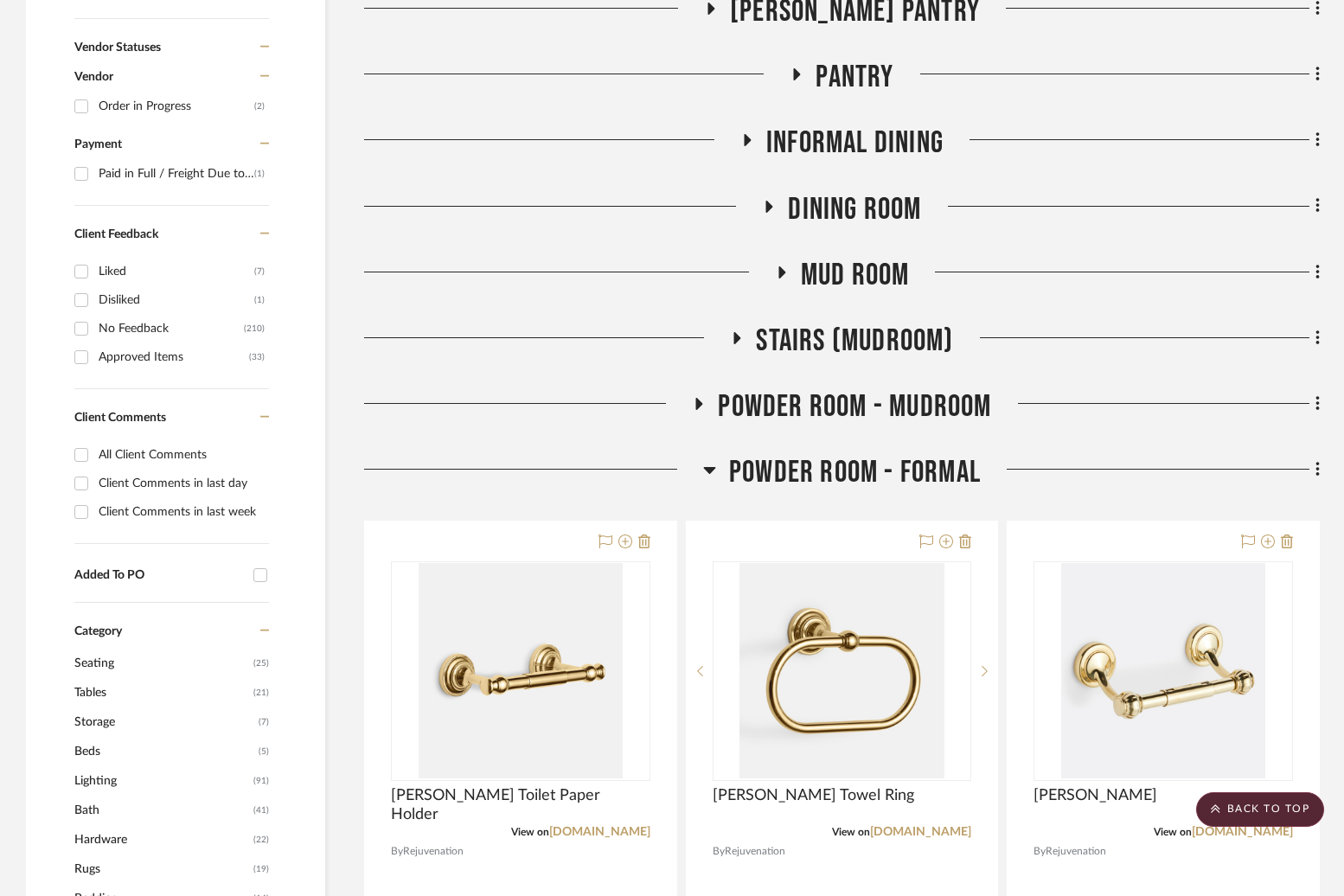 click on "Powder Room - Formal" 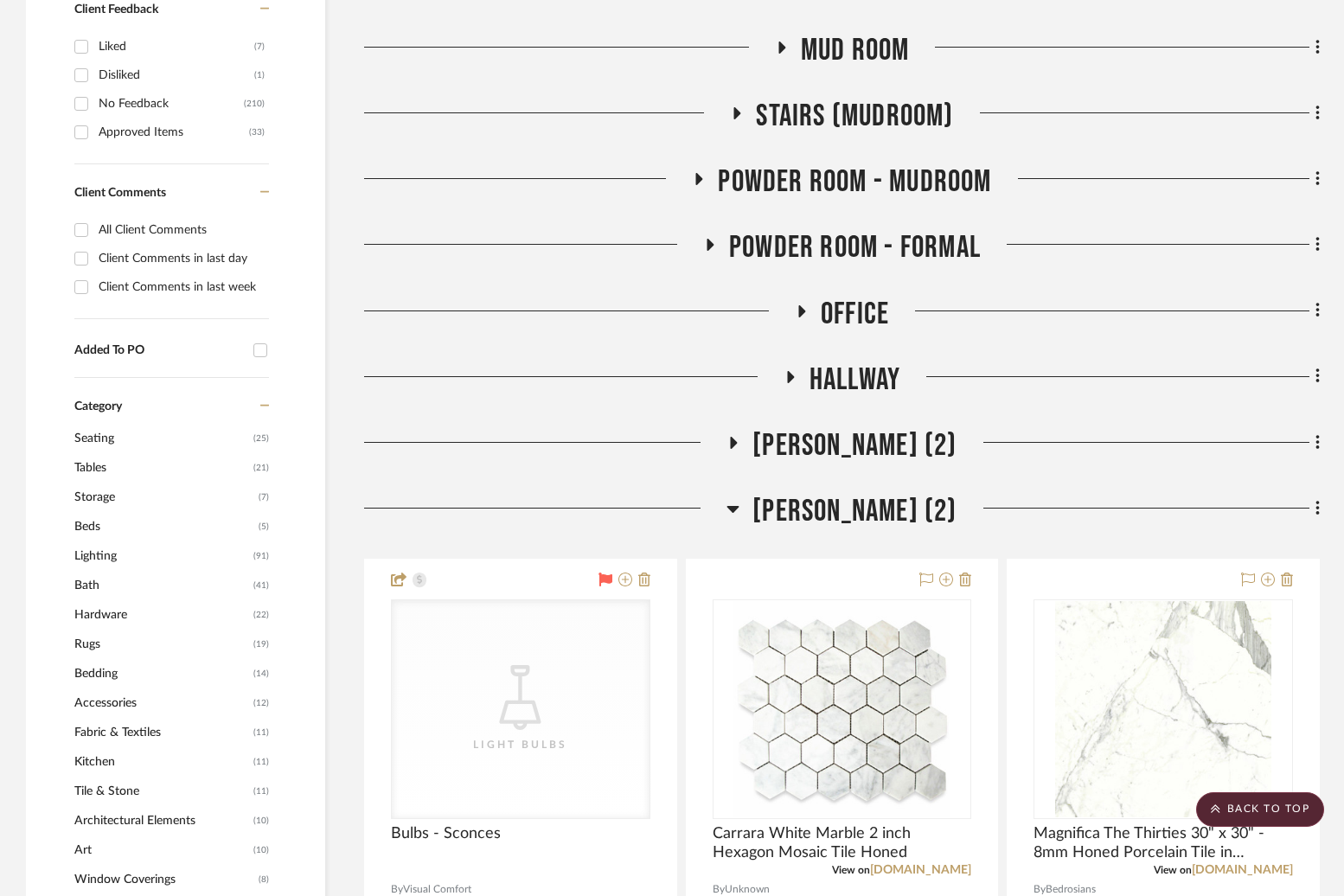 scroll, scrollTop: 1212, scrollLeft: 0, axis: vertical 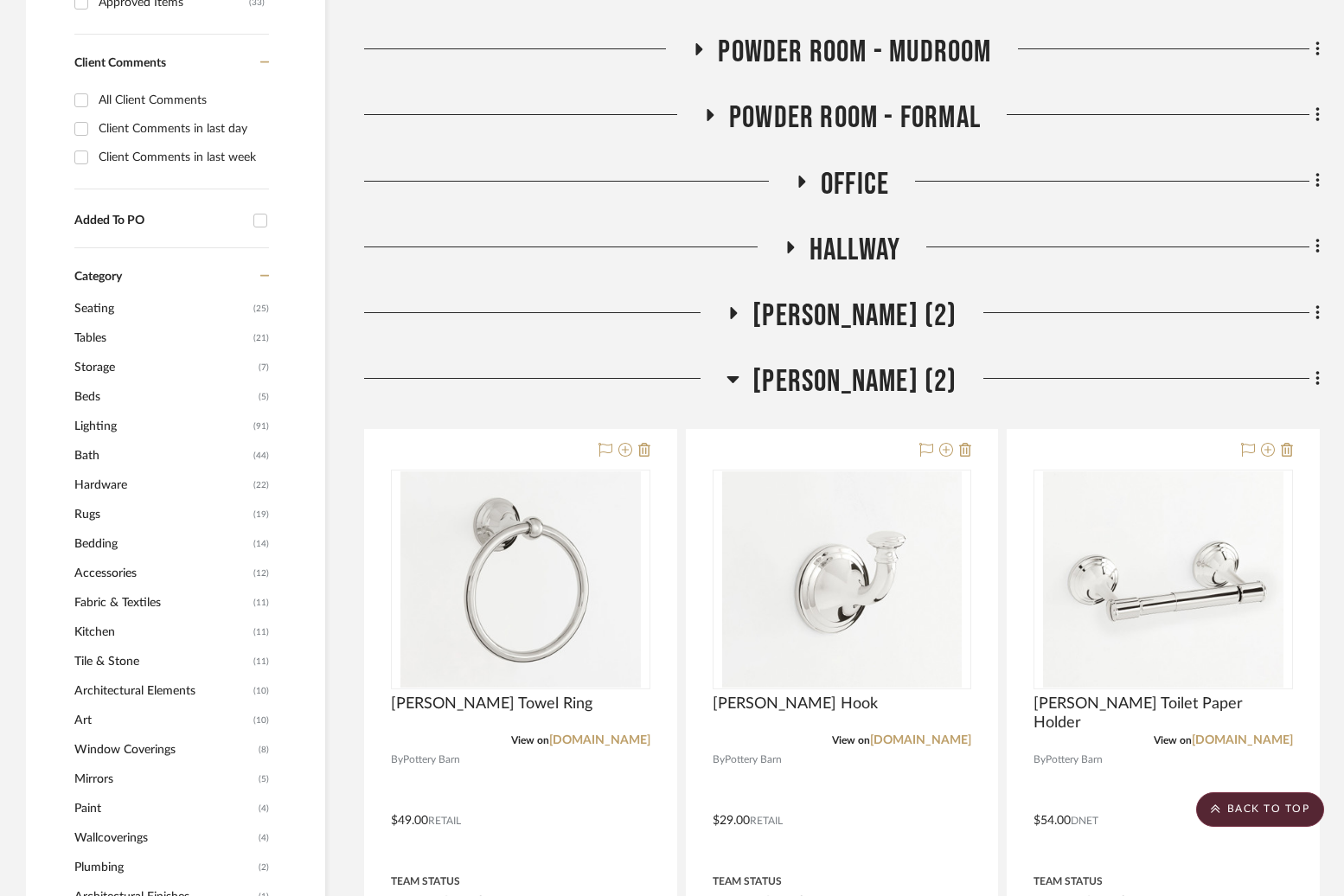 click on "[PERSON_NAME] (2)" 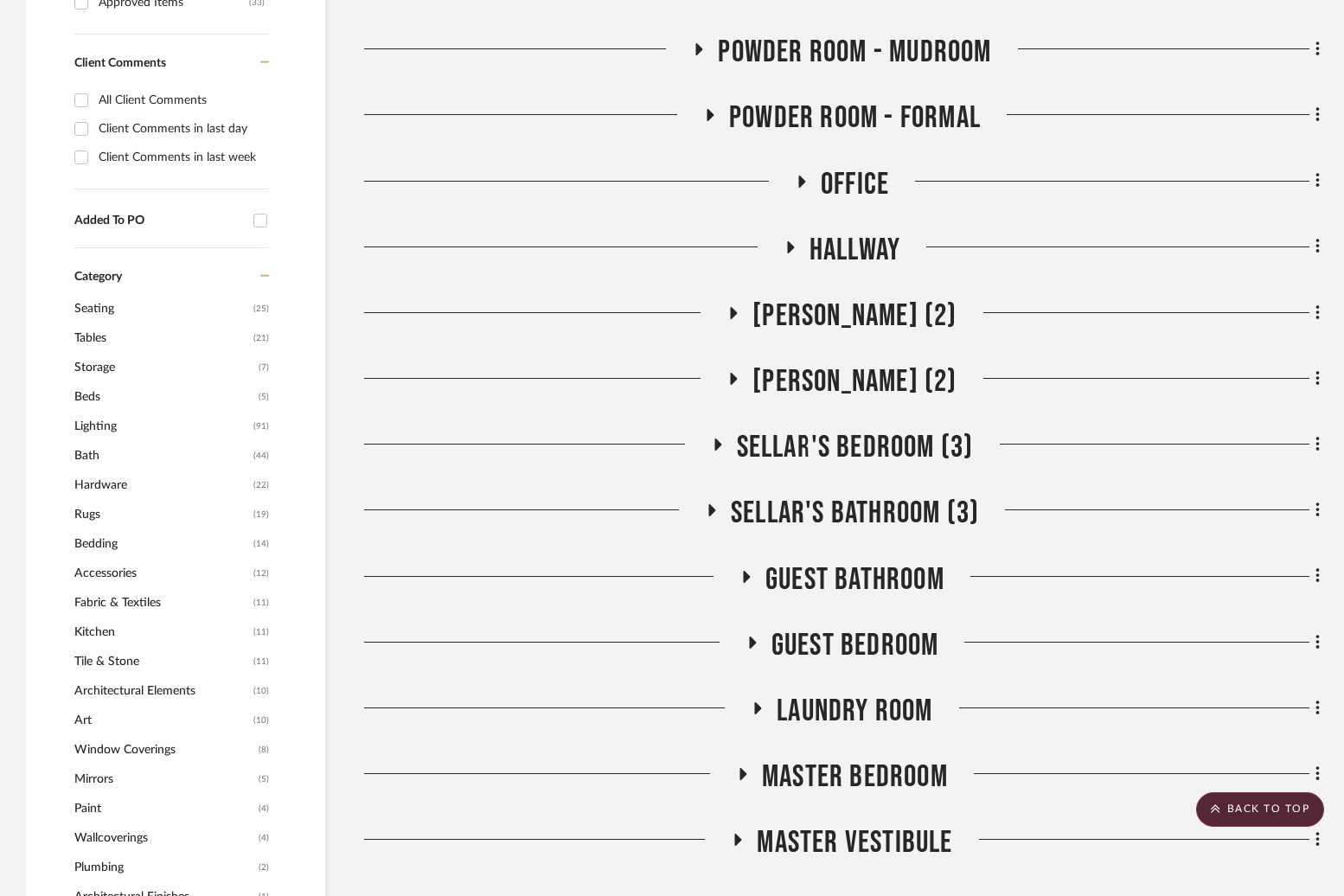 click on "Sellar's Bathroom (3)" 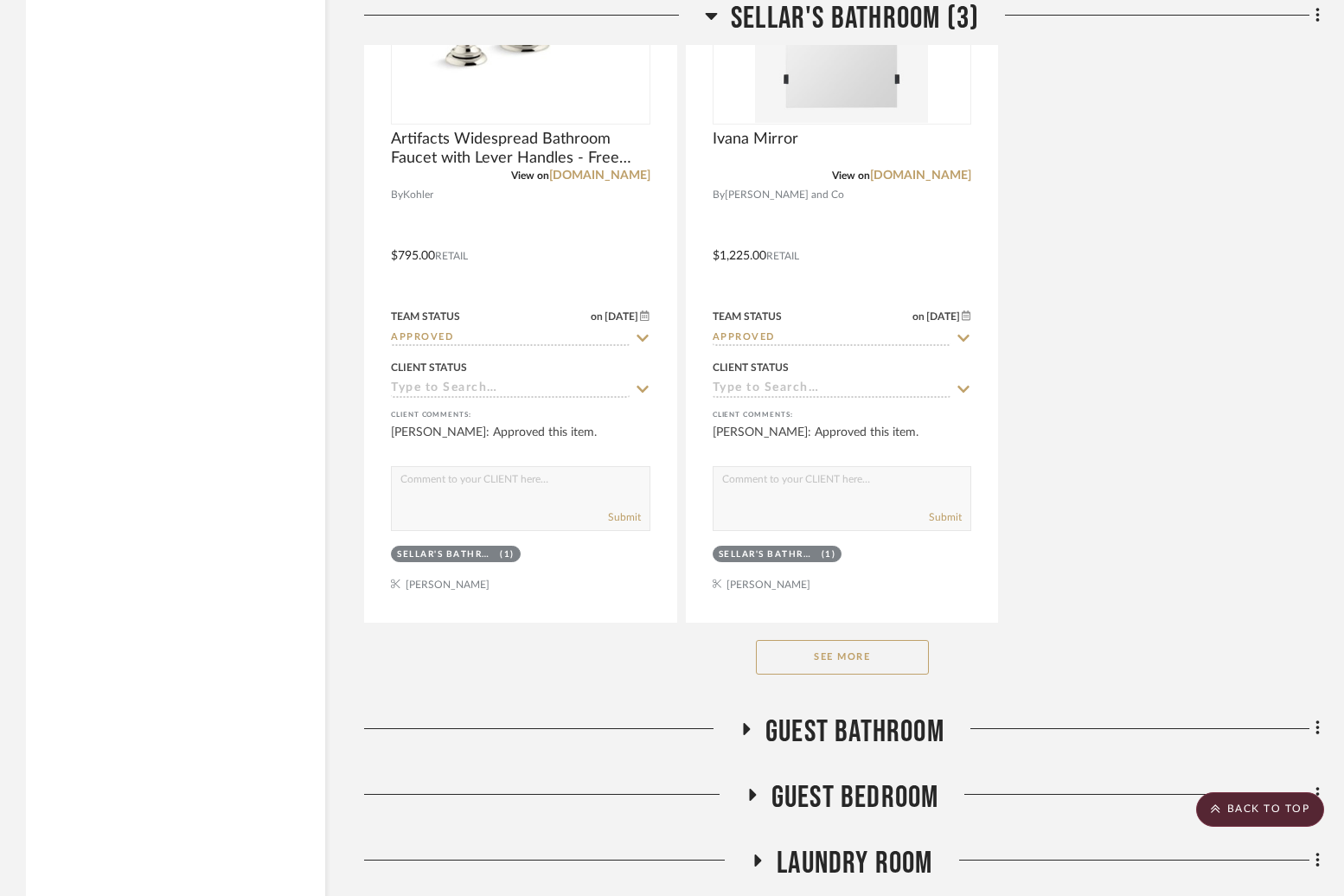 click on "See More" 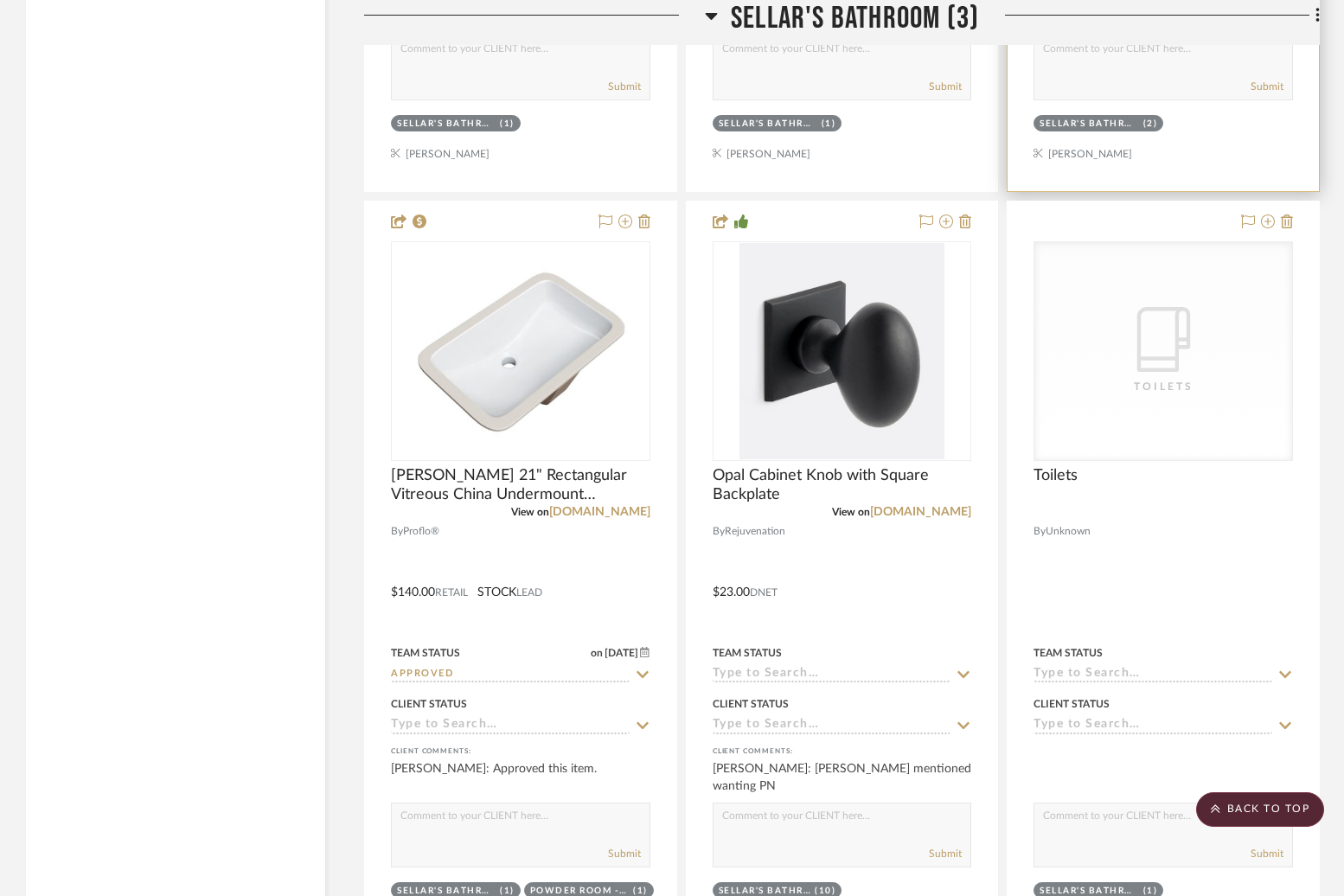 scroll, scrollTop: 4006, scrollLeft: 0, axis: vertical 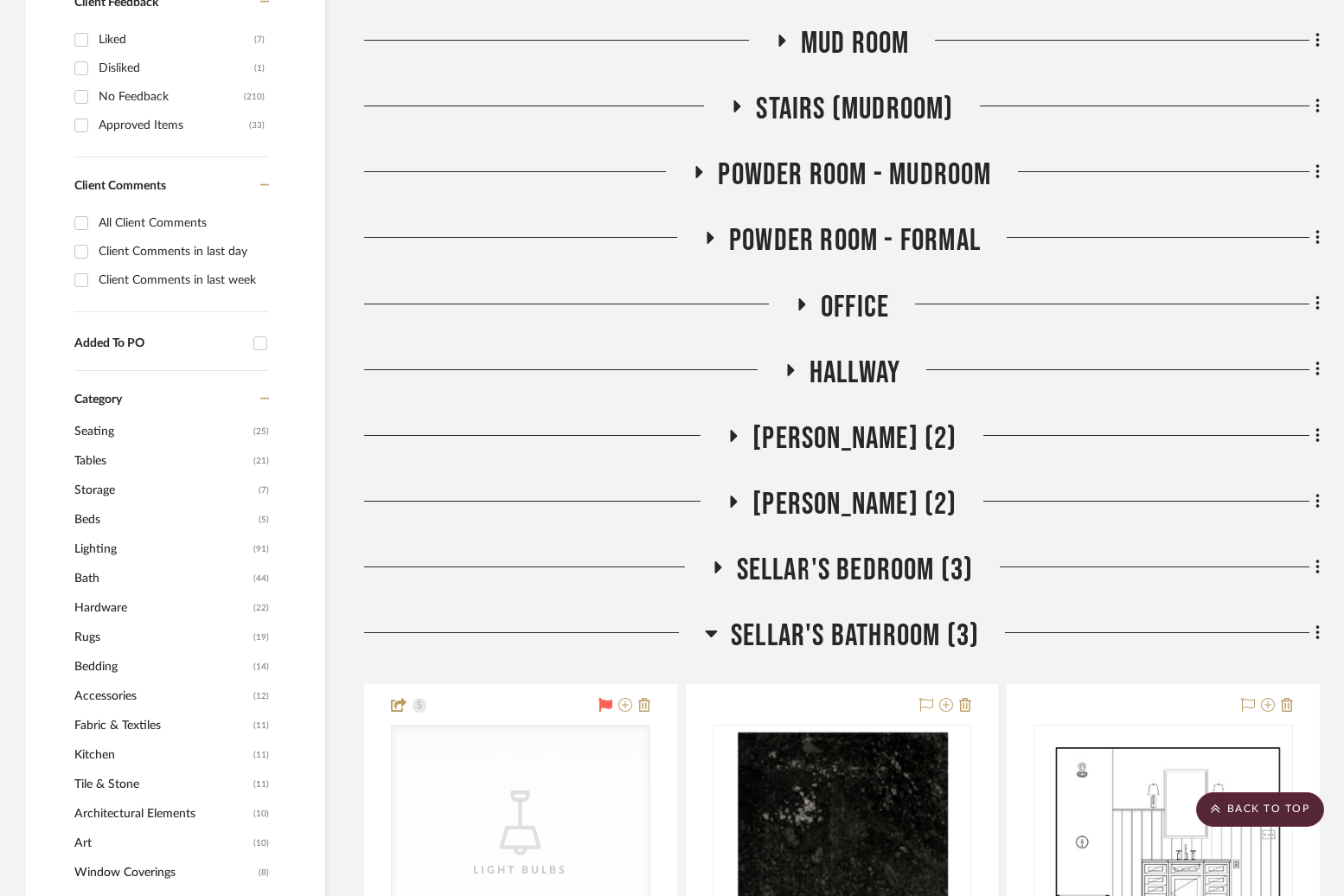 click on "[PERSON_NAME] (2)" 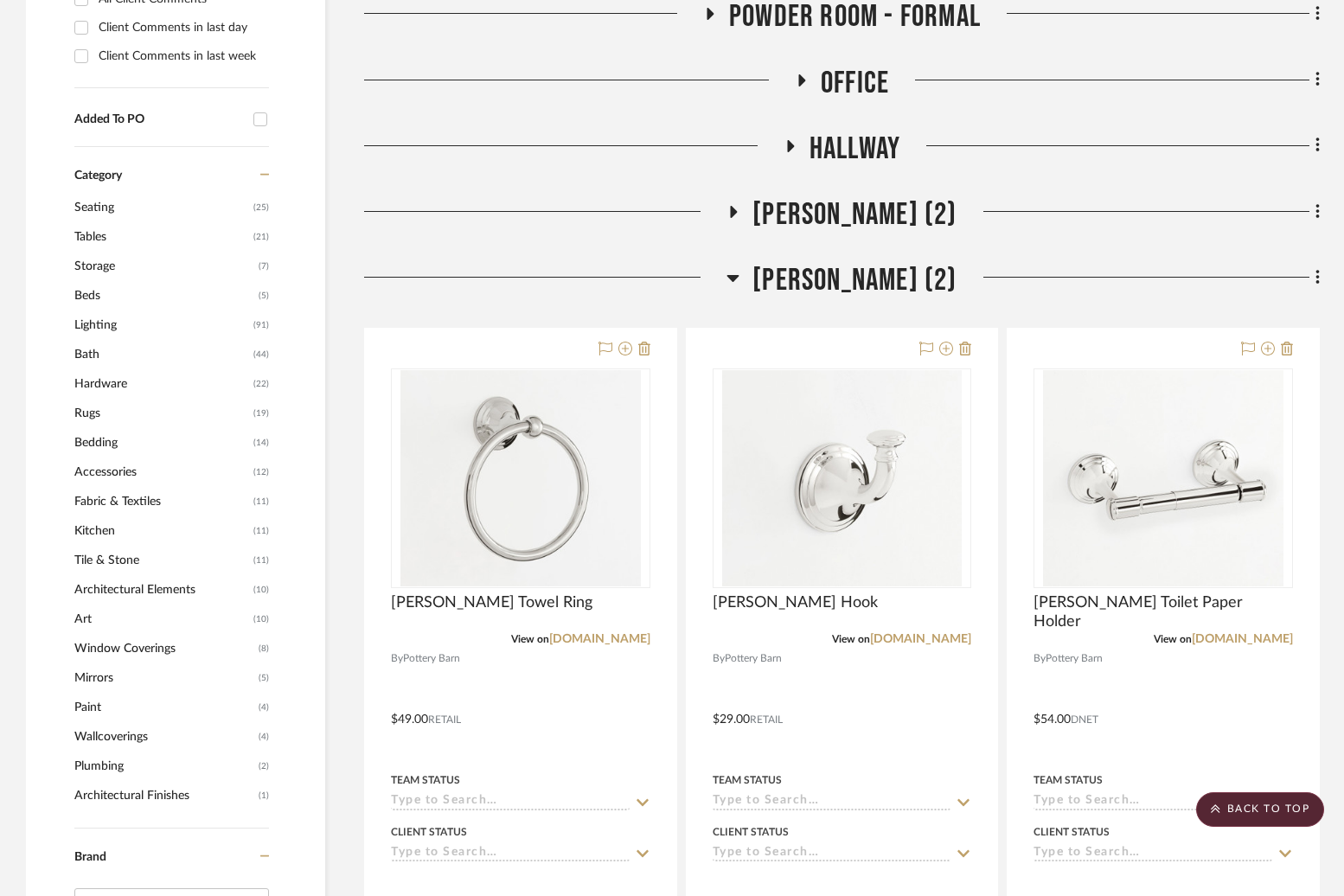 scroll, scrollTop: 1478, scrollLeft: 0, axis: vertical 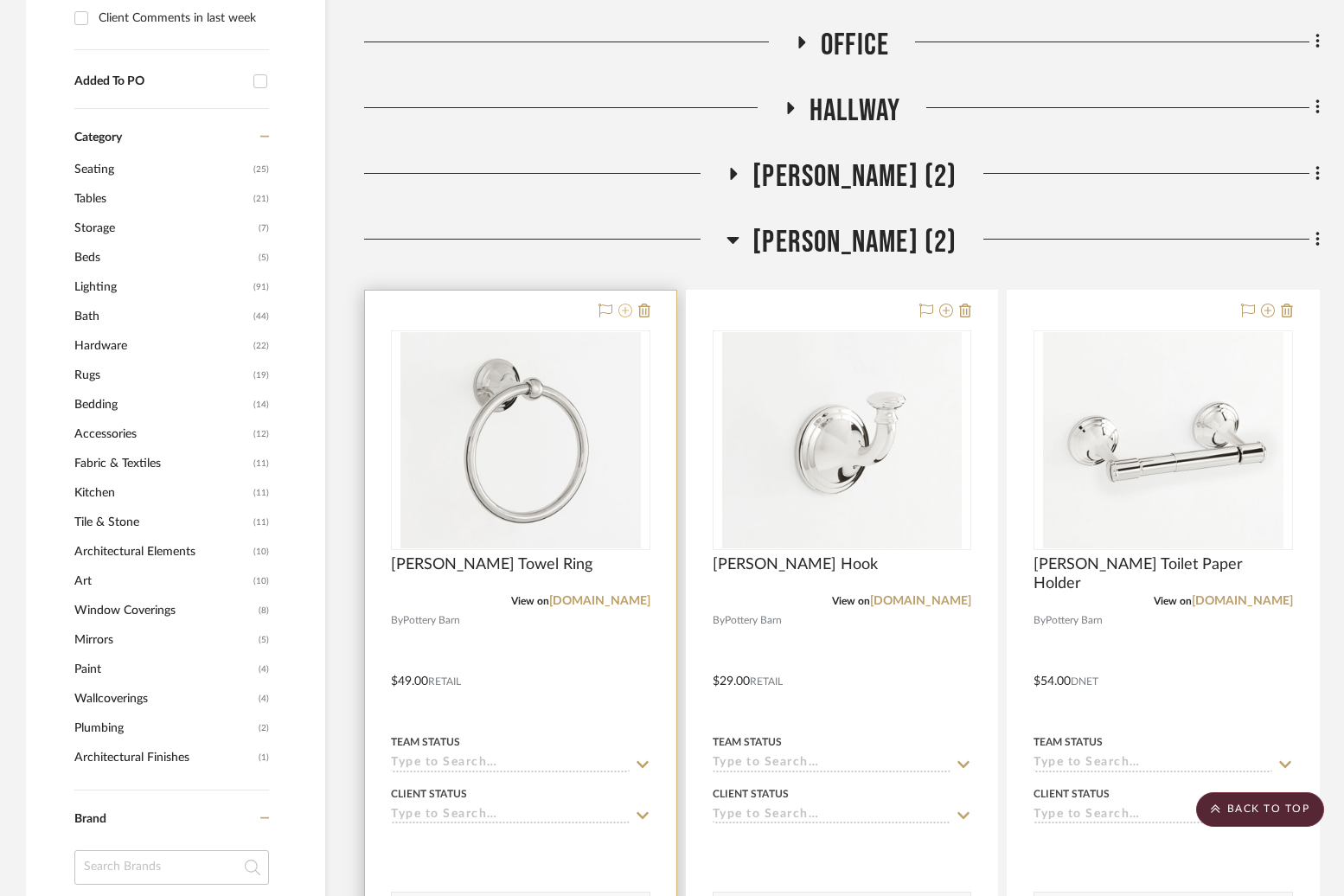 click 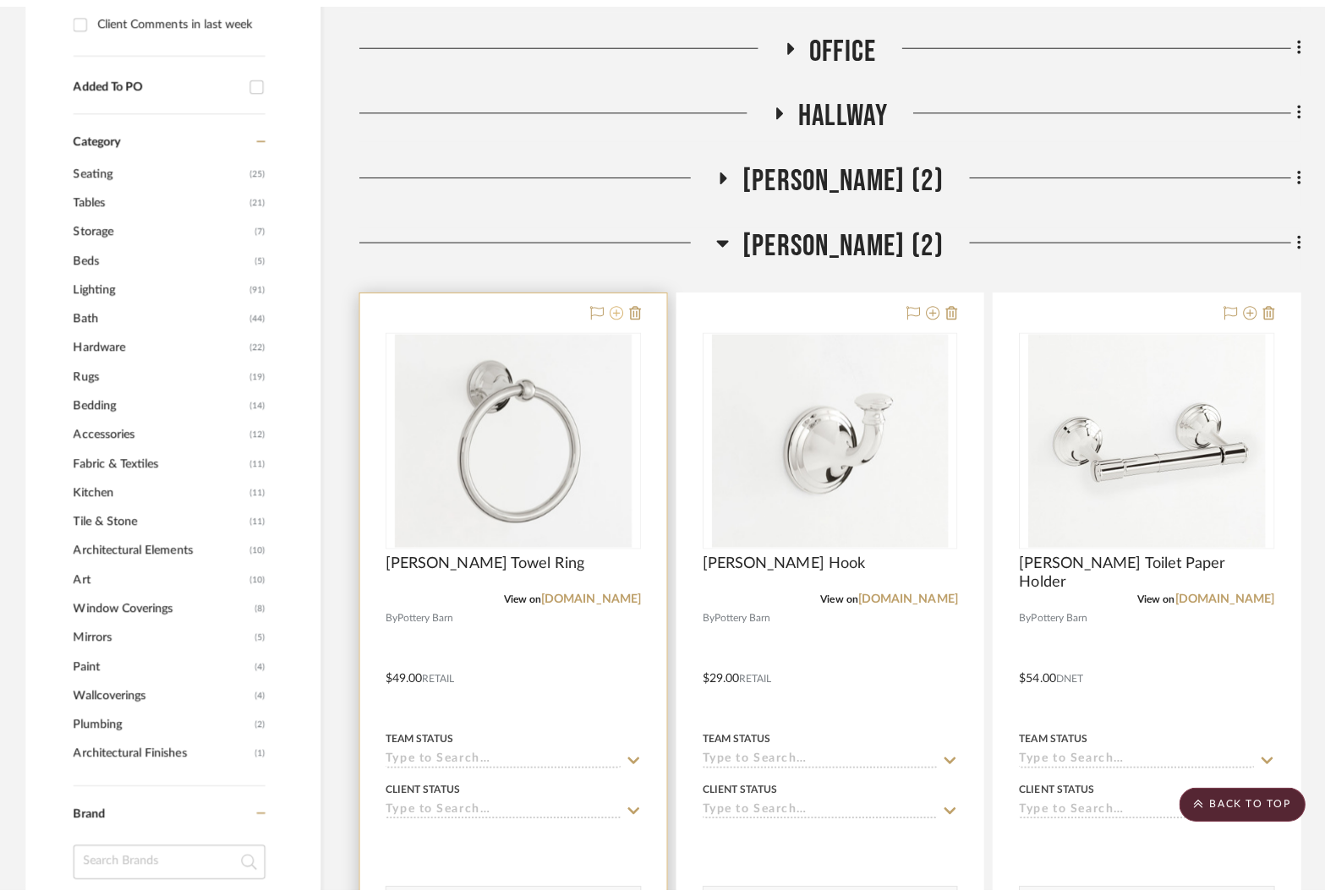 scroll, scrollTop: 0, scrollLeft: 0, axis: both 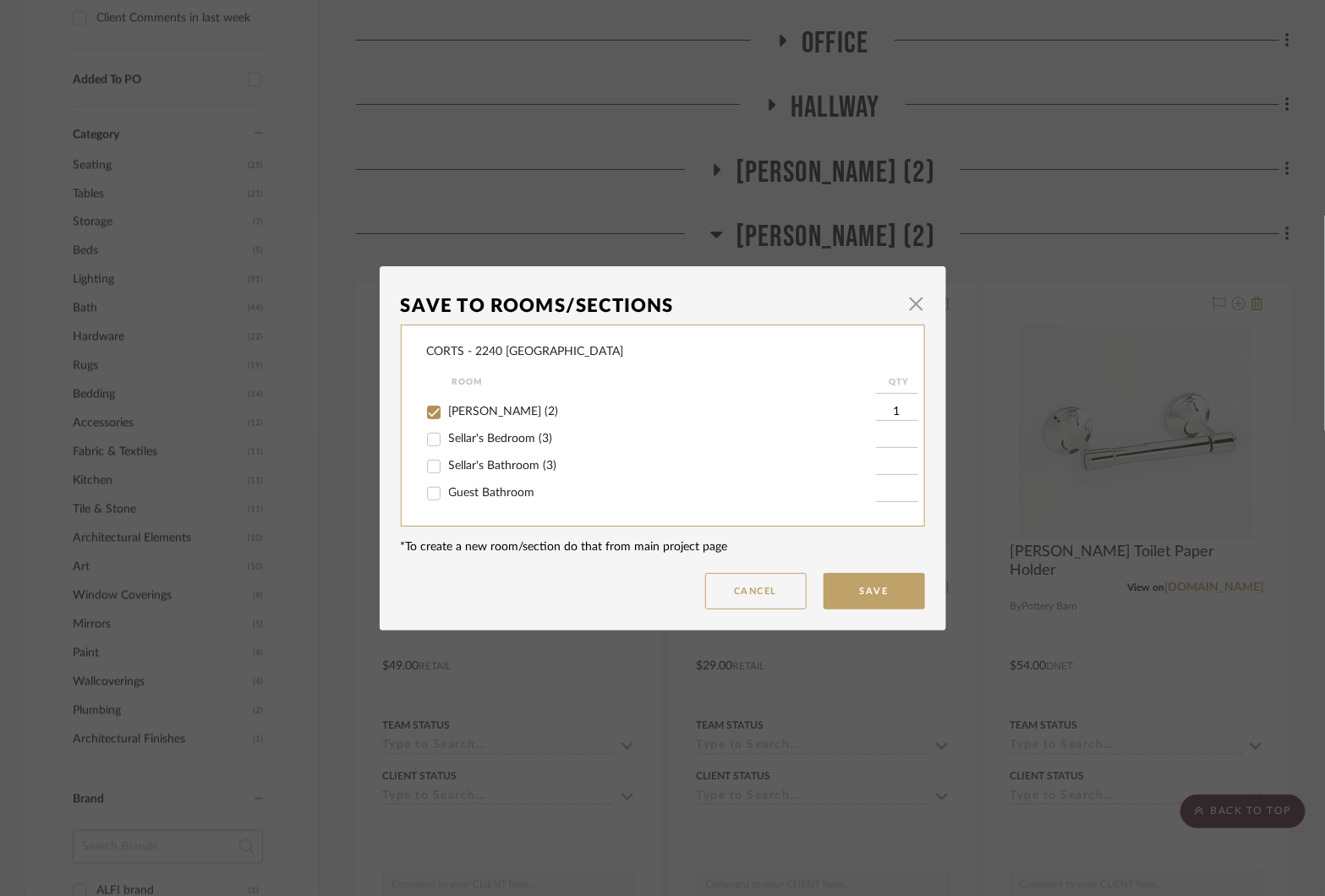 click on "Sellar's Bathroom (3)" at bounding box center (503, 466) 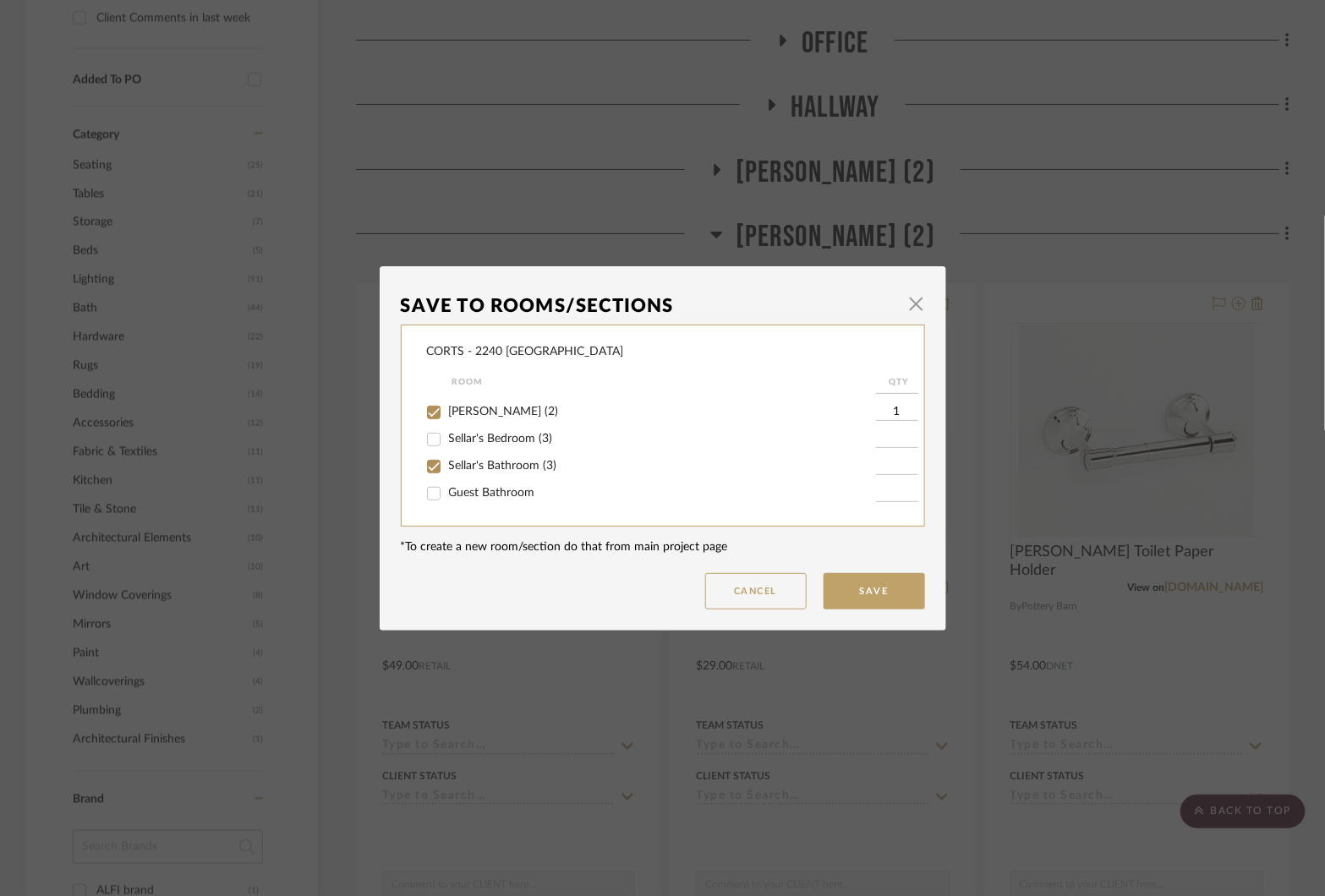 checkbox on "true" 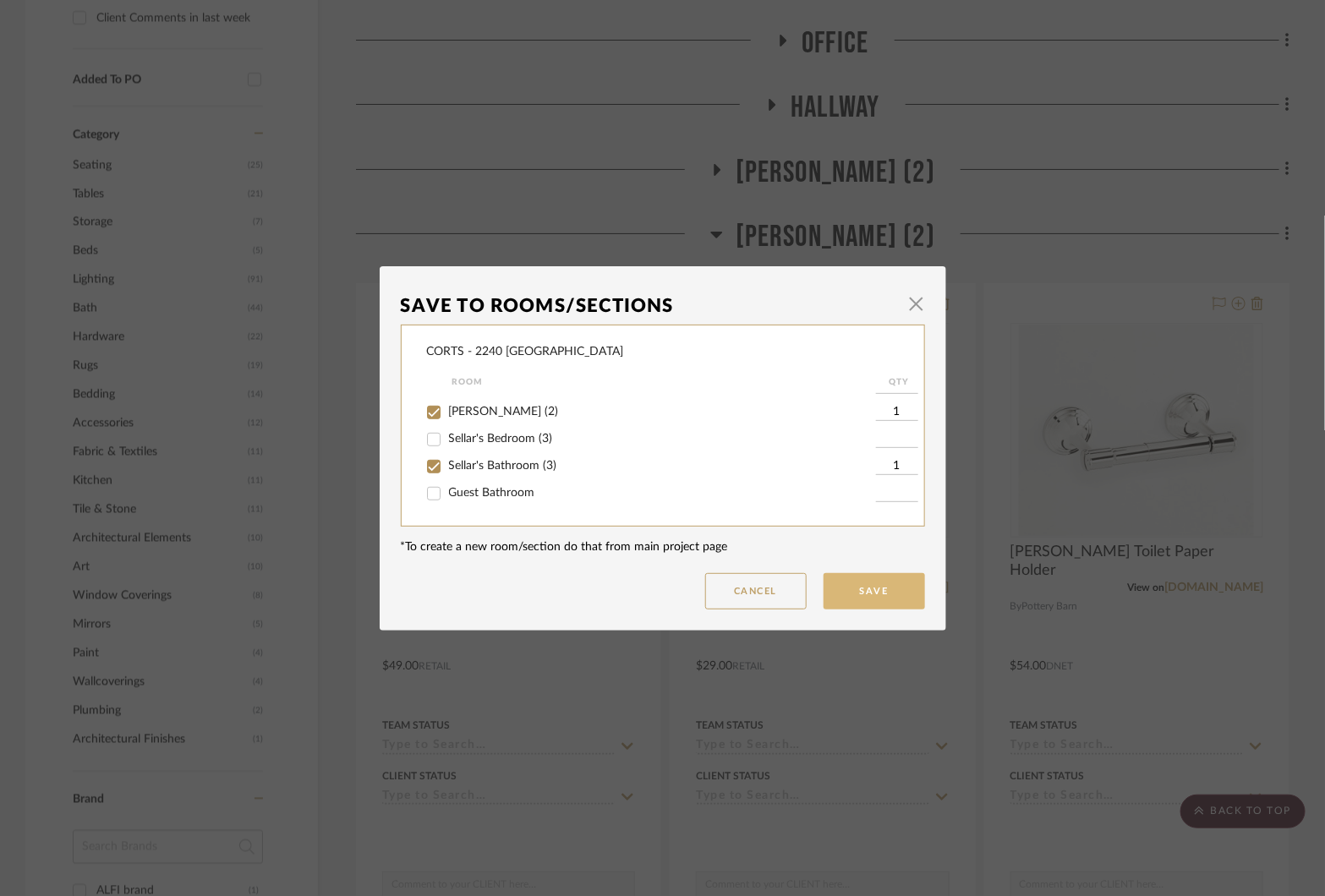click on "Save" at bounding box center (874, 591) 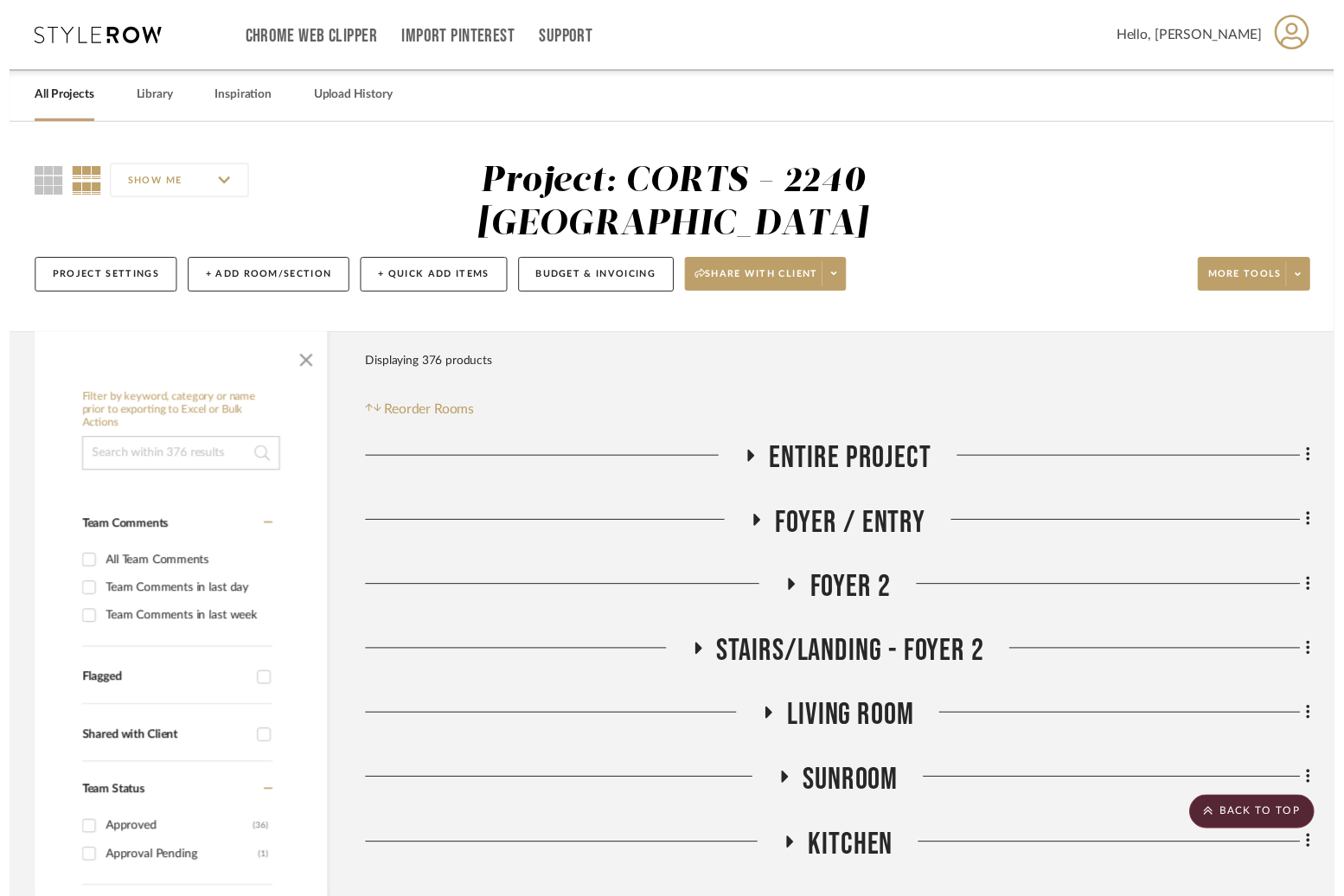 scroll, scrollTop: 1478, scrollLeft: 0, axis: vertical 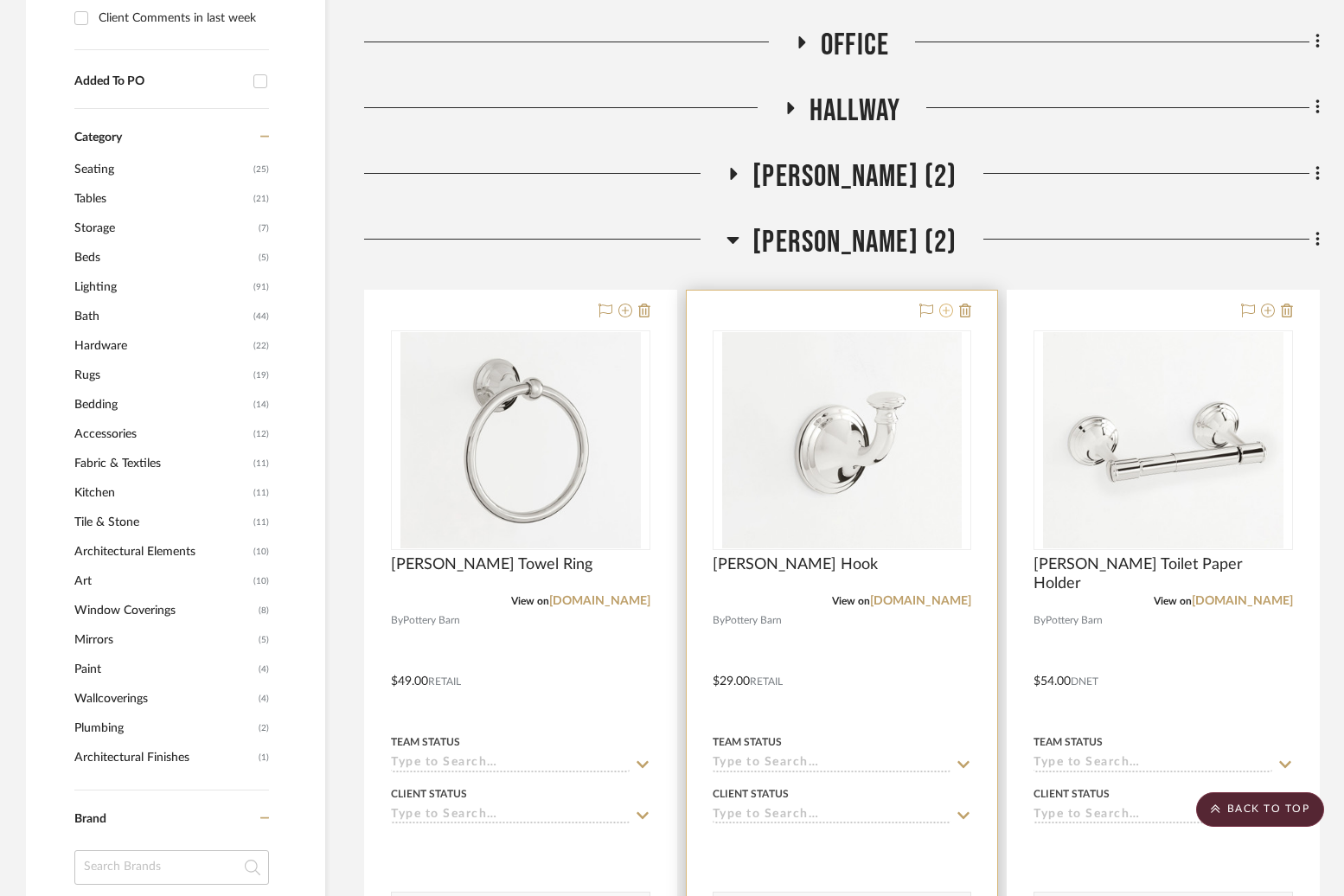 click 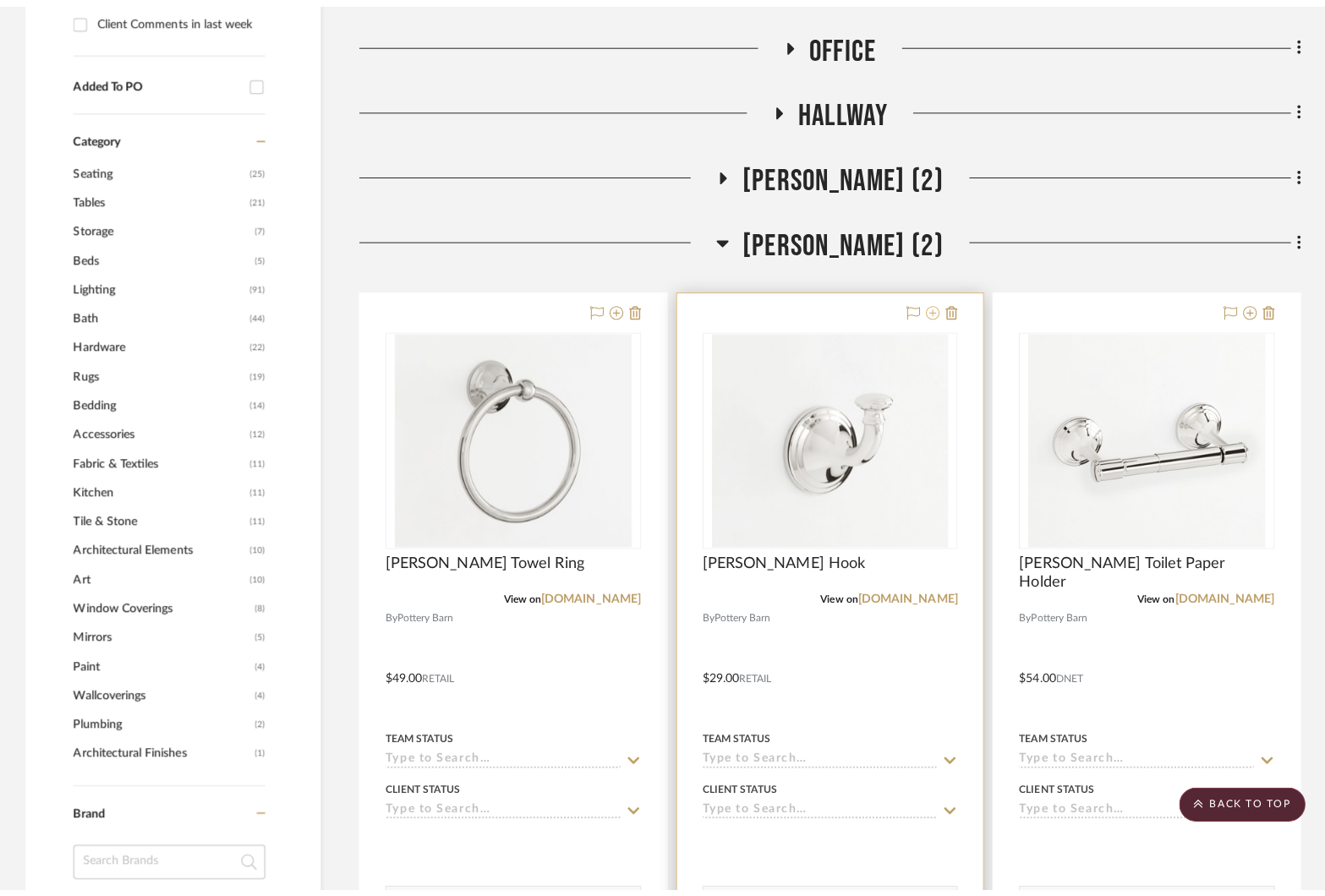 scroll, scrollTop: 0, scrollLeft: 0, axis: both 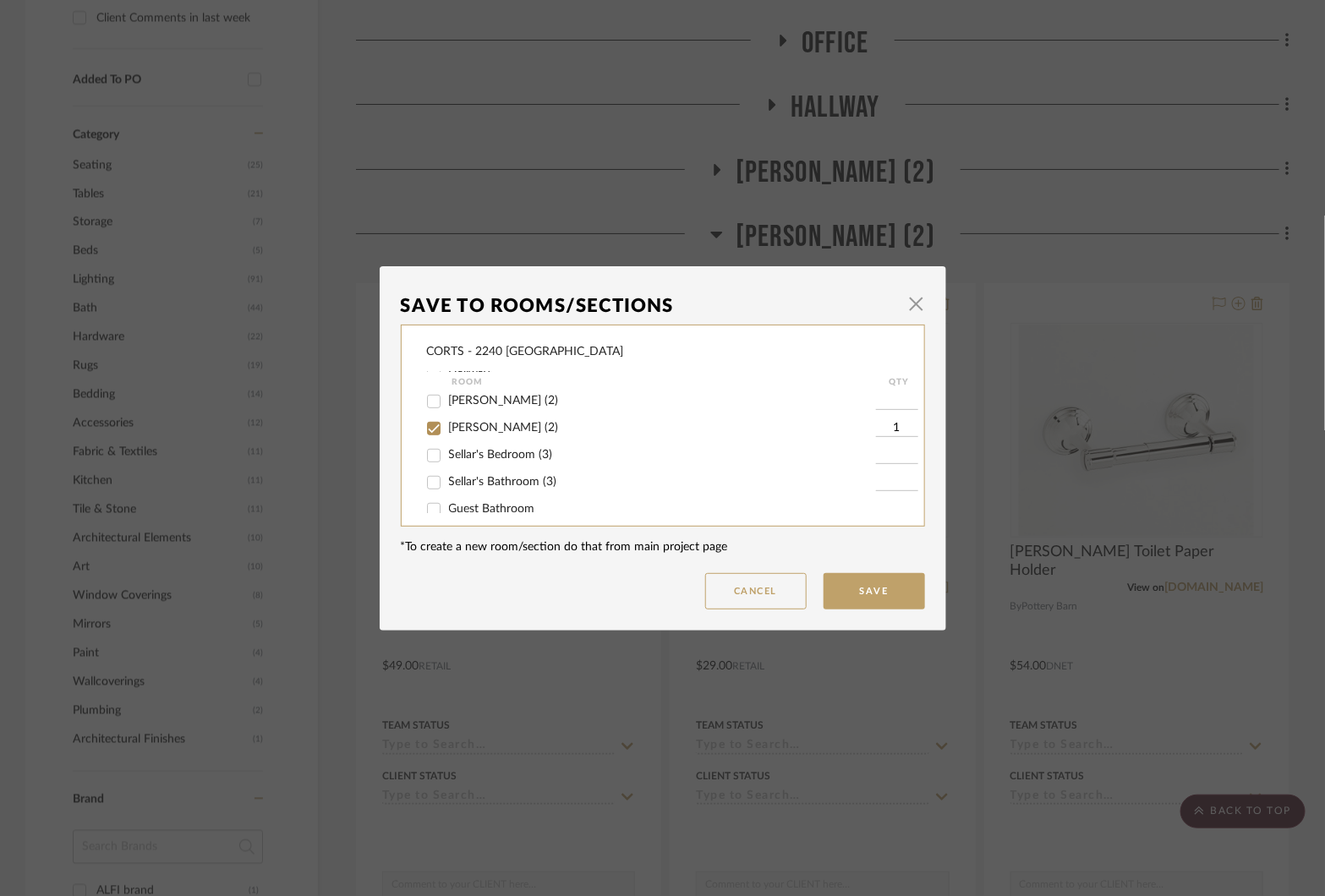 click on "Sellar's Bathroom (3)" at bounding box center [503, 482] 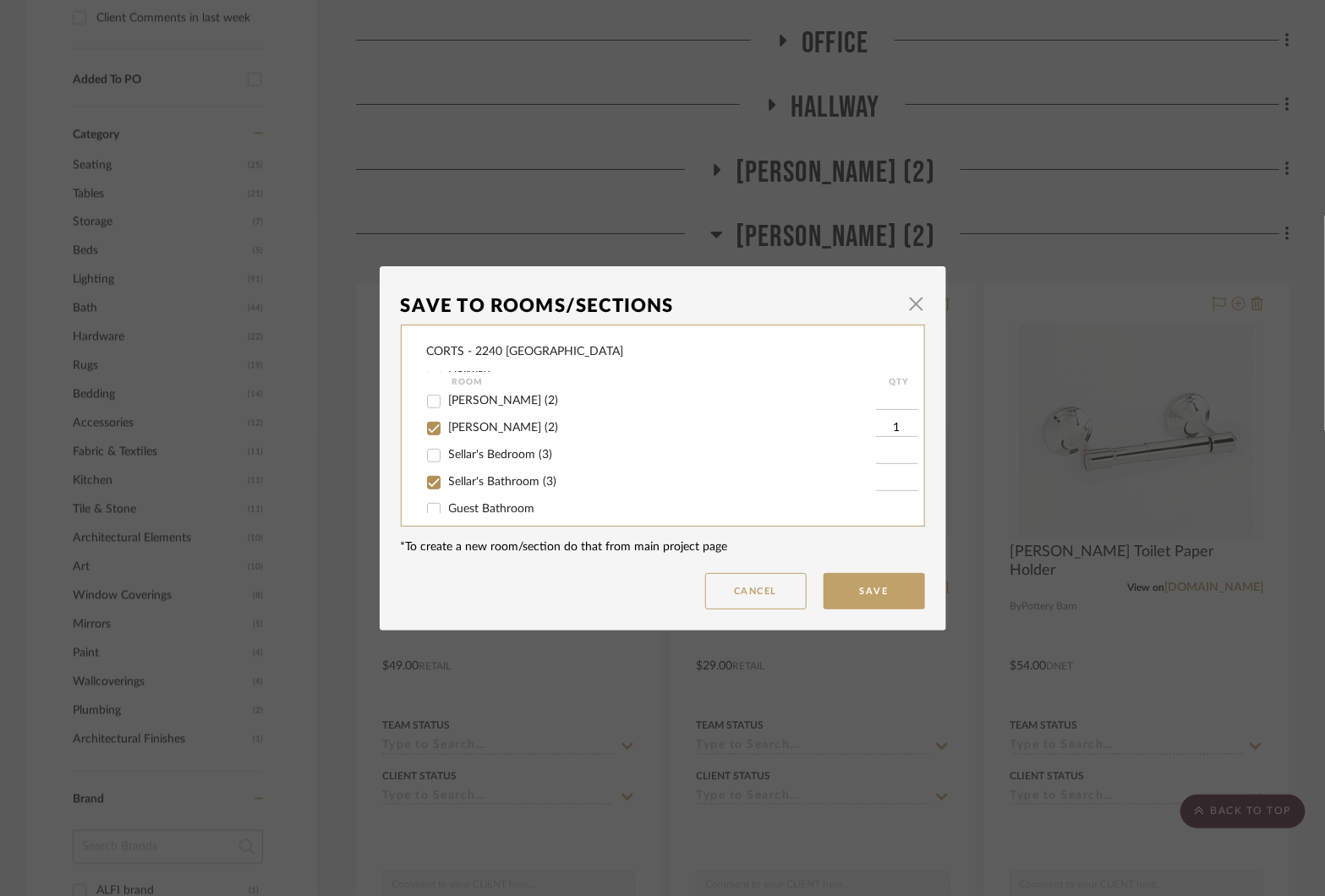 checkbox on "true" 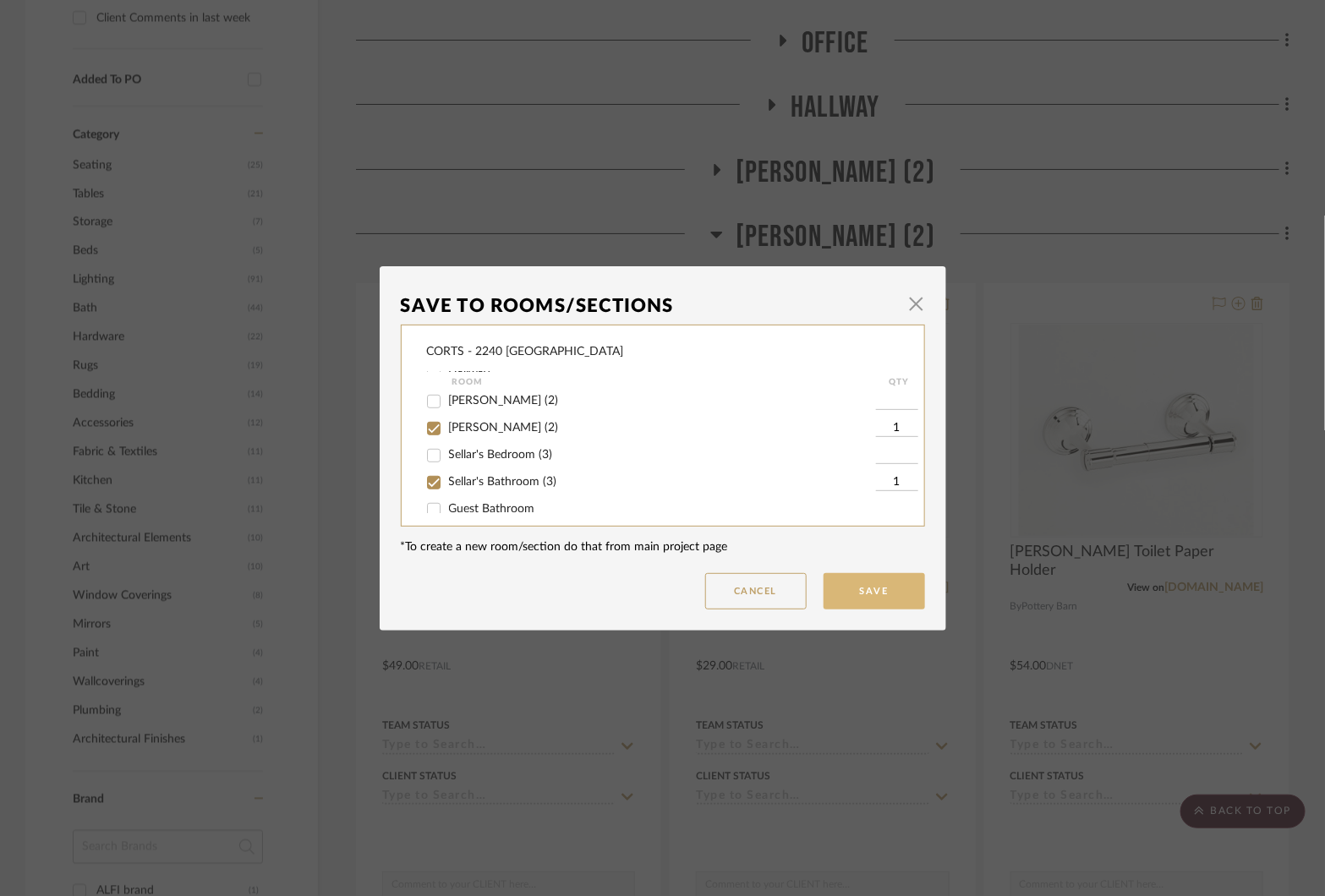 click on "Save" at bounding box center (874, 591) 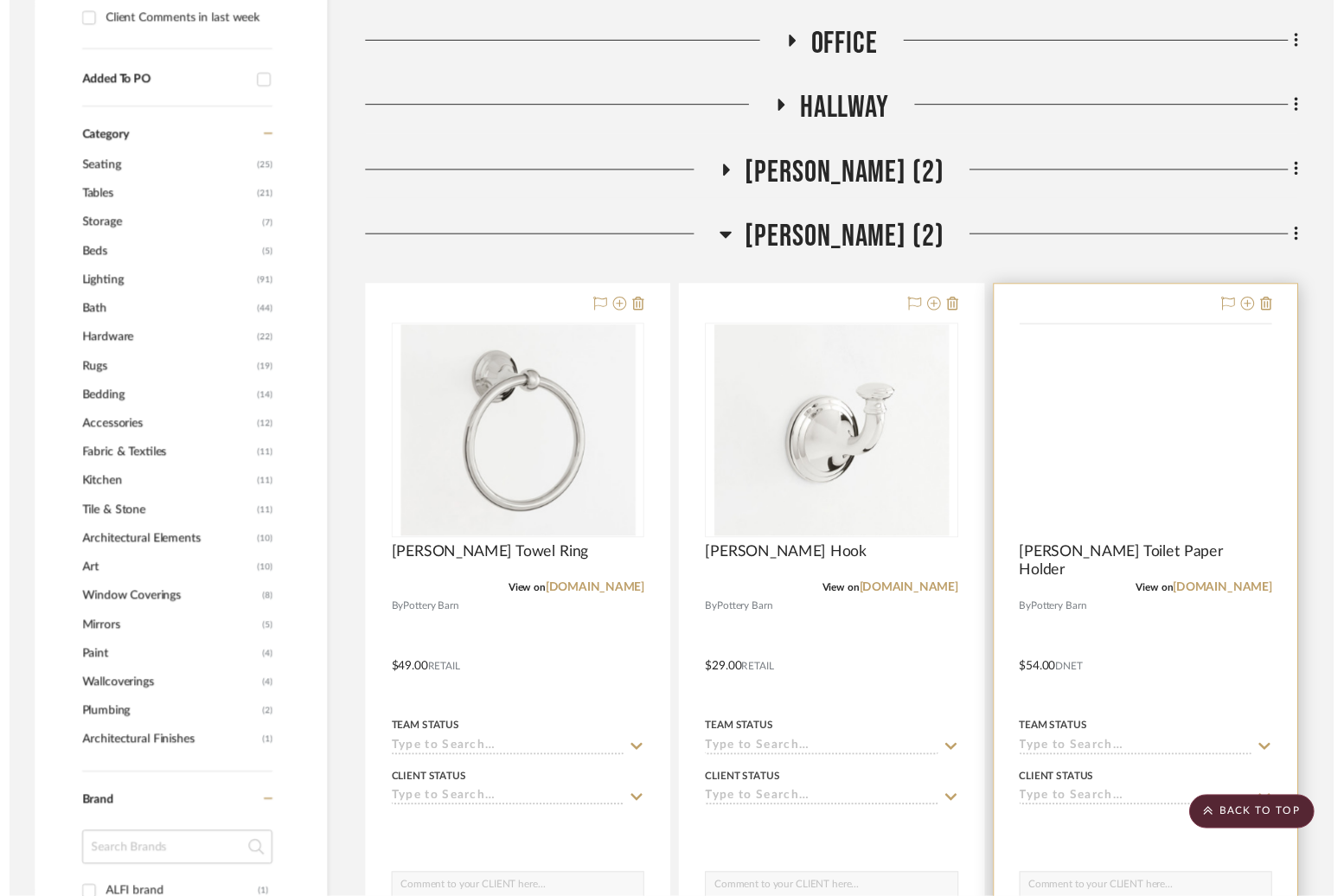 scroll, scrollTop: 1478, scrollLeft: 0, axis: vertical 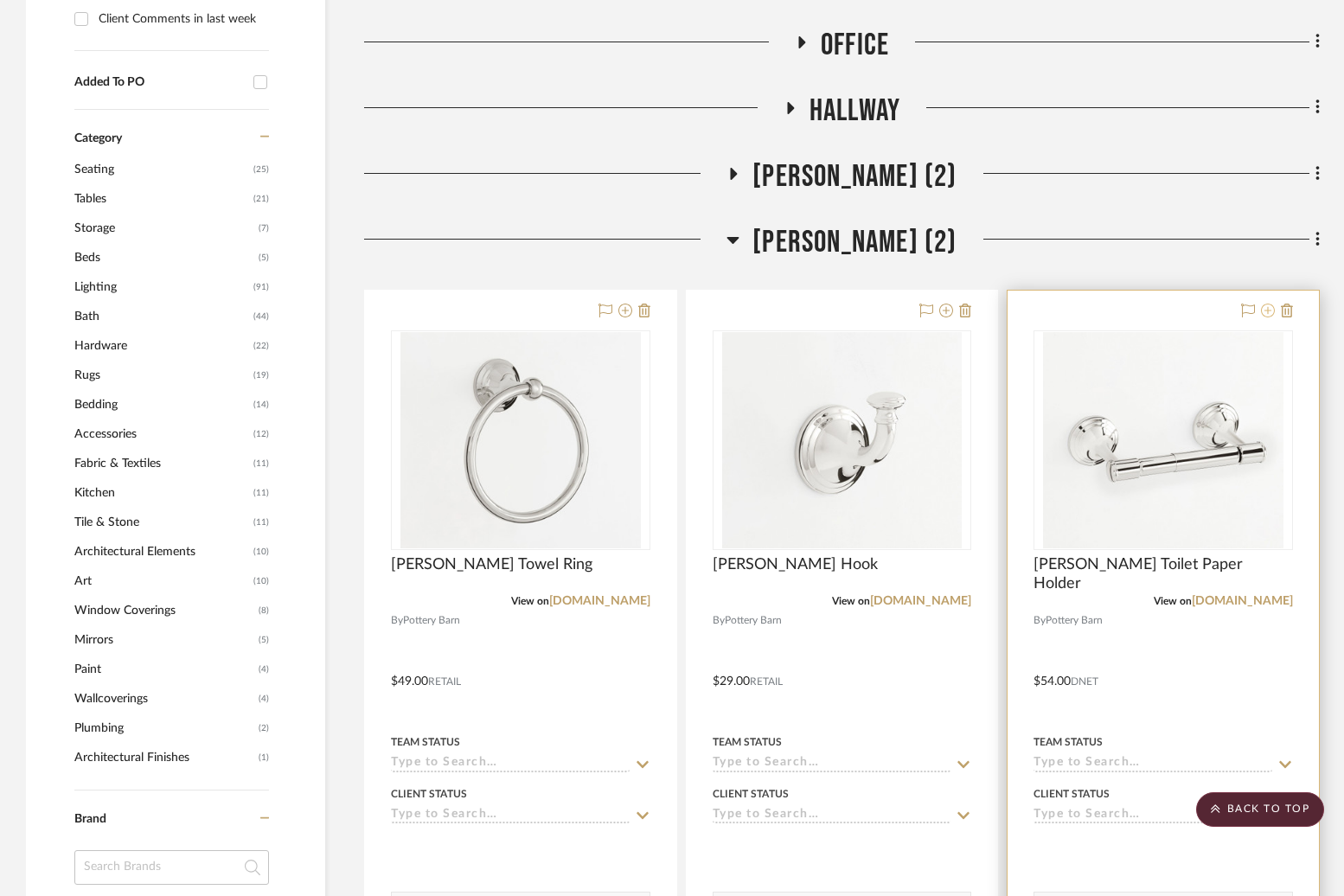 click at bounding box center [1268, 311] 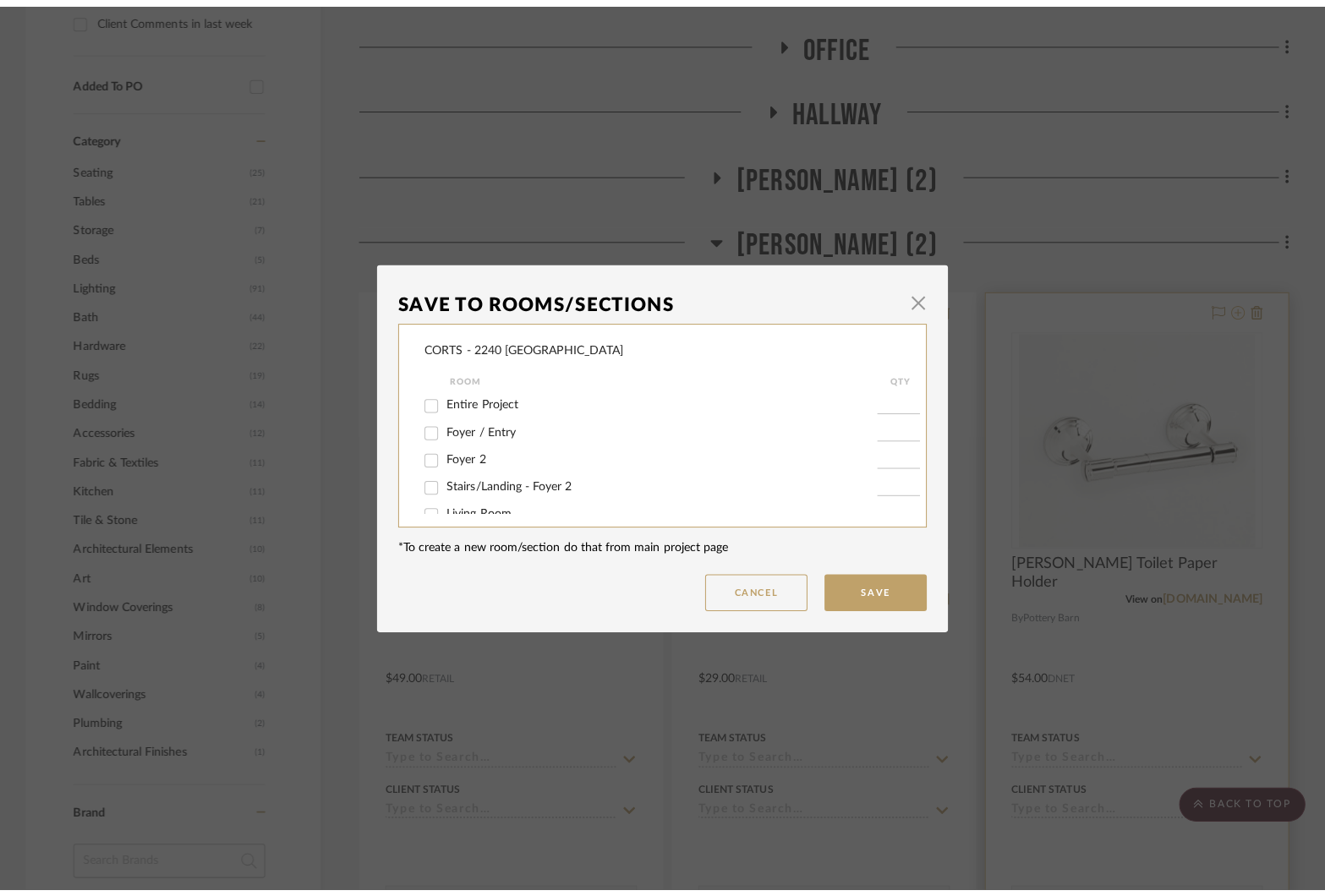scroll, scrollTop: 0, scrollLeft: 0, axis: both 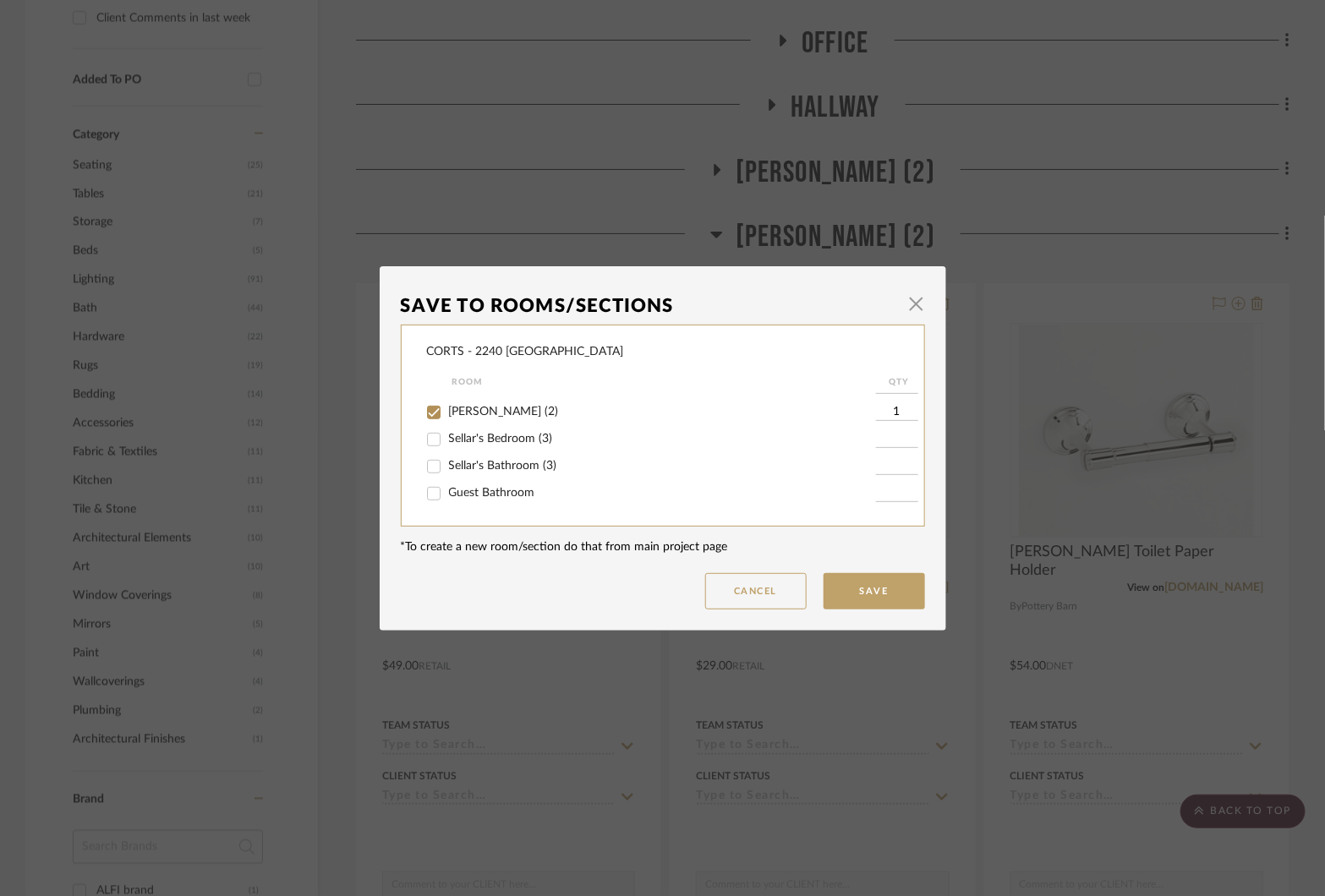 click on "Sellar's Bathroom (3)" at bounding box center [503, 466] 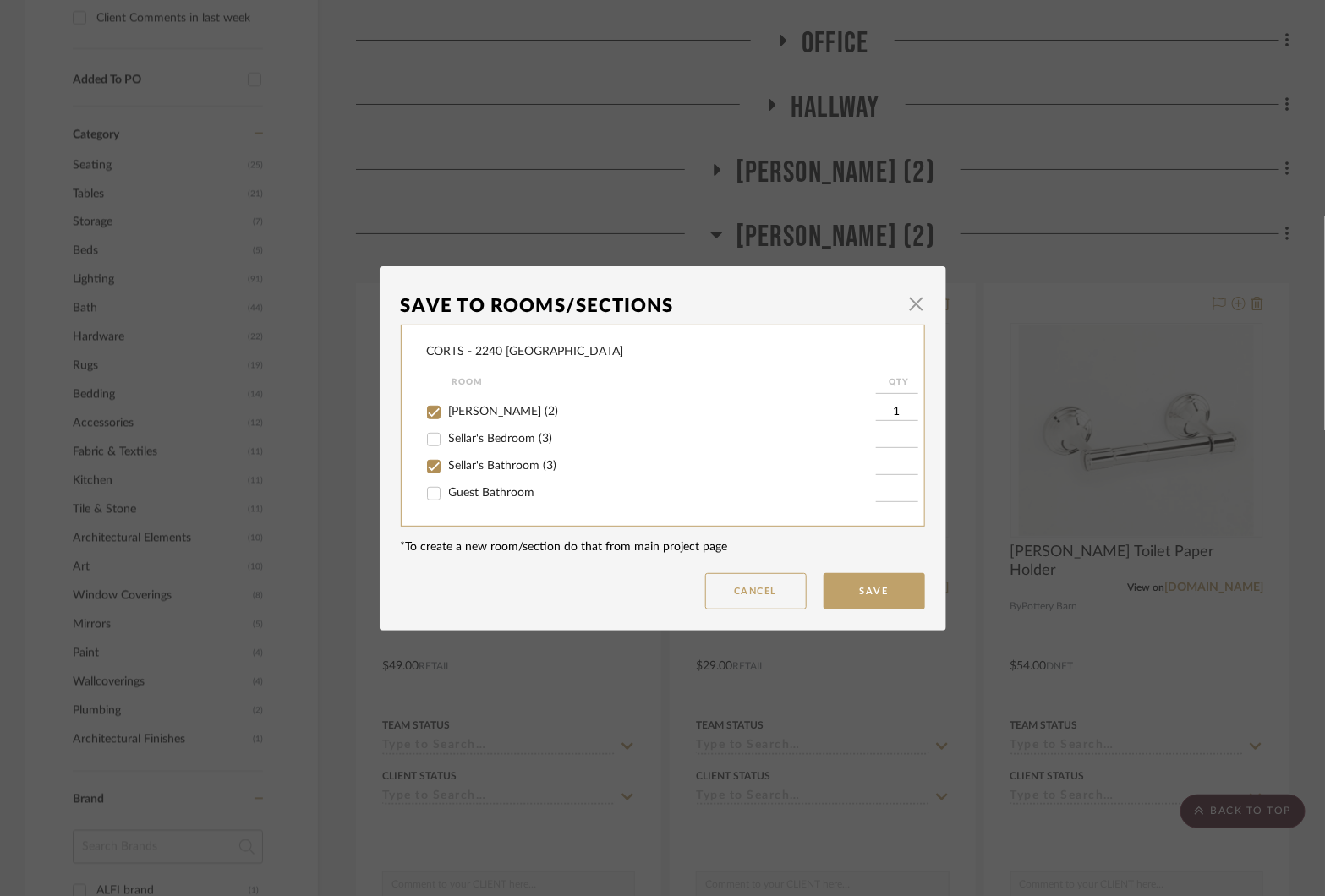 checkbox on "true" 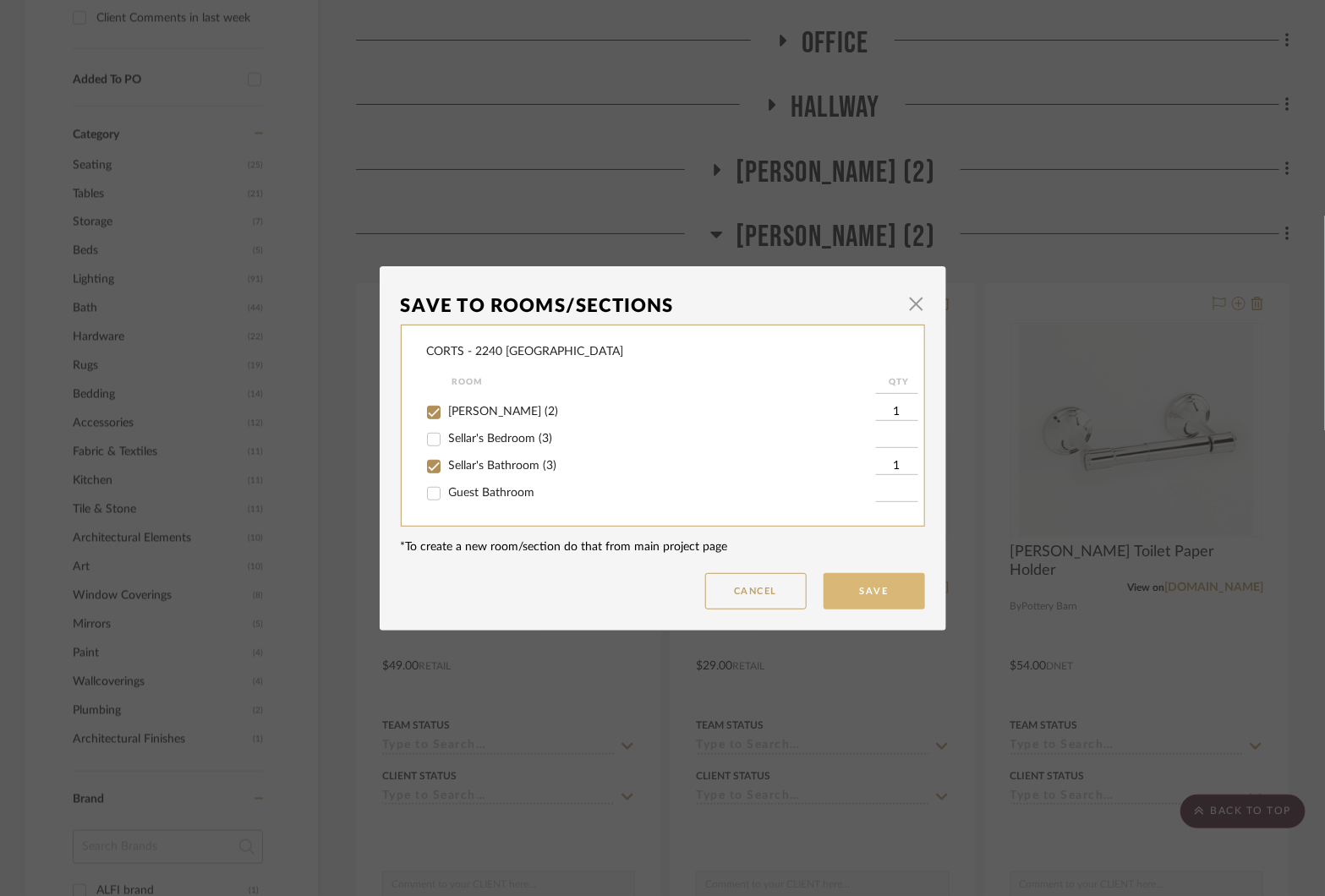 click on "Save" at bounding box center [874, 591] 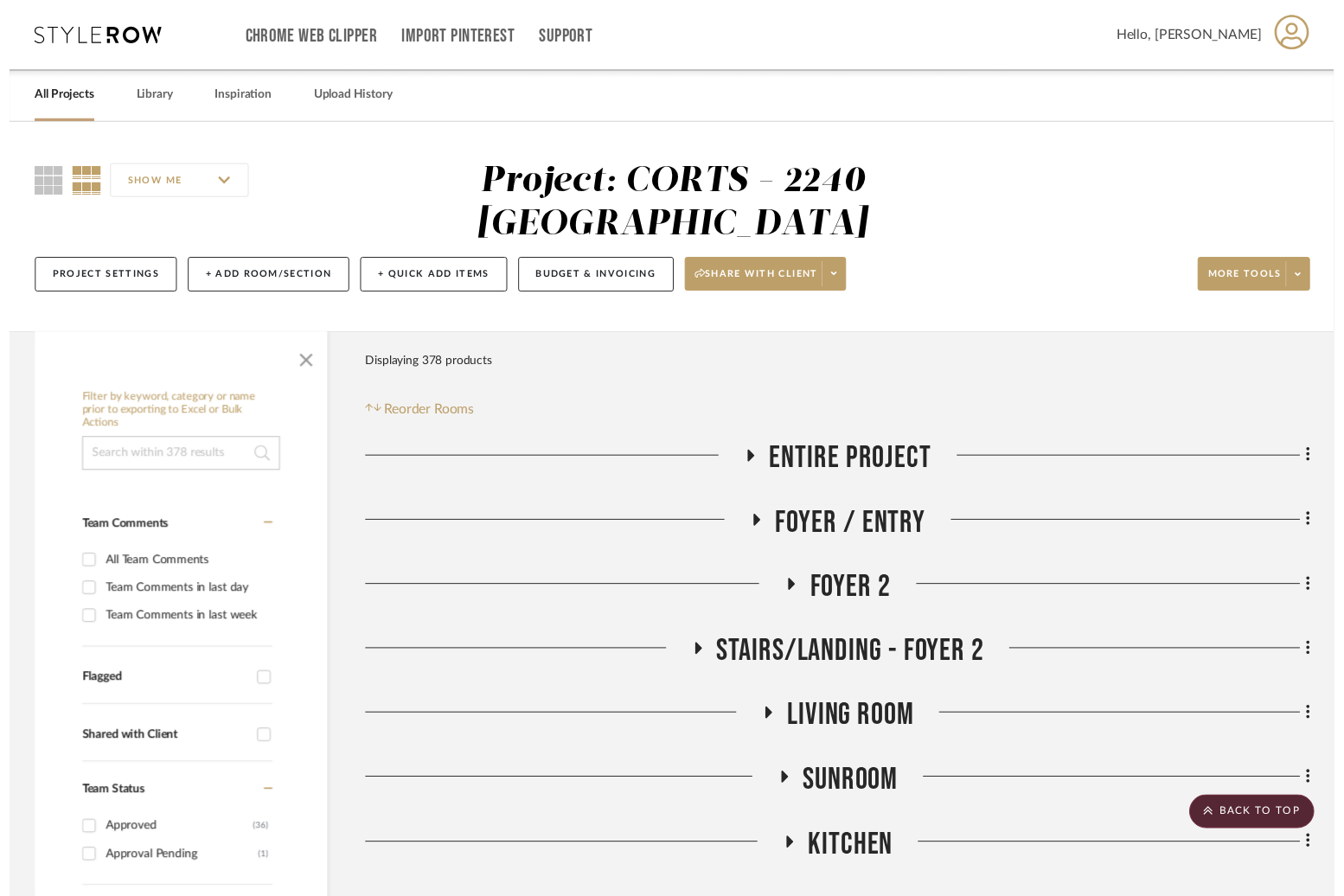 scroll, scrollTop: 1478, scrollLeft: 0, axis: vertical 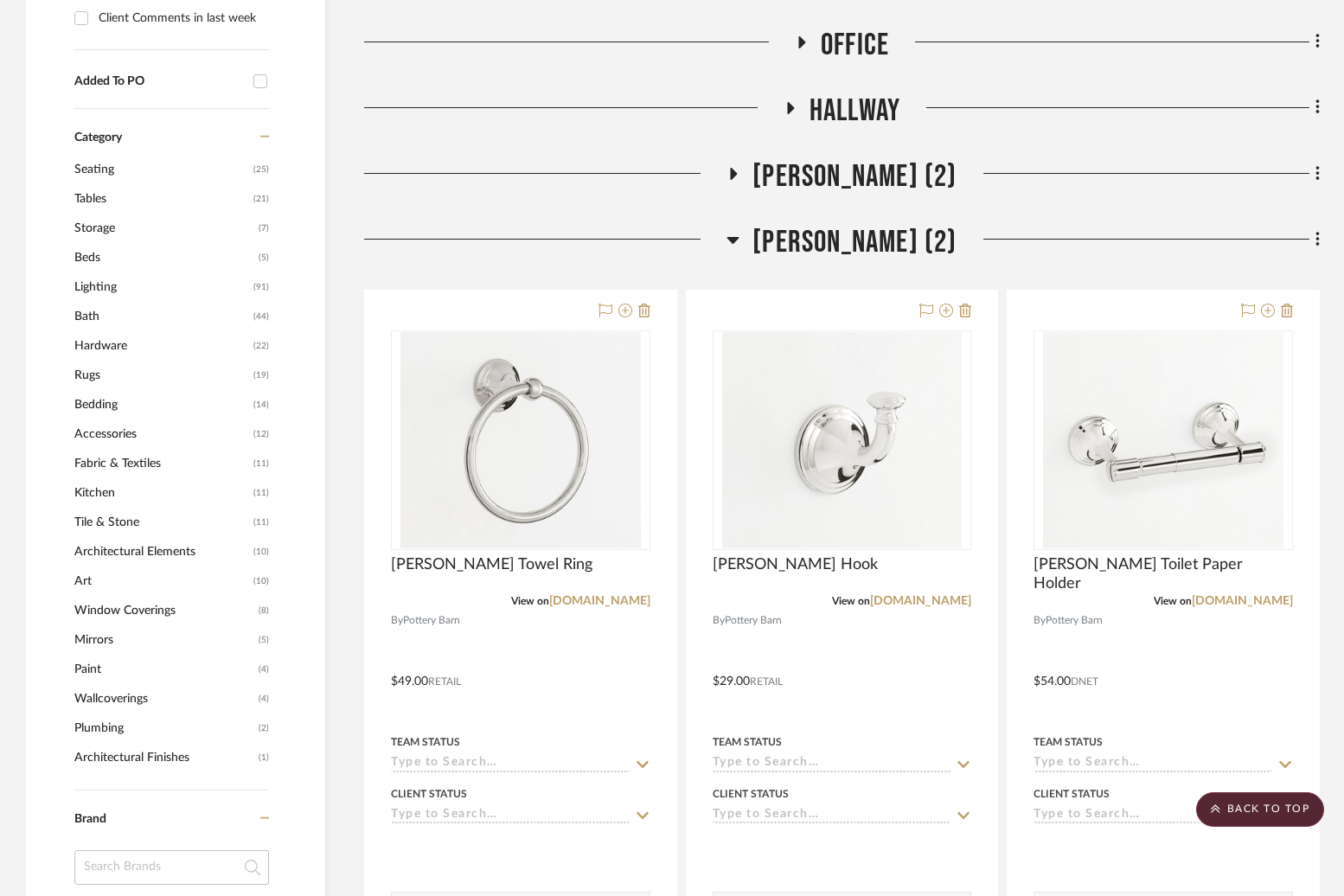 type 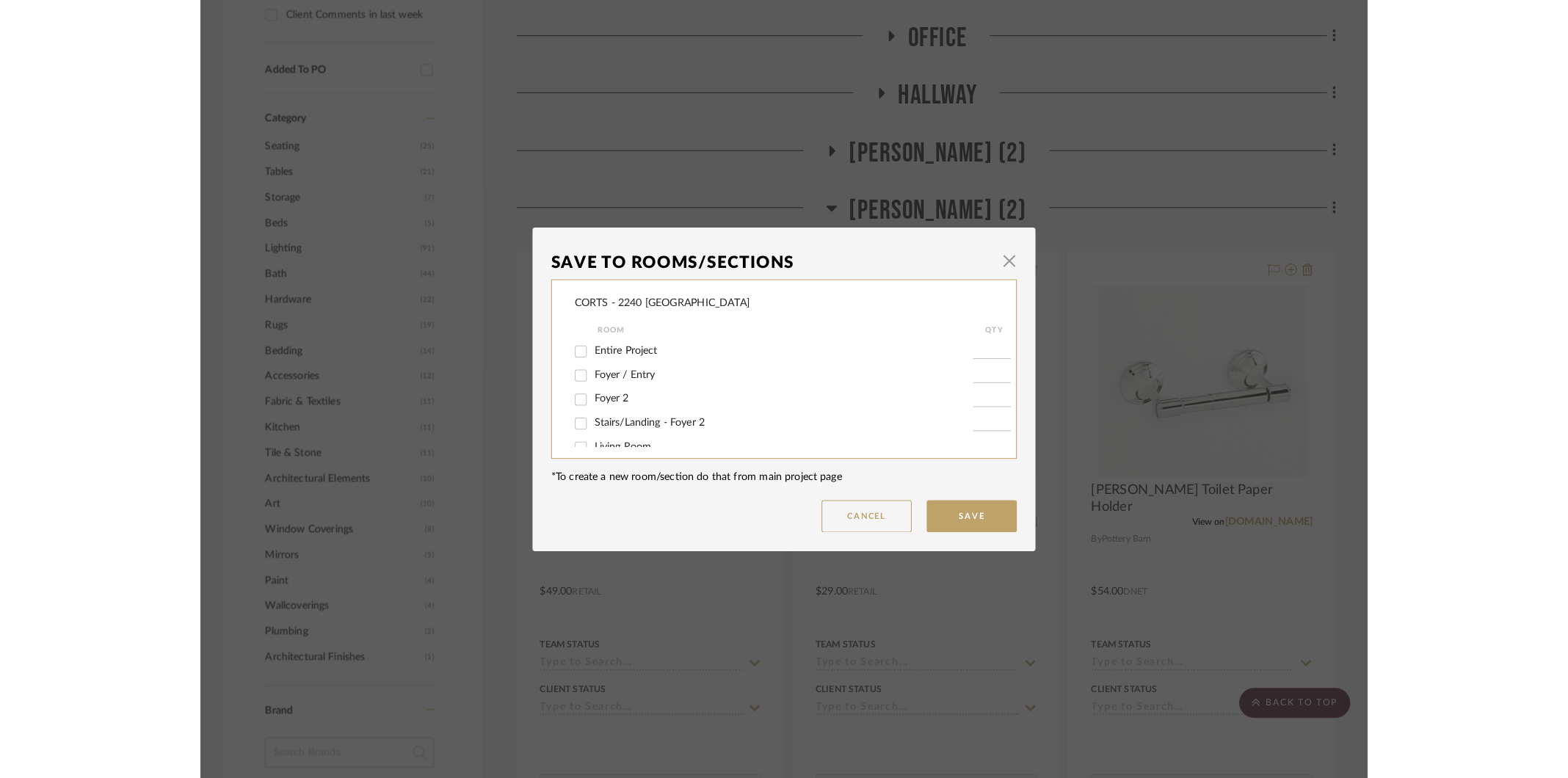 scroll, scrollTop: 0, scrollLeft: 0, axis: both 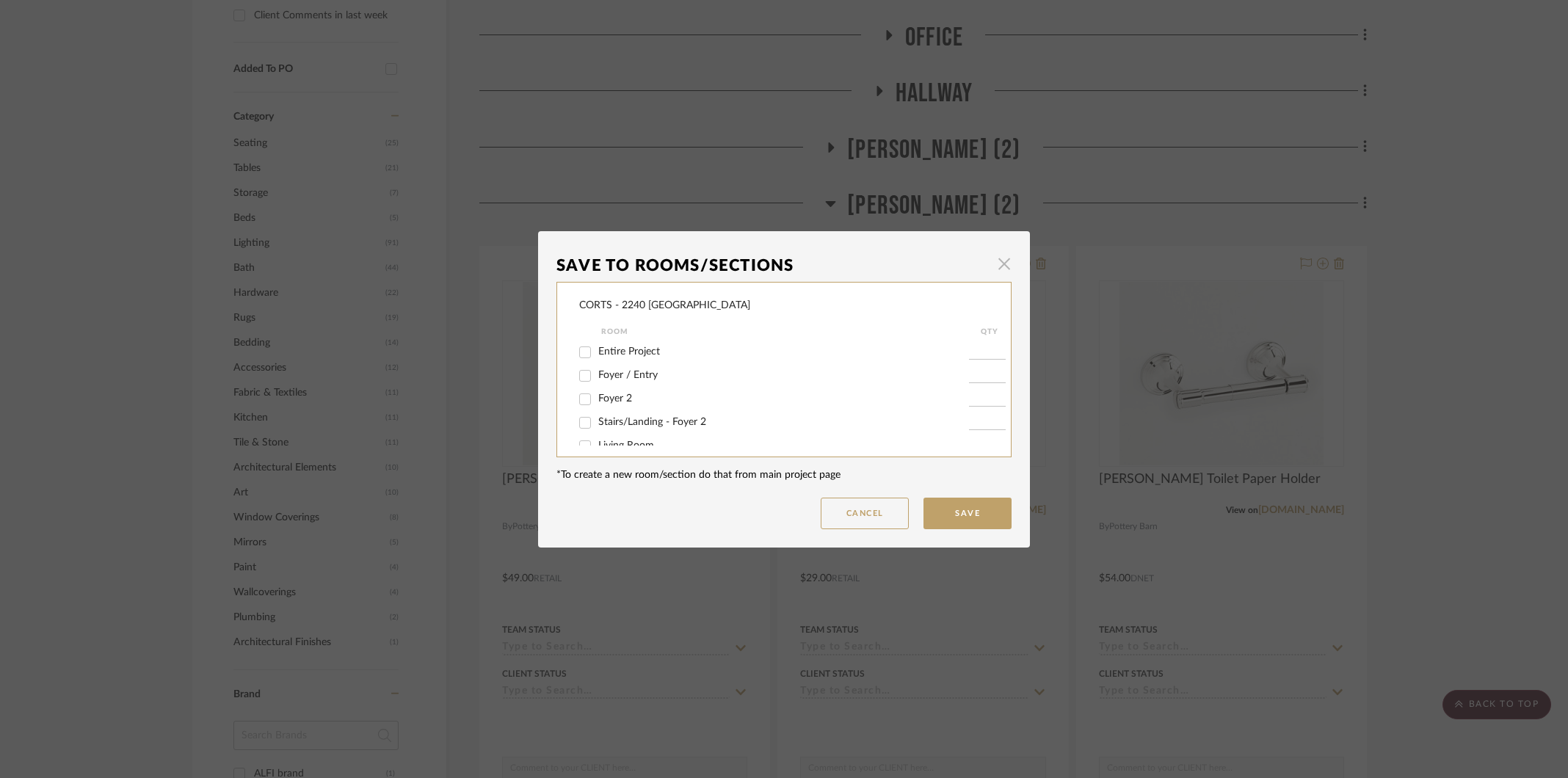 click at bounding box center [1004, 264] 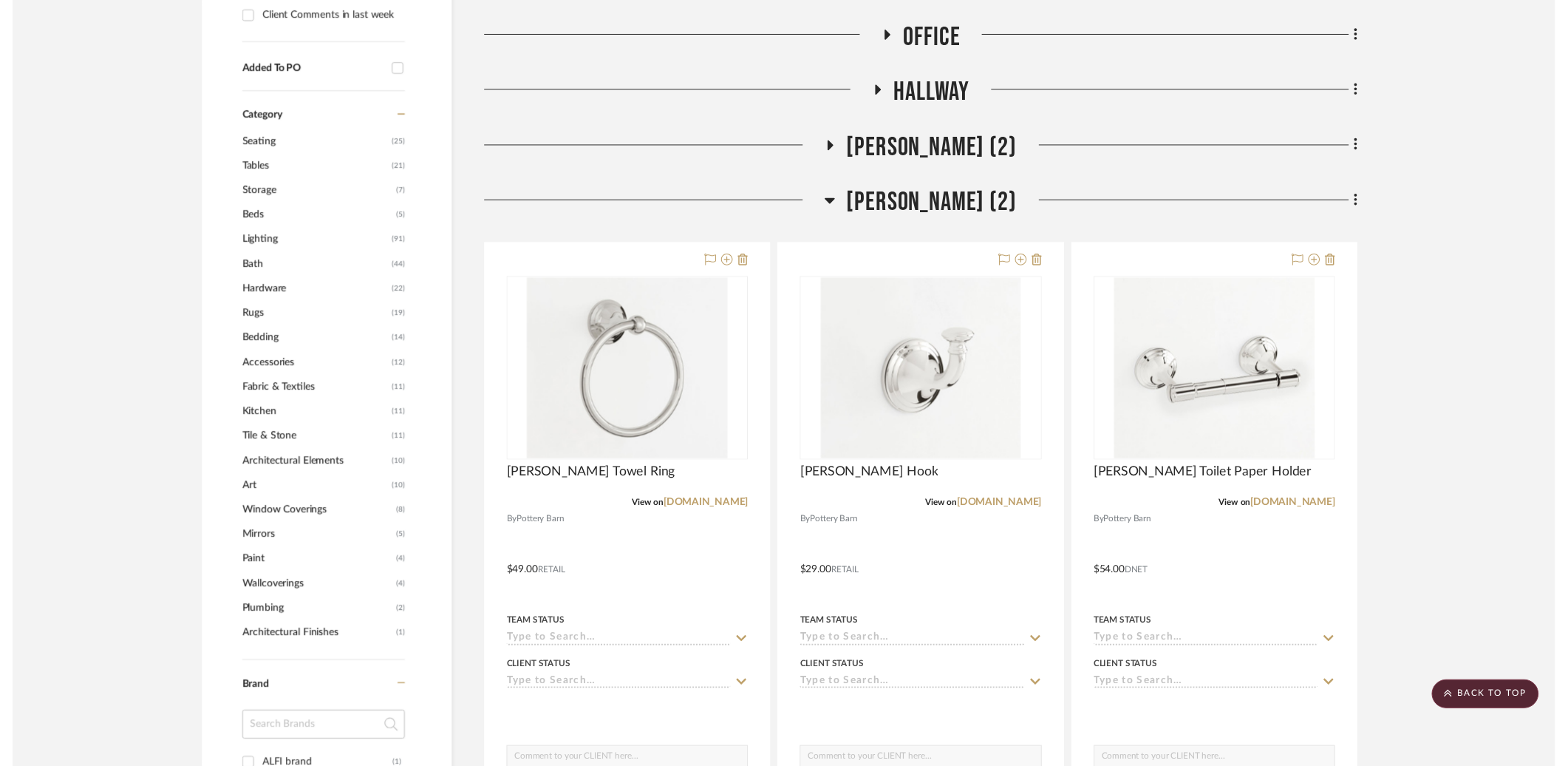 scroll, scrollTop: 1264, scrollLeft: 0, axis: vertical 